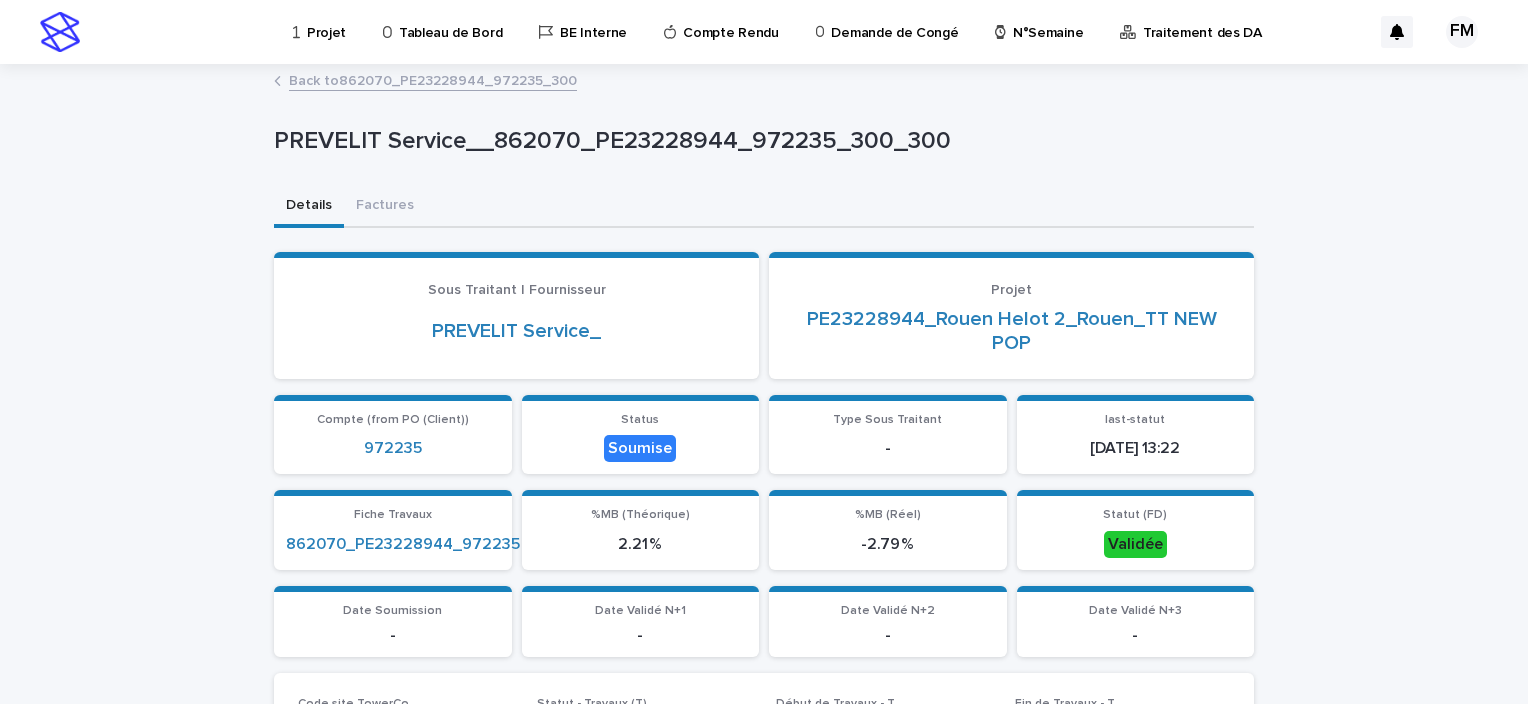 scroll, scrollTop: 0, scrollLeft: 0, axis: both 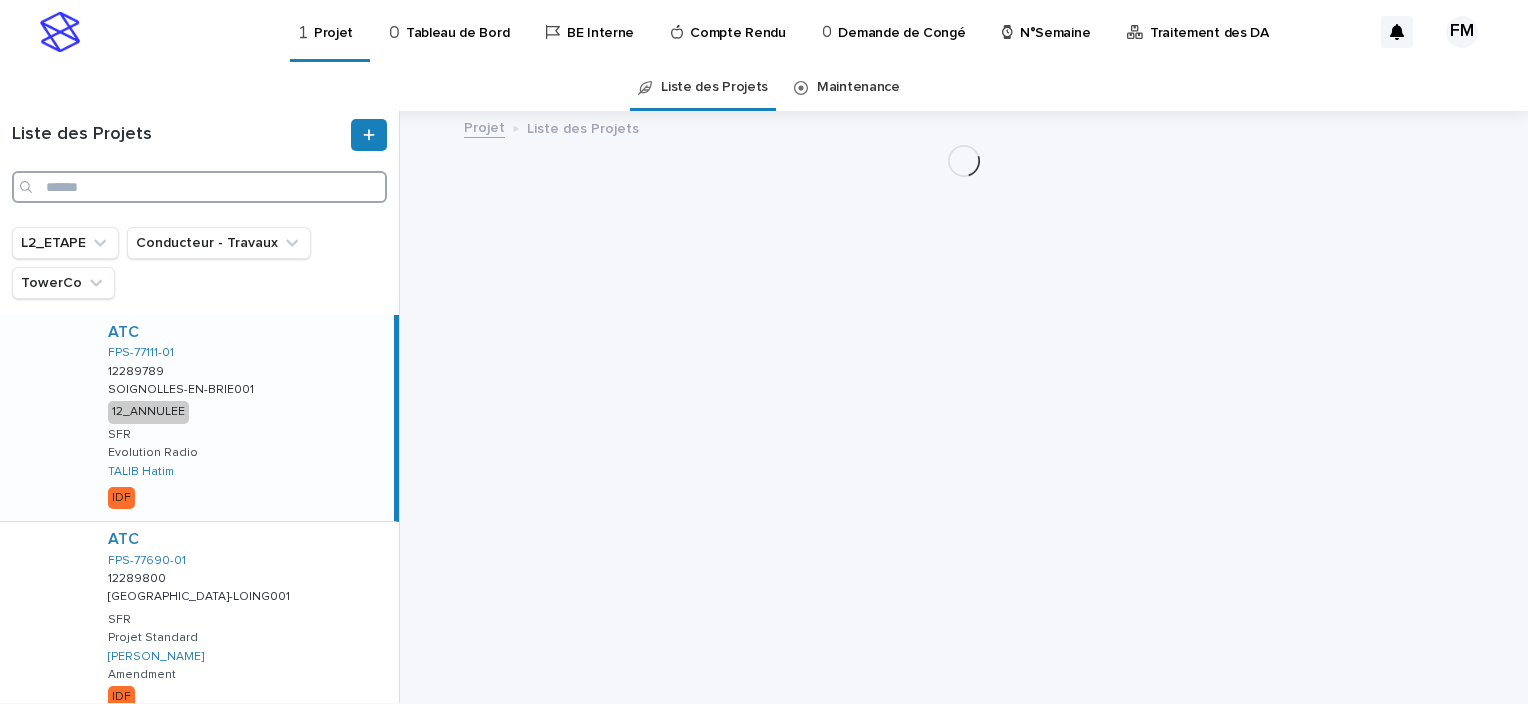 click at bounding box center [199, 187] 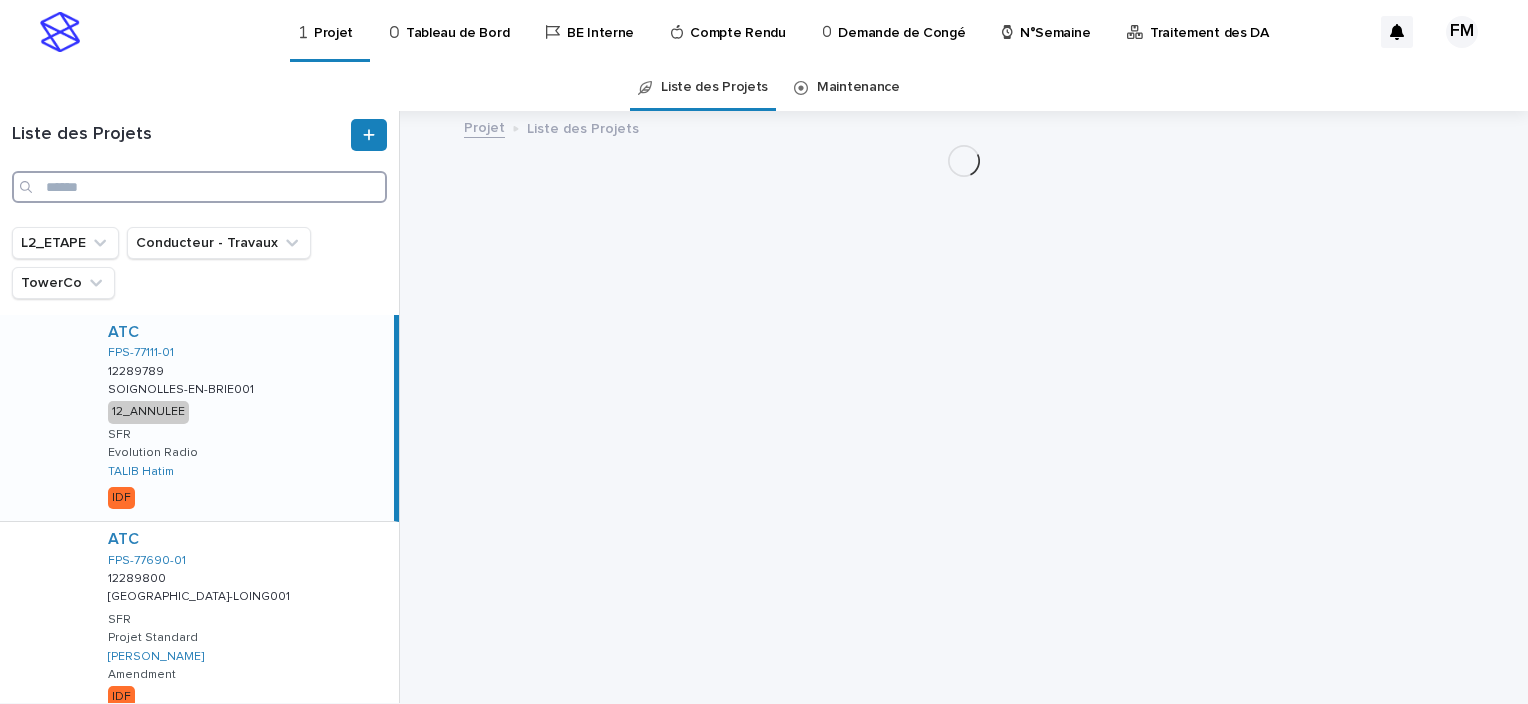 paste on "**********" 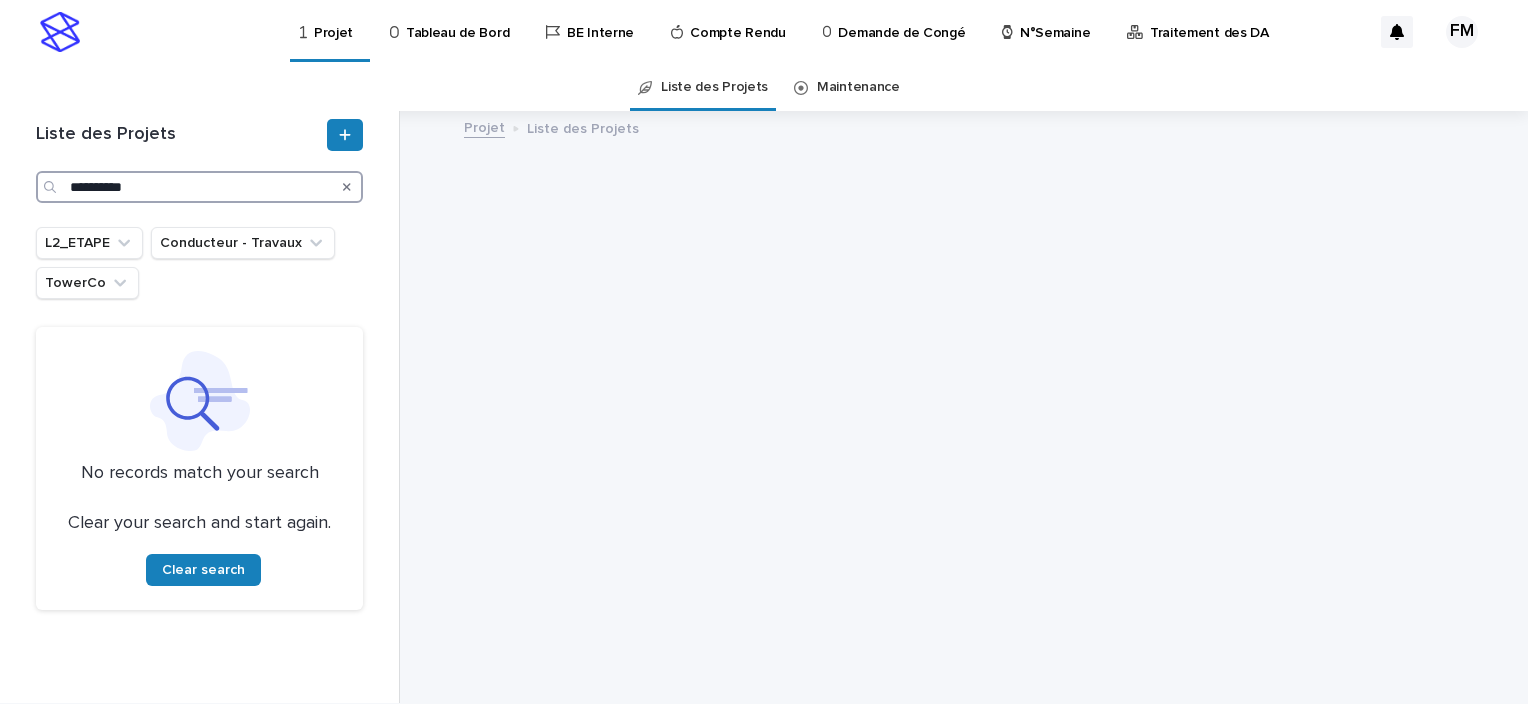 type on "**********" 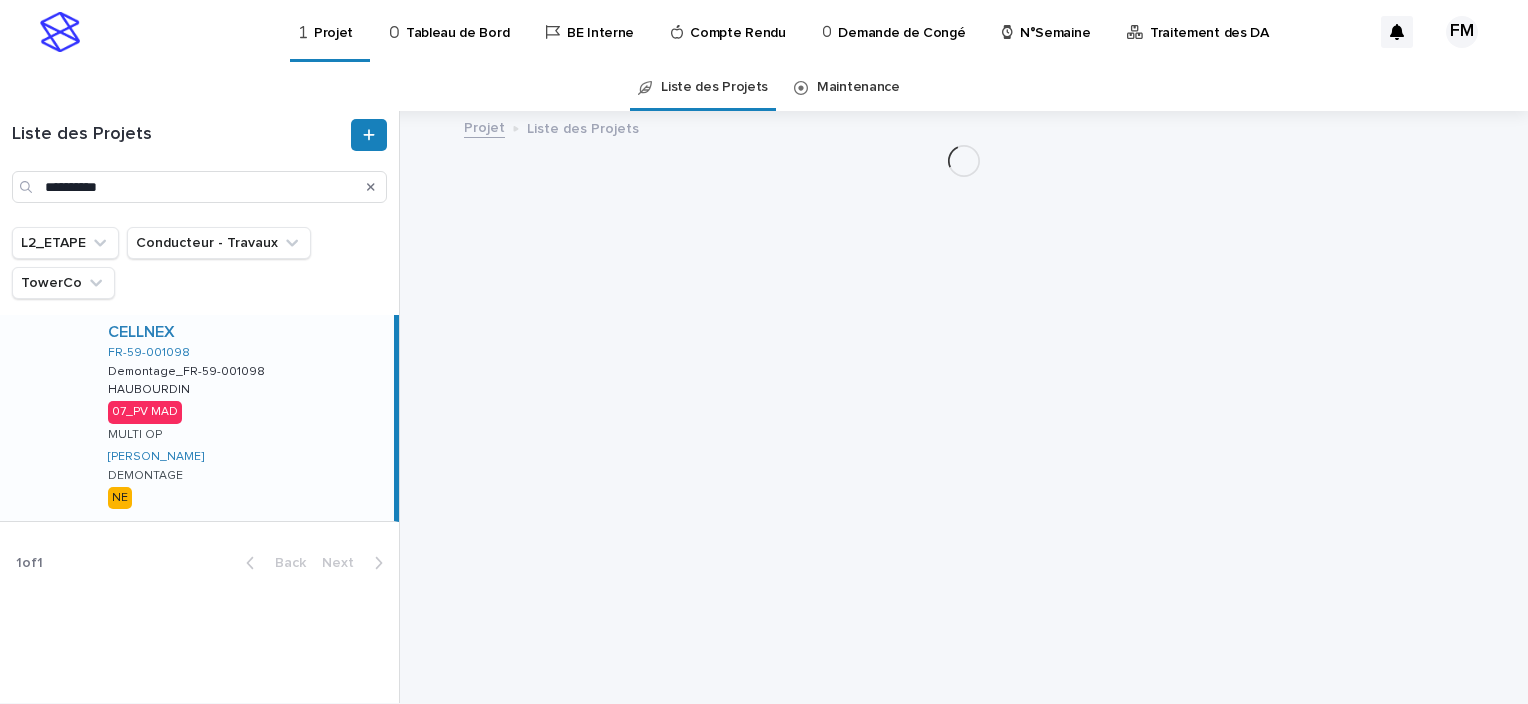click on "CELLNEX   FR-59-001098   Demontage_FR-59-001098 Demontage_FR-59-001098   HAUBOURDIN HAUBOURDIN   07_PV MAD MULTI OP FERIANI Mahmoud   DEMONTAGE NE" at bounding box center [243, 418] 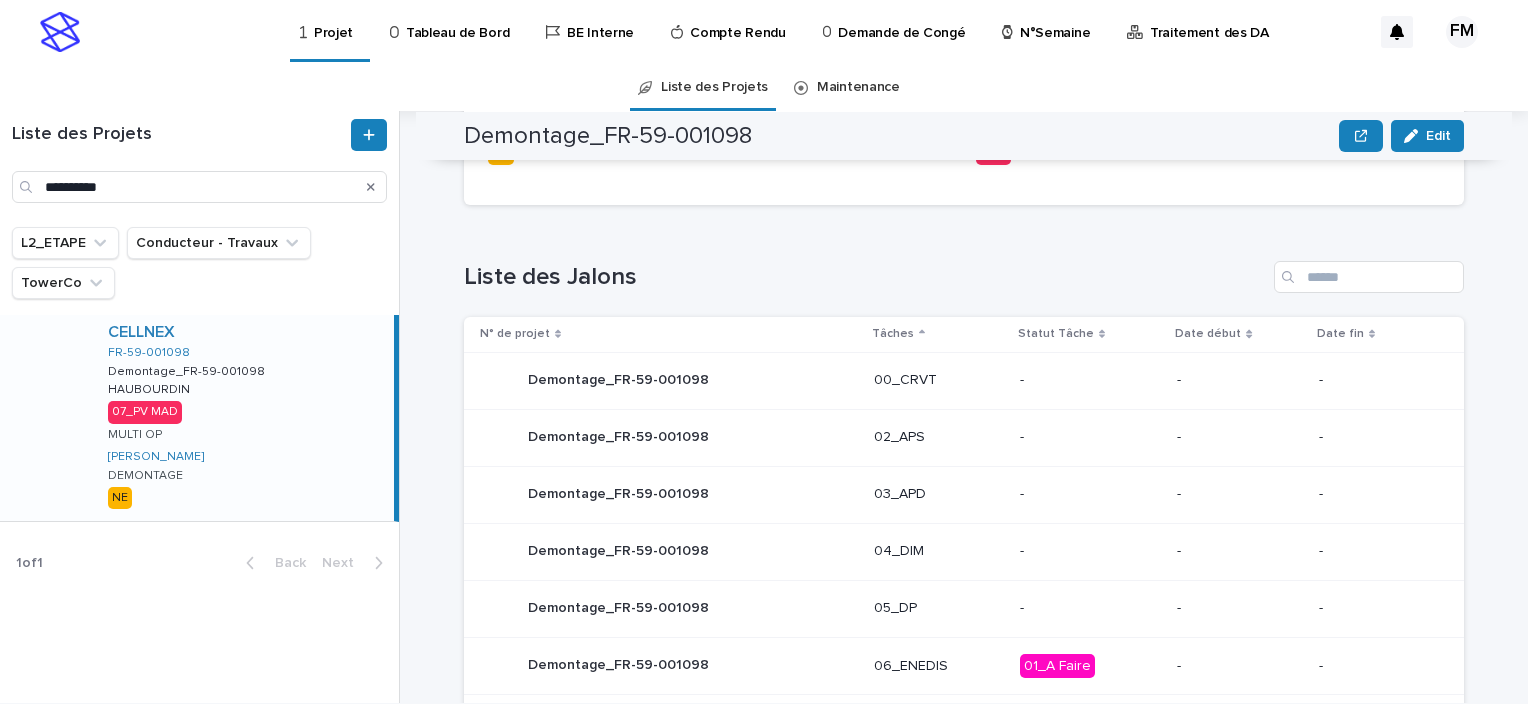click on "Loading... Saving… TowerCo CELLNEX   Code TowerCo FR-59-001098   N°de Projet Demontage_FR-59-001098 Nom du site HAUBOURDIN Ville HAUBOURDIN Opérateur MULTI OP Code Site Opérateur T42234 + 59286_007_01 Collocation Sub-type - MOE Opérateur - Pylôniste - TYPE DEMONTAGE L2_ETAPE 07_PV MAD Concepteur FERIANI Mahmoud Conducteur - Travaux FERIANI Mahmoud   Chef de projet Zekri Haitem   Adresse du site 22 Rue DU GÉNÉRAL DAME 59320 HAUBOURDIN Observation Accès - Région NE Accès - AGORA Non" at bounding box center (964, -132) 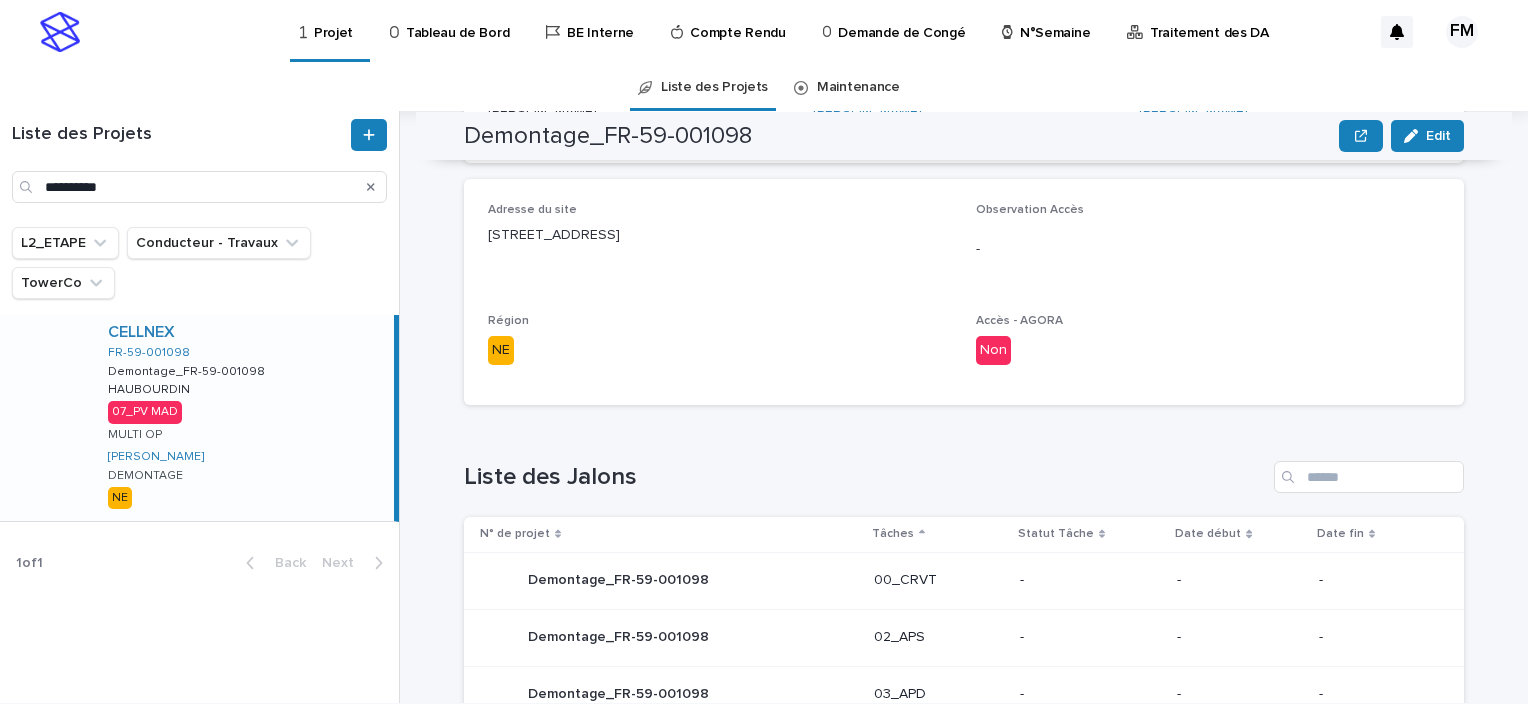 click on "[STREET_ADDRESS]" at bounding box center [720, 235] 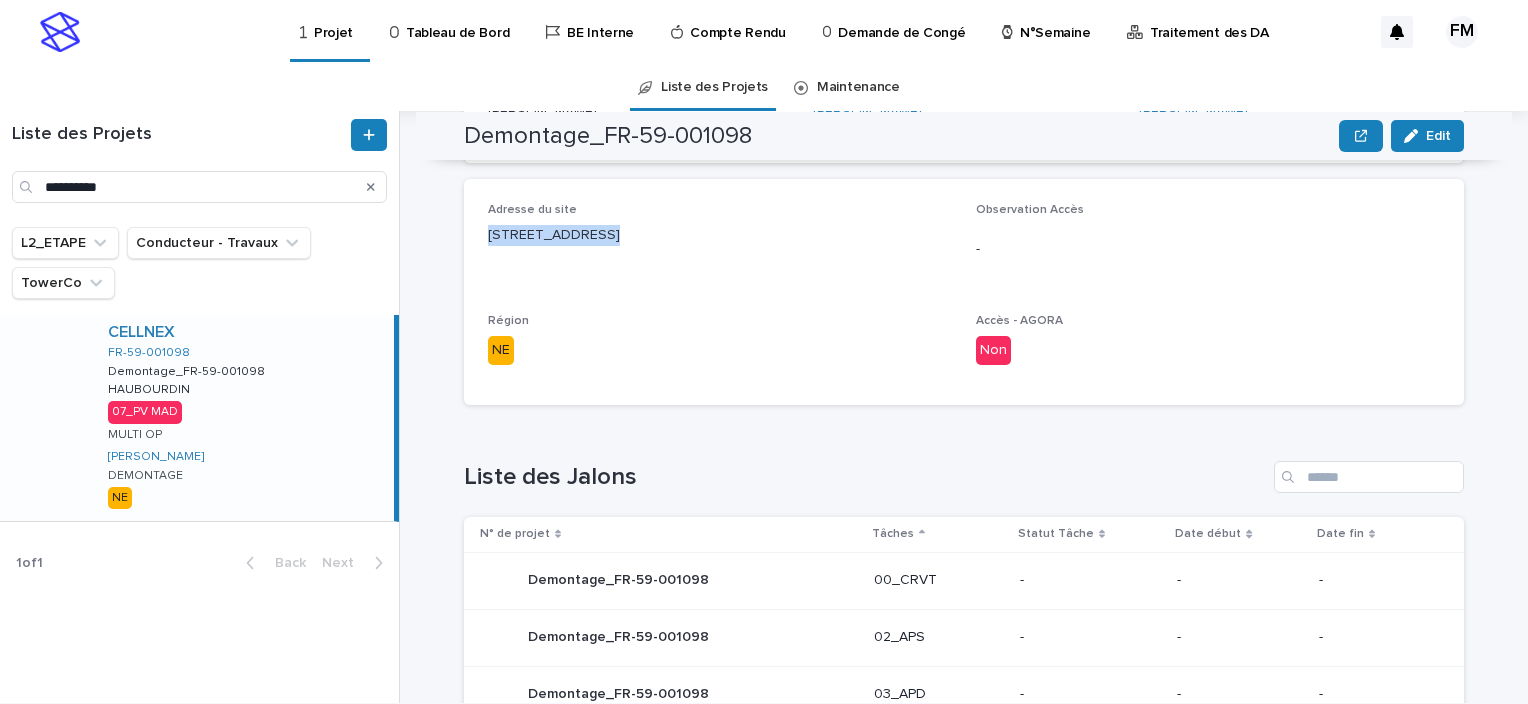 click on "[STREET_ADDRESS]" at bounding box center [720, 235] 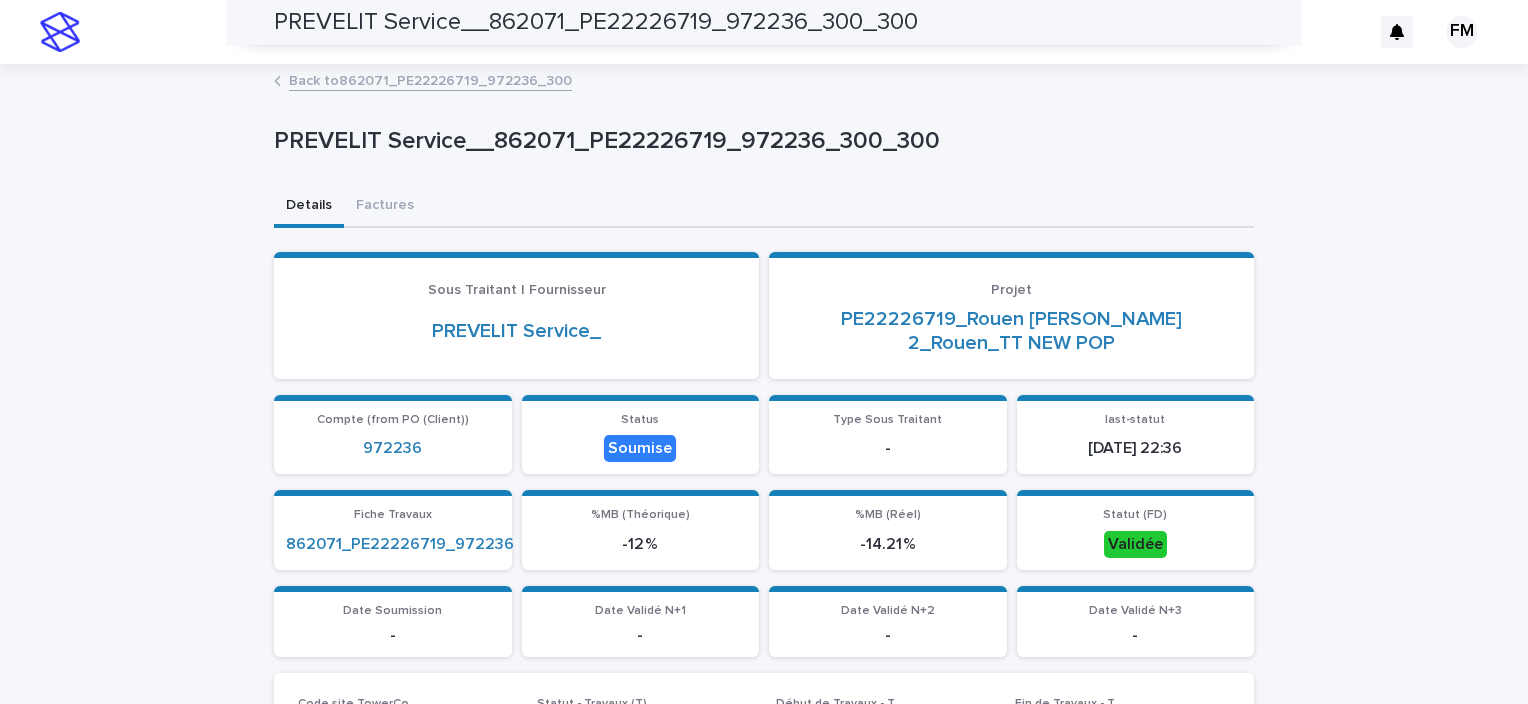 scroll, scrollTop: 0, scrollLeft: 0, axis: both 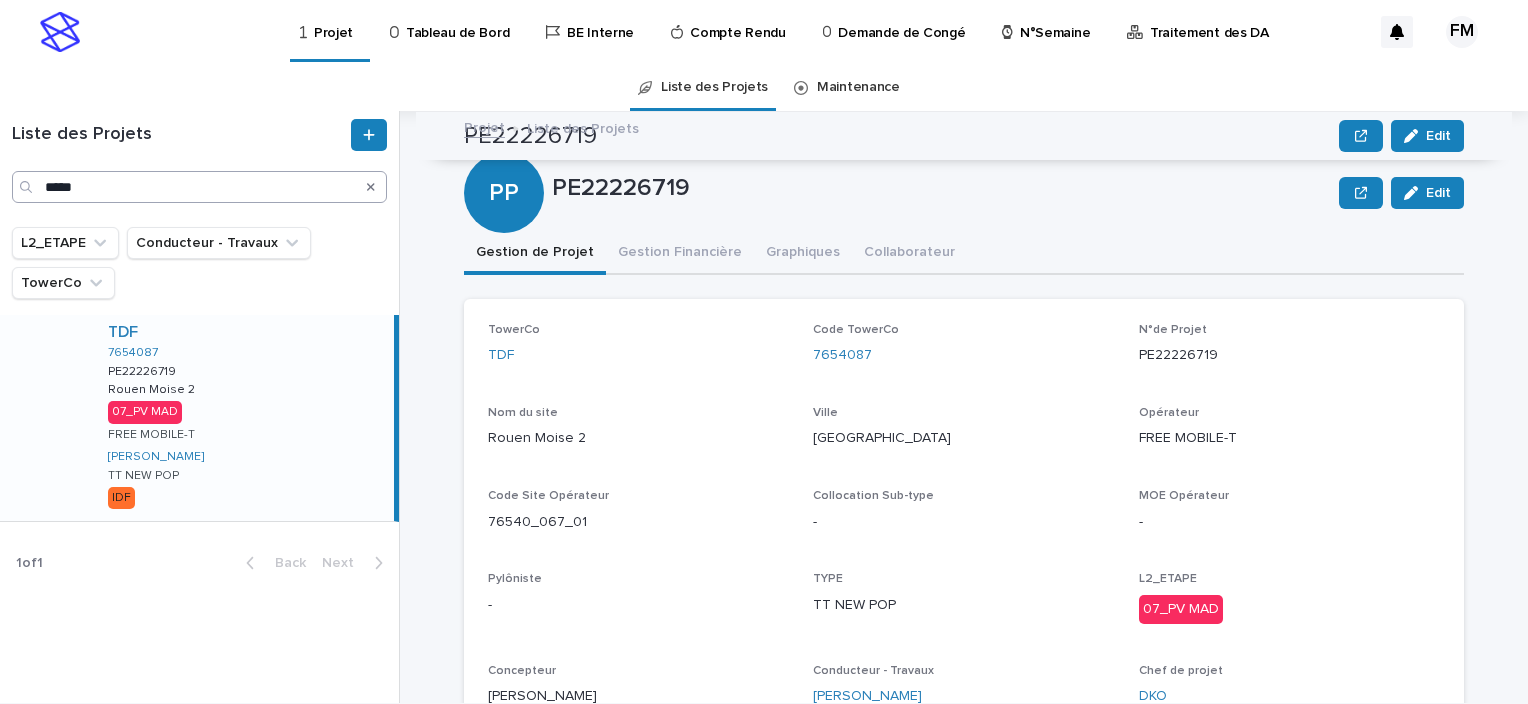 click on "Liste des Projets     *****" at bounding box center [199, 169] 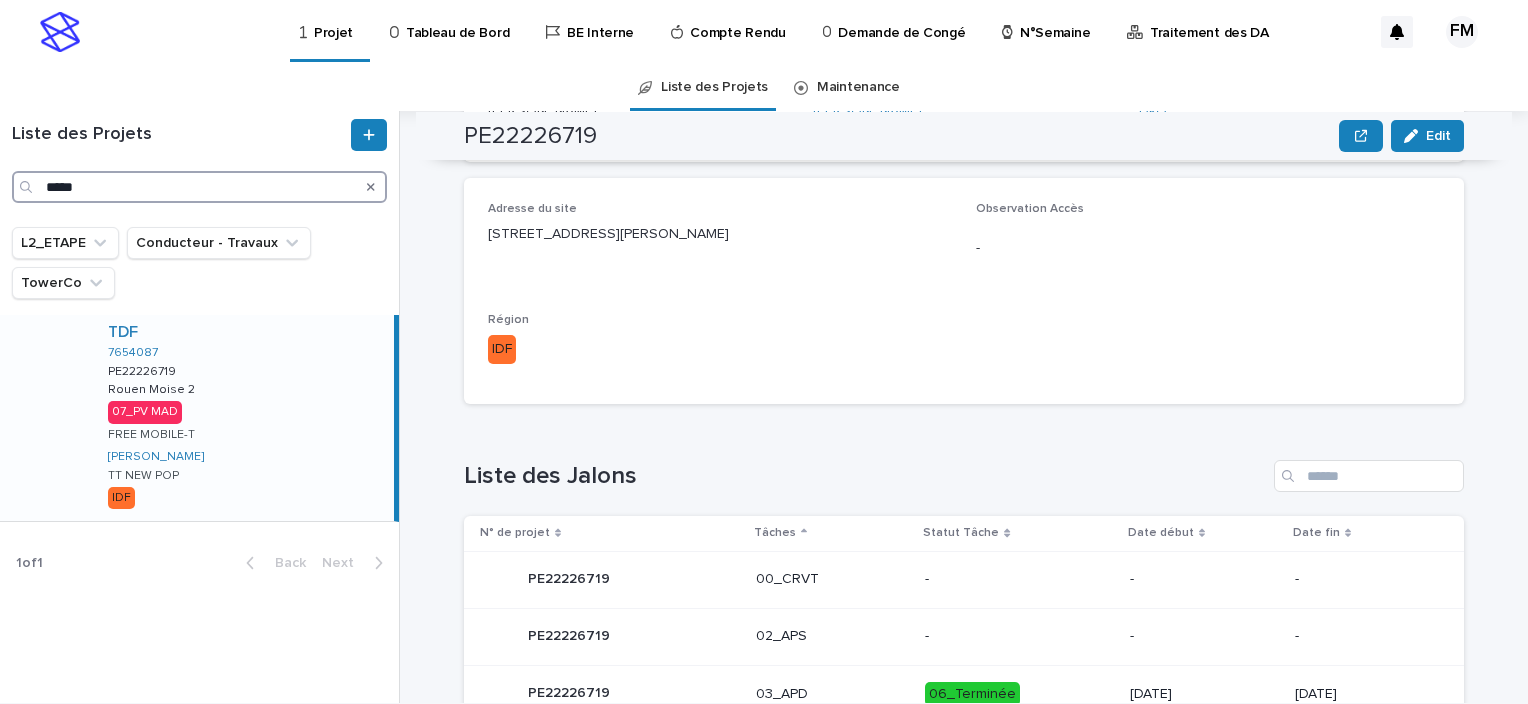click on "*****" at bounding box center [199, 187] 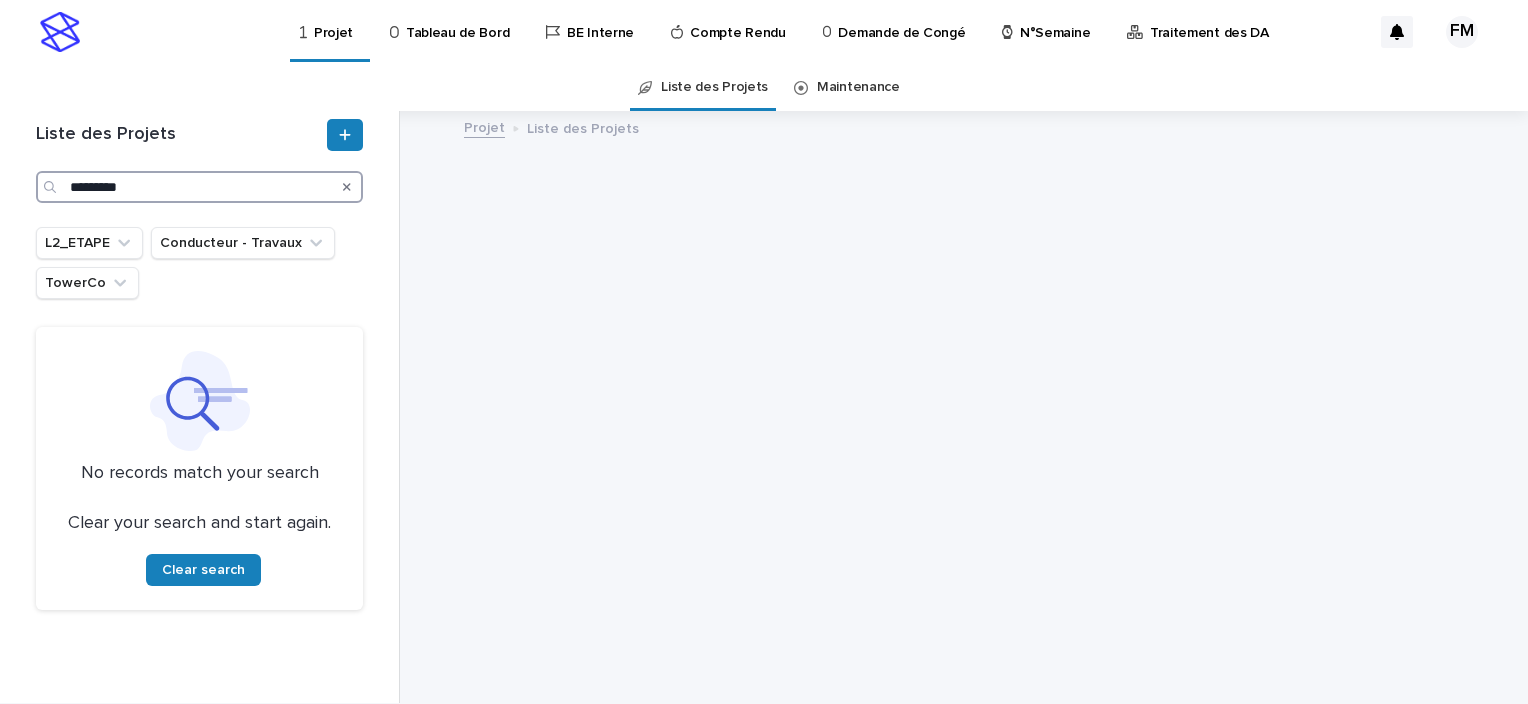 scroll, scrollTop: 0, scrollLeft: 0, axis: both 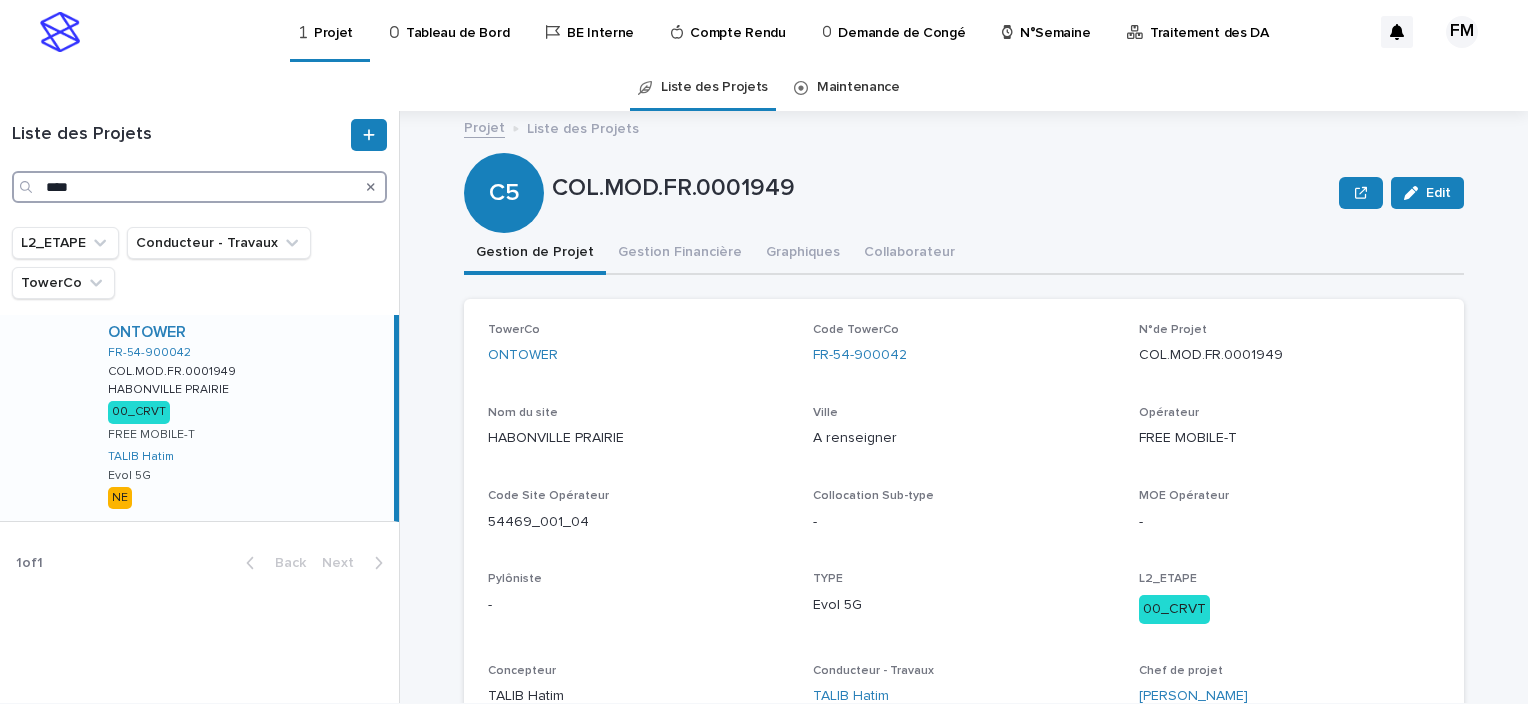 type on "****" 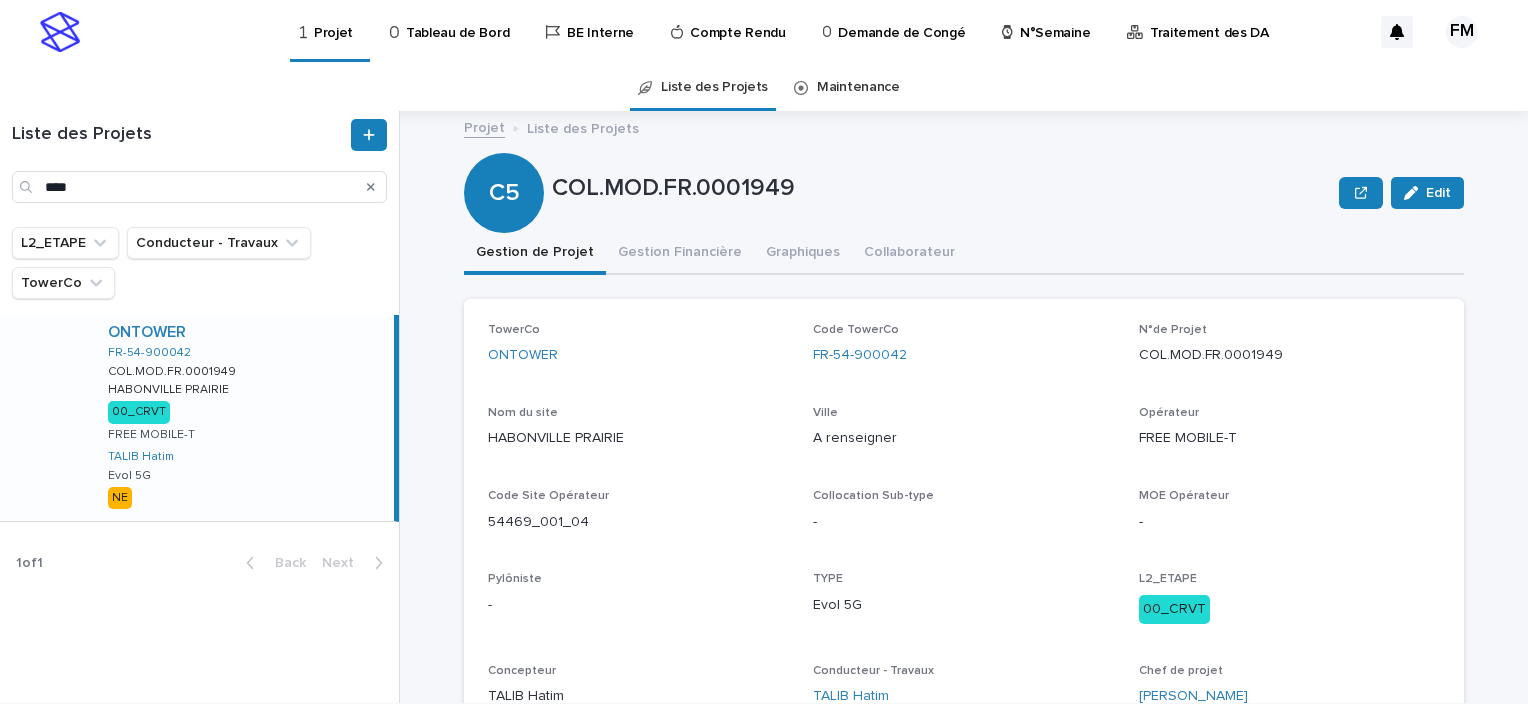click on "Ville A renseigner" at bounding box center [963, 435] 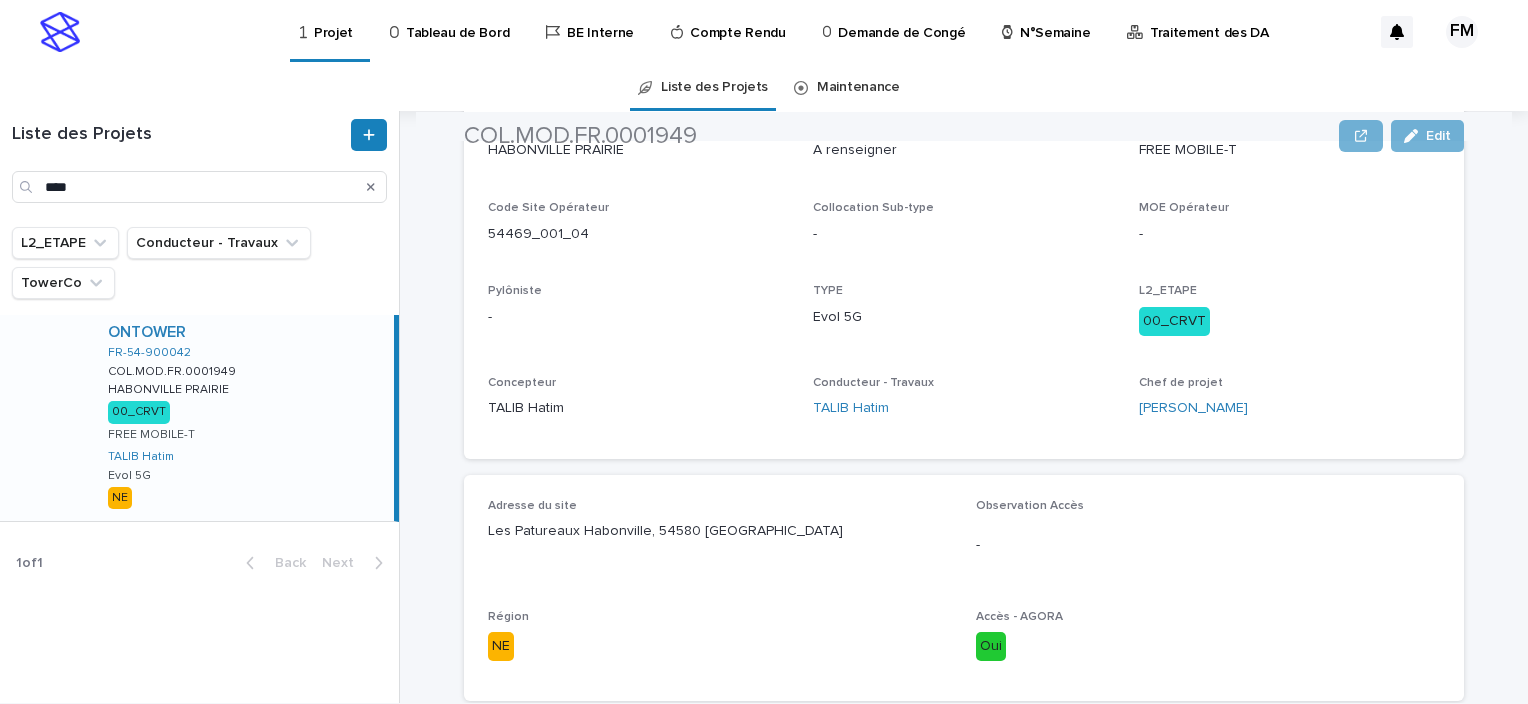 scroll, scrollTop: 300, scrollLeft: 0, axis: vertical 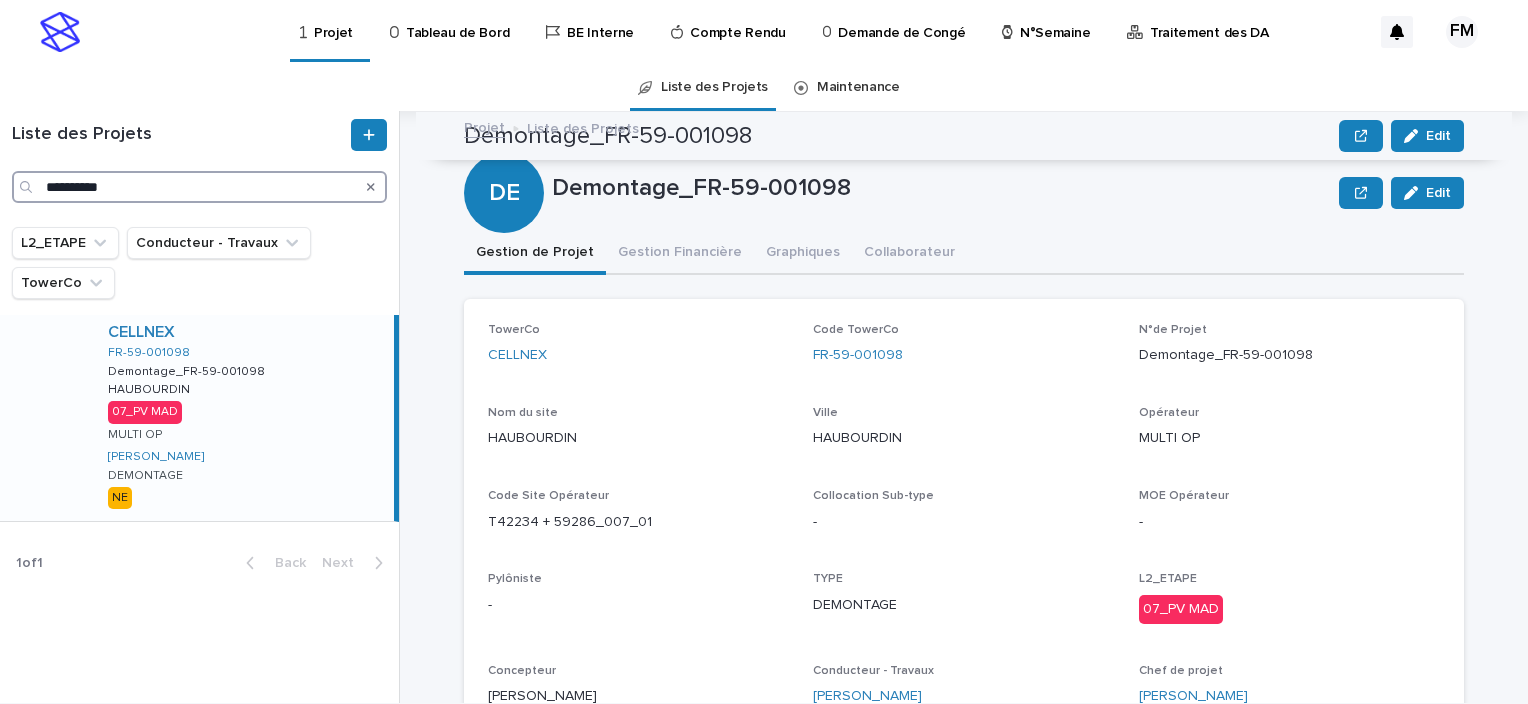 click on "**********" at bounding box center (199, 187) 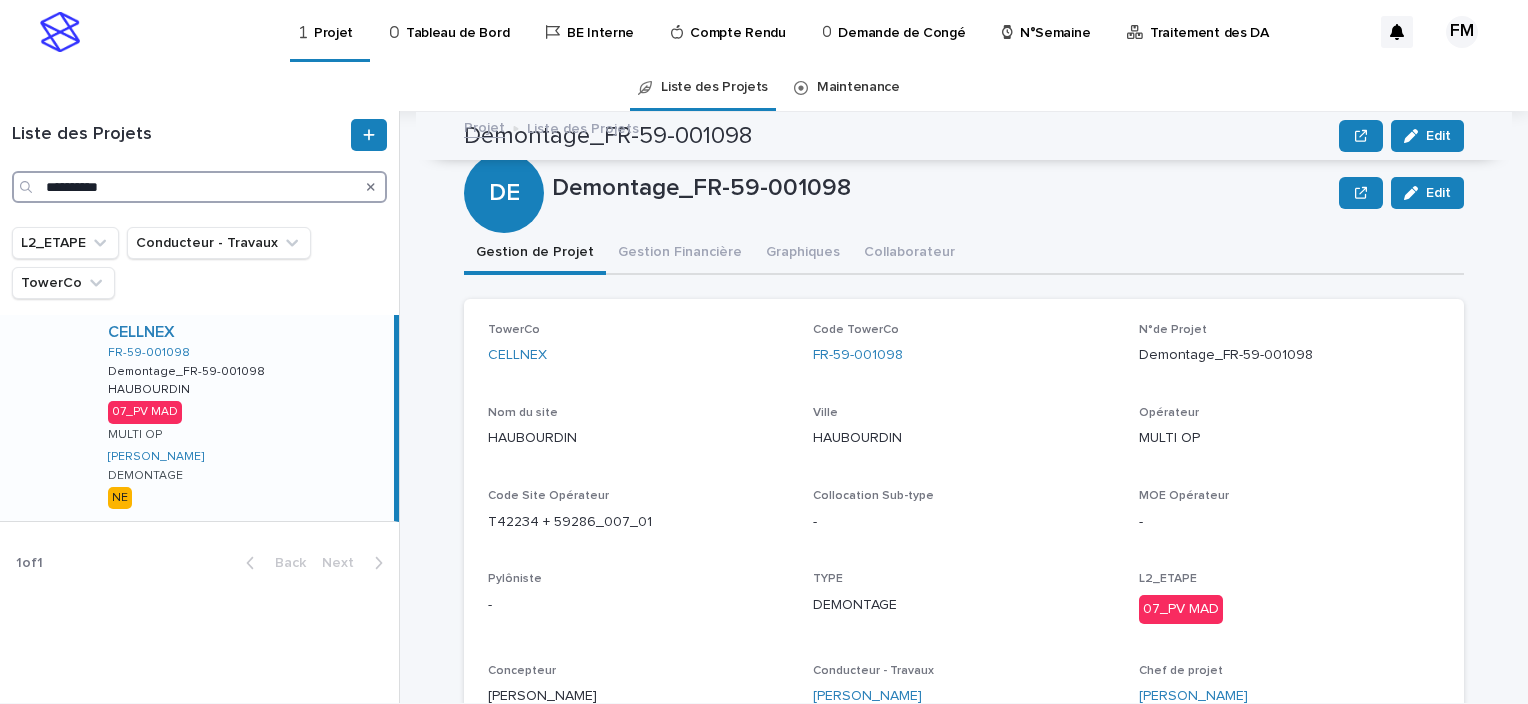 scroll, scrollTop: 584, scrollLeft: 0, axis: vertical 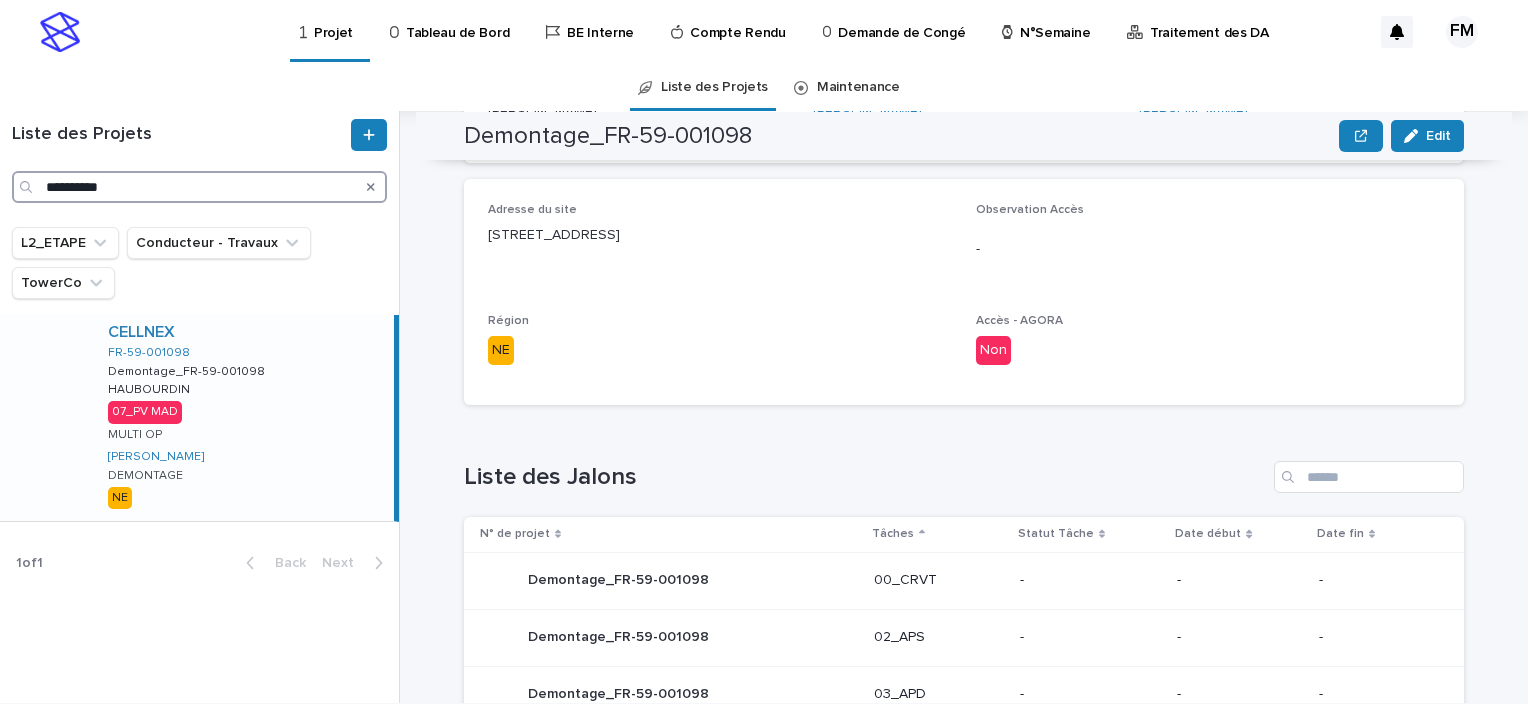 click on "**********" at bounding box center [199, 187] 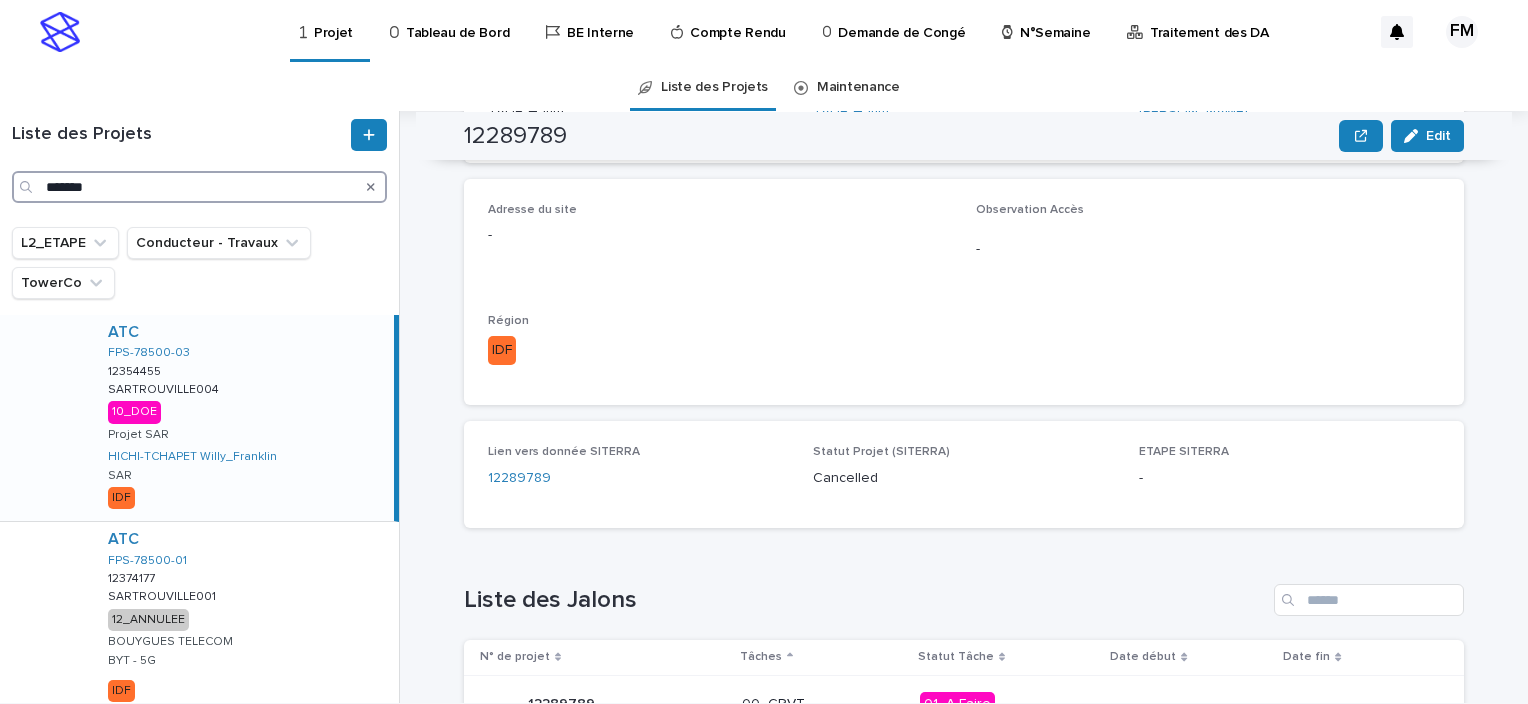 type on "*******" 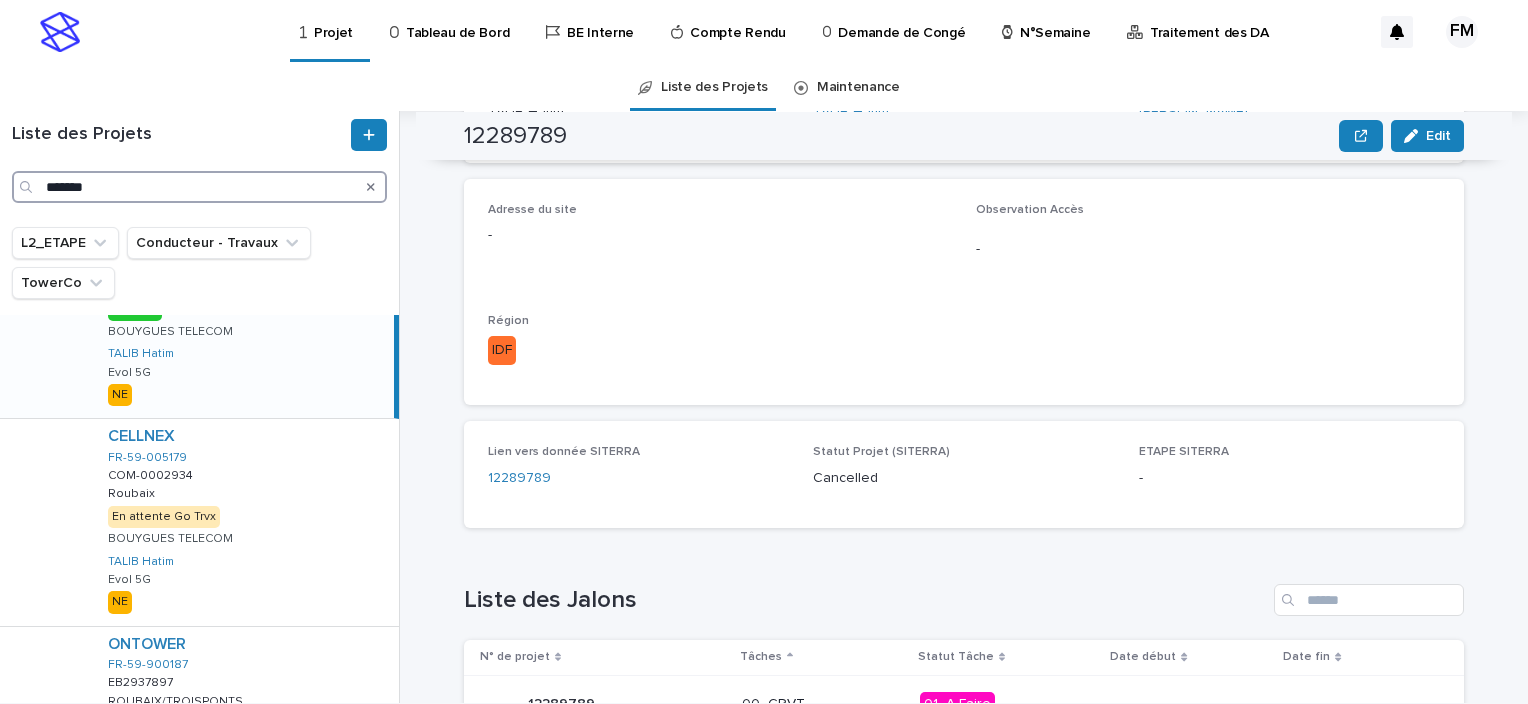 scroll, scrollTop: 298, scrollLeft: 0, axis: vertical 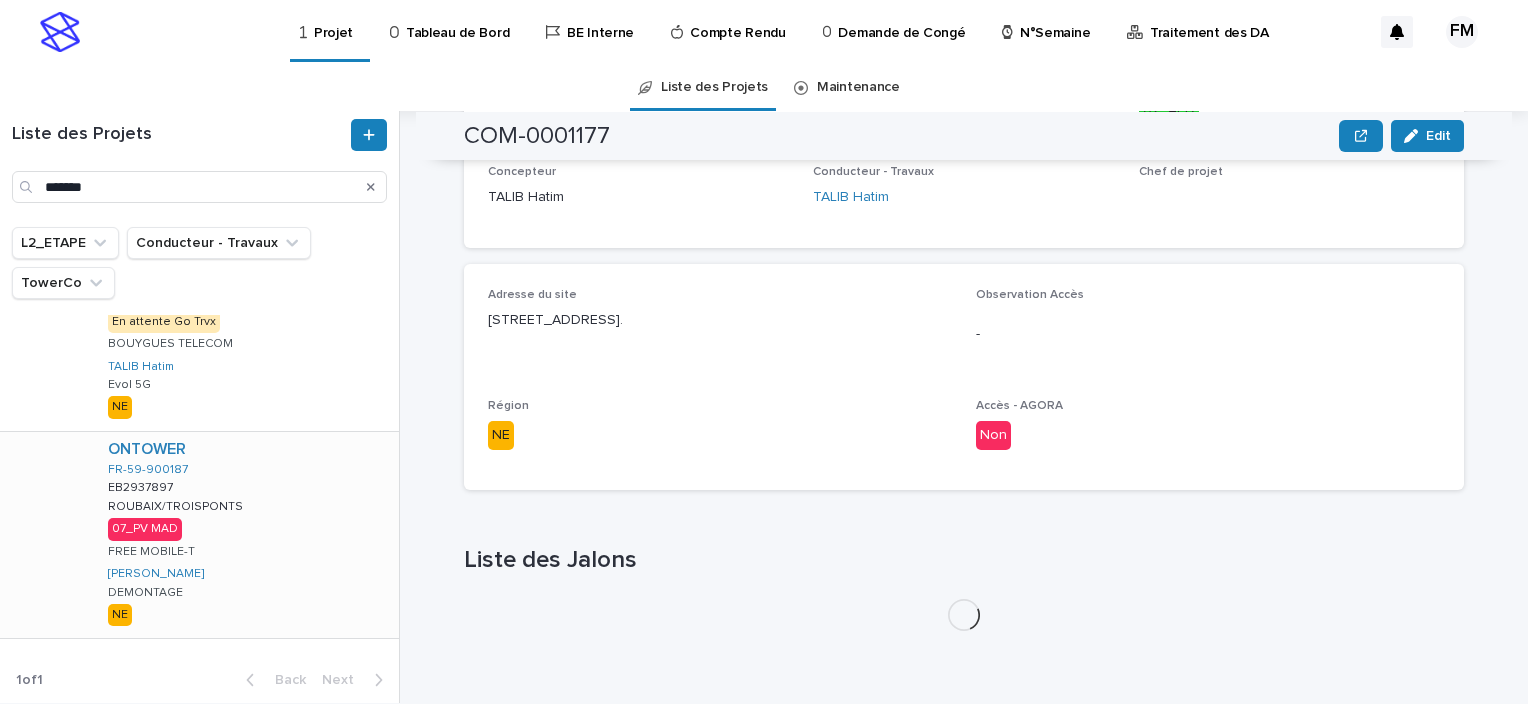 click on "ONTOWER   FR-59-900187   EB2937897 EB2937897   ROUBAIX/TROISPONTS ROUBAIX/TROISPONTS   07_PV MAD FREE MOBILE-T FERIANI Mahmoud   DEMONTAGE NE" at bounding box center [245, 535] 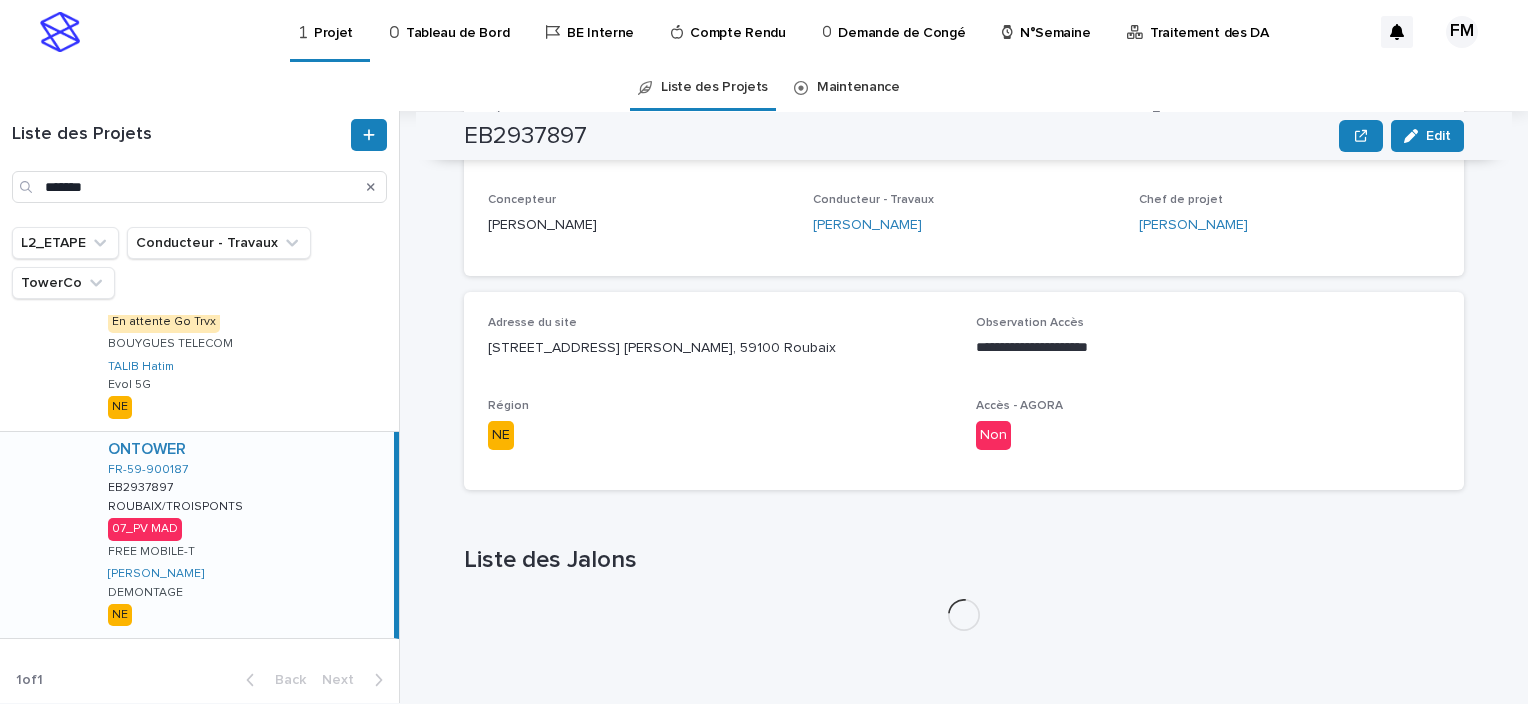 click on "[STREET_ADDRESS] [PERSON_NAME], 59100 Roubaix" at bounding box center (720, 348) 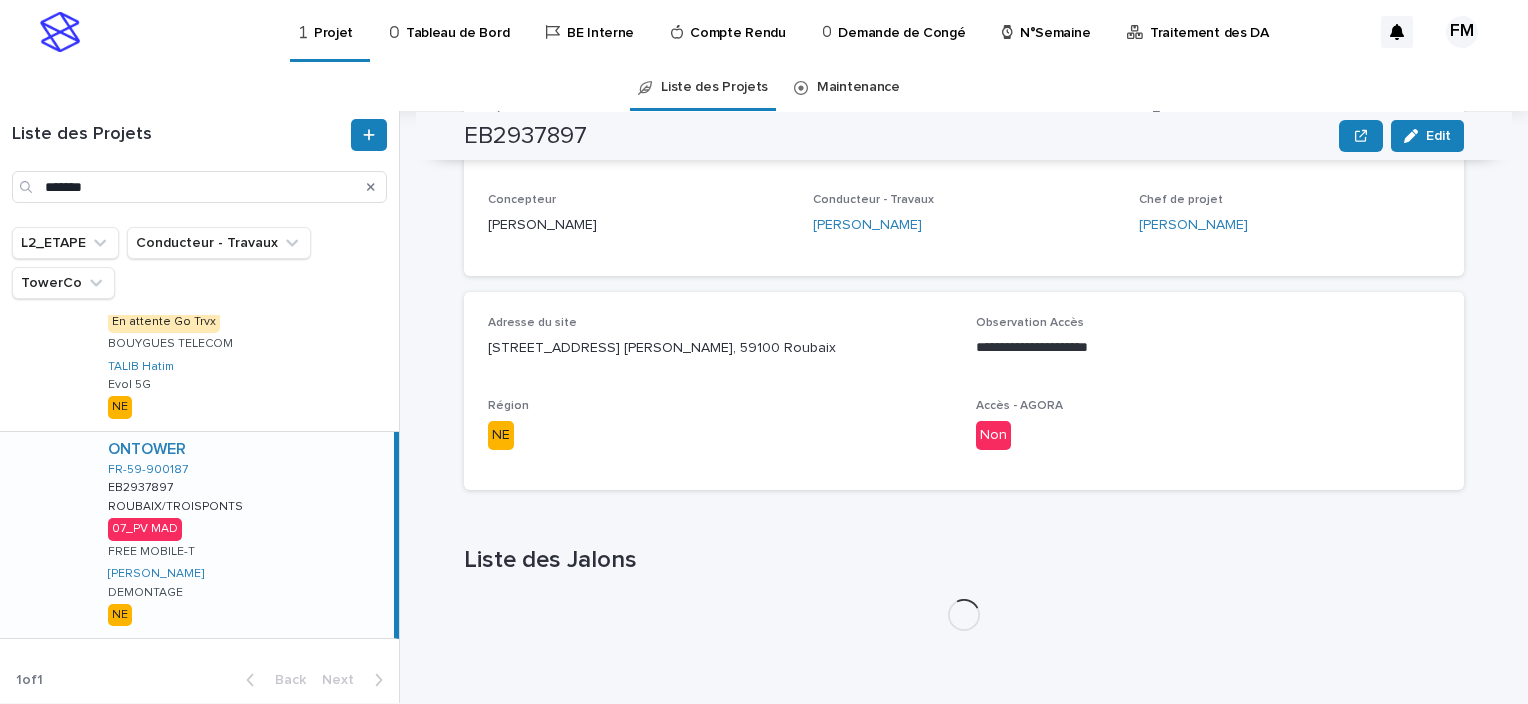 scroll, scrollTop: 572, scrollLeft: 0, axis: vertical 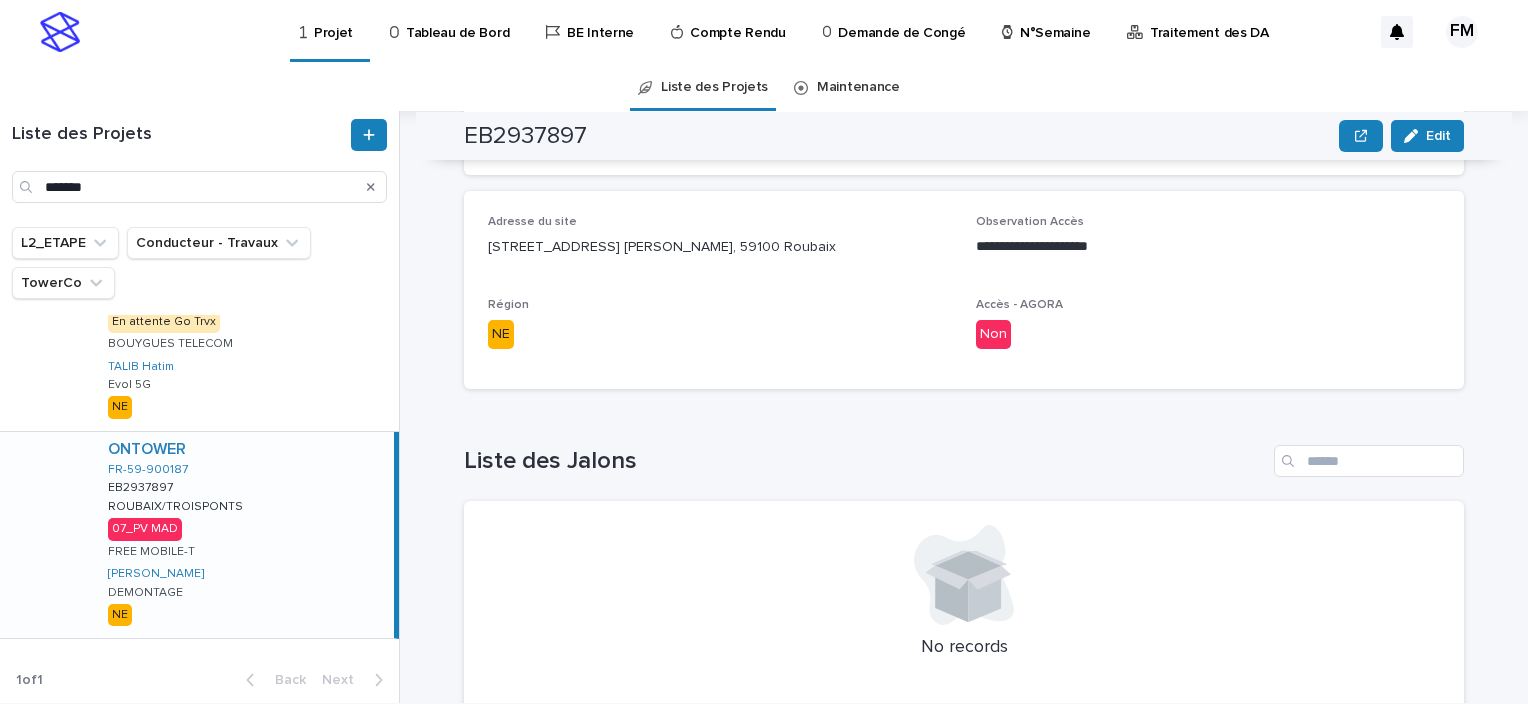 click on "[STREET_ADDRESS] [PERSON_NAME], 59100 Roubaix" at bounding box center (720, 245) 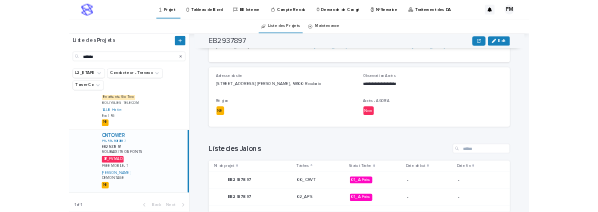 scroll, scrollTop: 348, scrollLeft: 0, axis: vertical 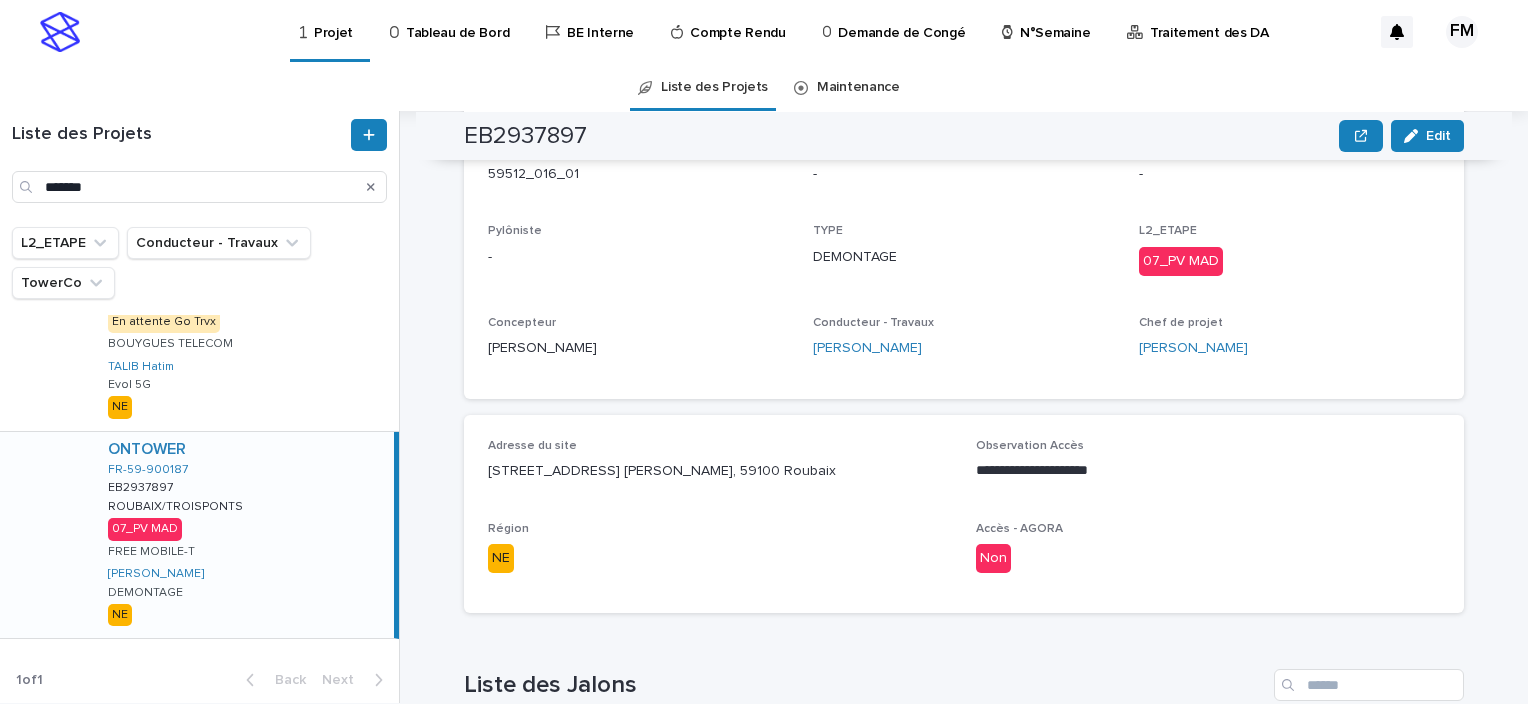 click on "[STREET_ADDRESS] [PERSON_NAME], 59100 Roubaix" at bounding box center [720, 471] 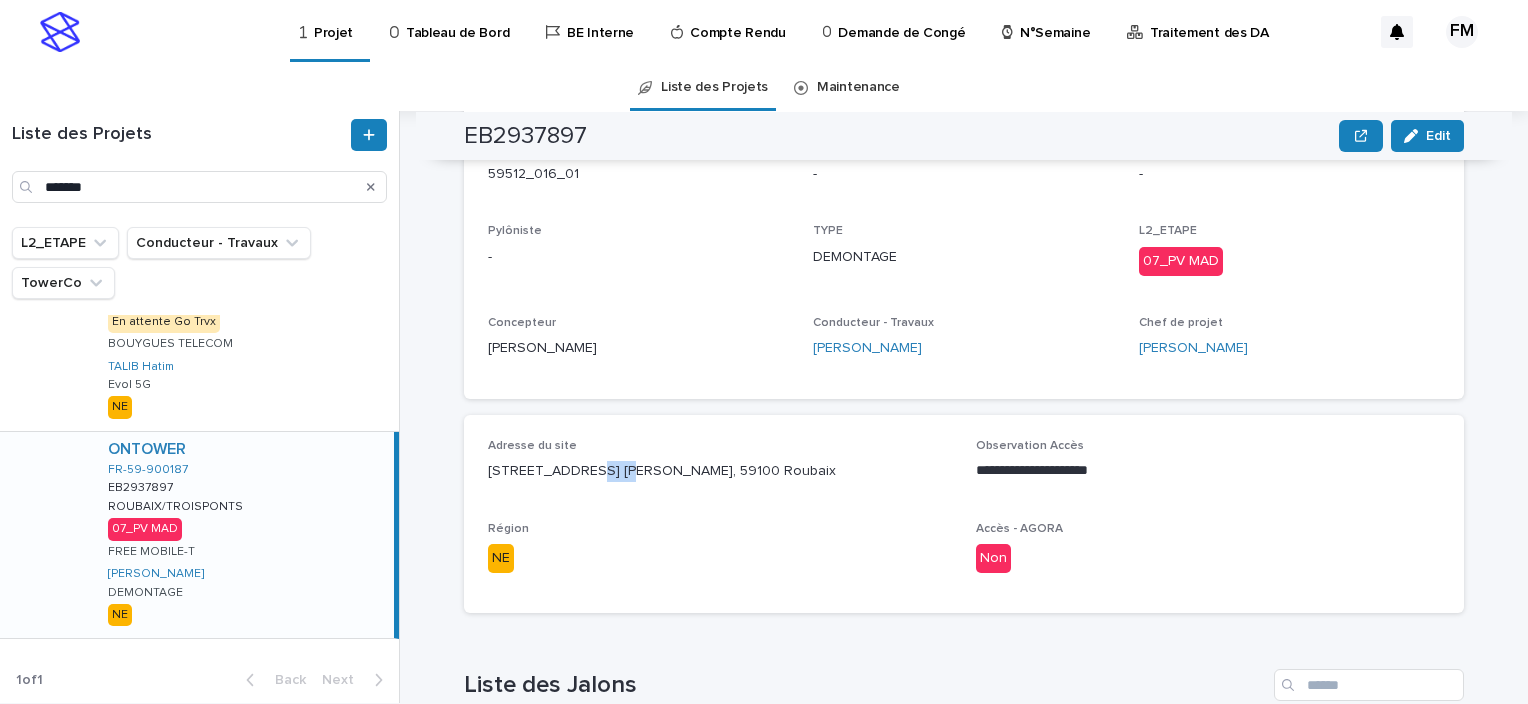 click on "[STREET_ADDRESS] [PERSON_NAME], 59100 Roubaix" at bounding box center (720, 471) 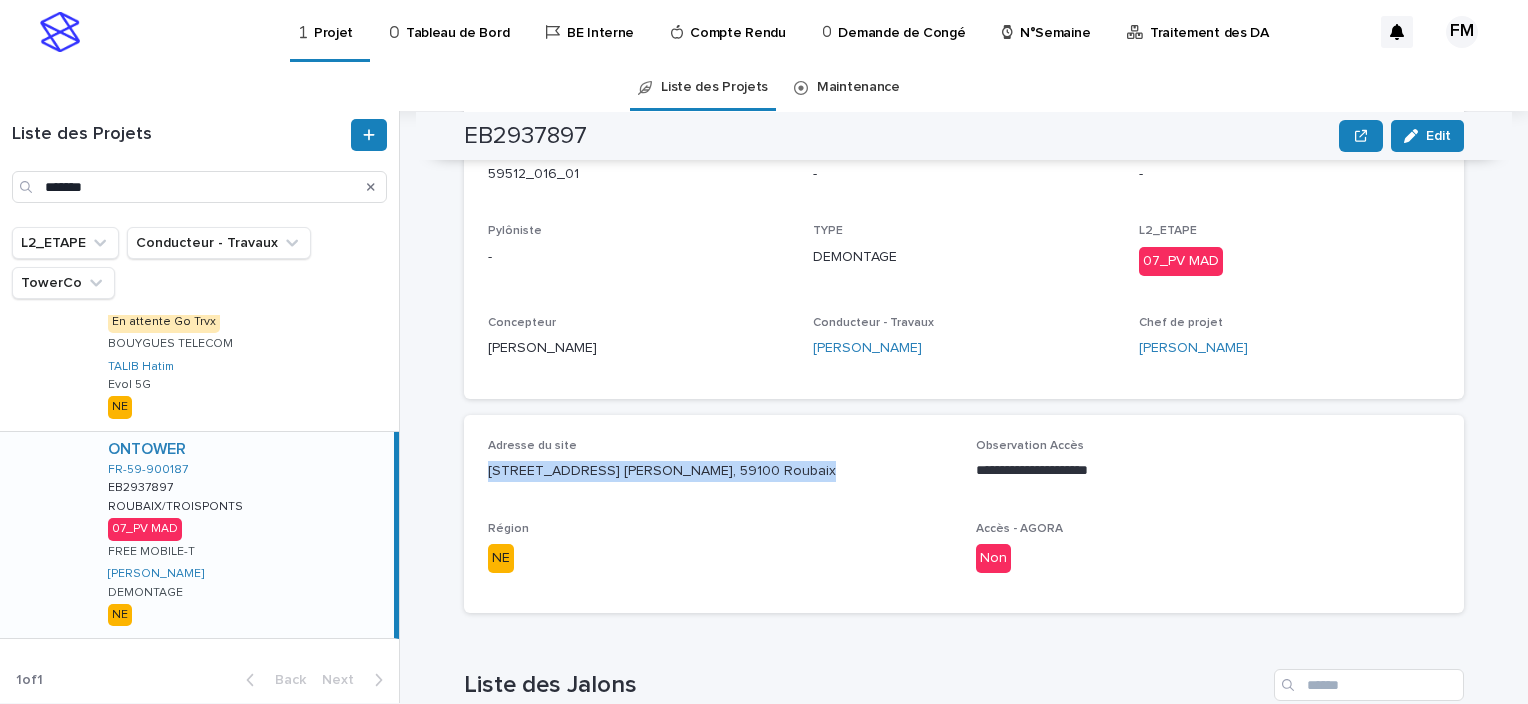 click on "[STREET_ADDRESS] [PERSON_NAME], 59100 Roubaix" at bounding box center [720, 471] 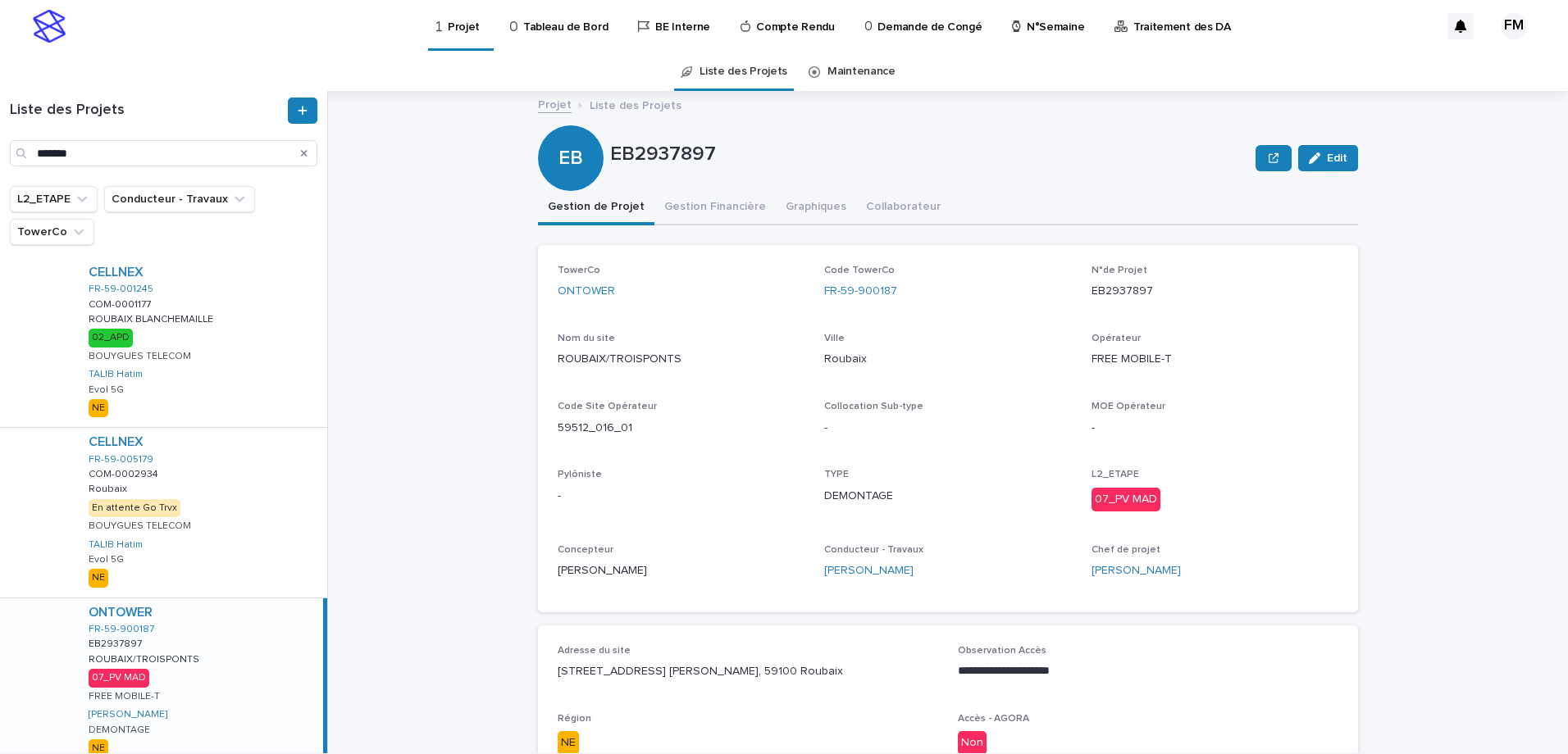 scroll, scrollTop: 0, scrollLeft: 0, axis: both 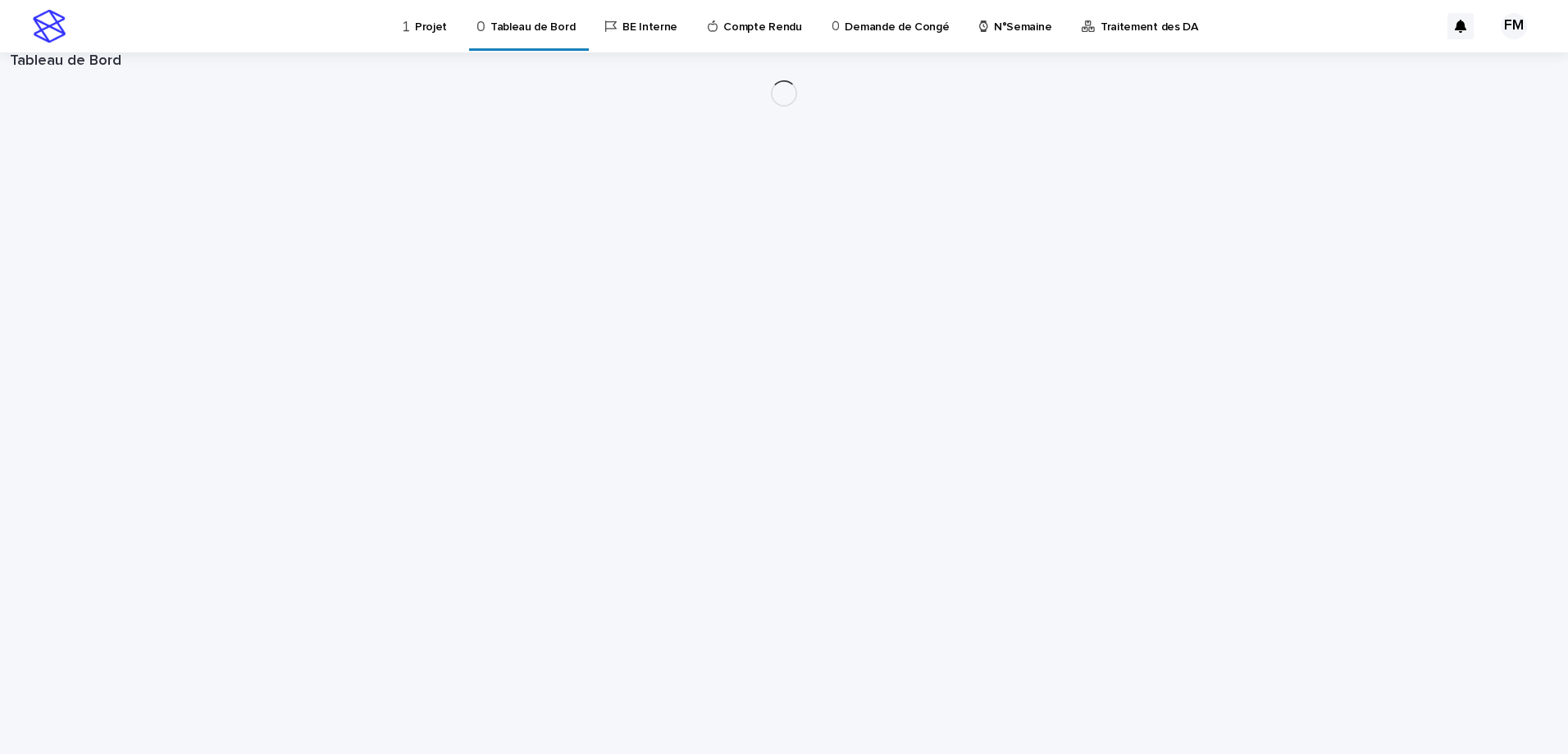 click on "Tableau de Bord" at bounding box center [529, 17] 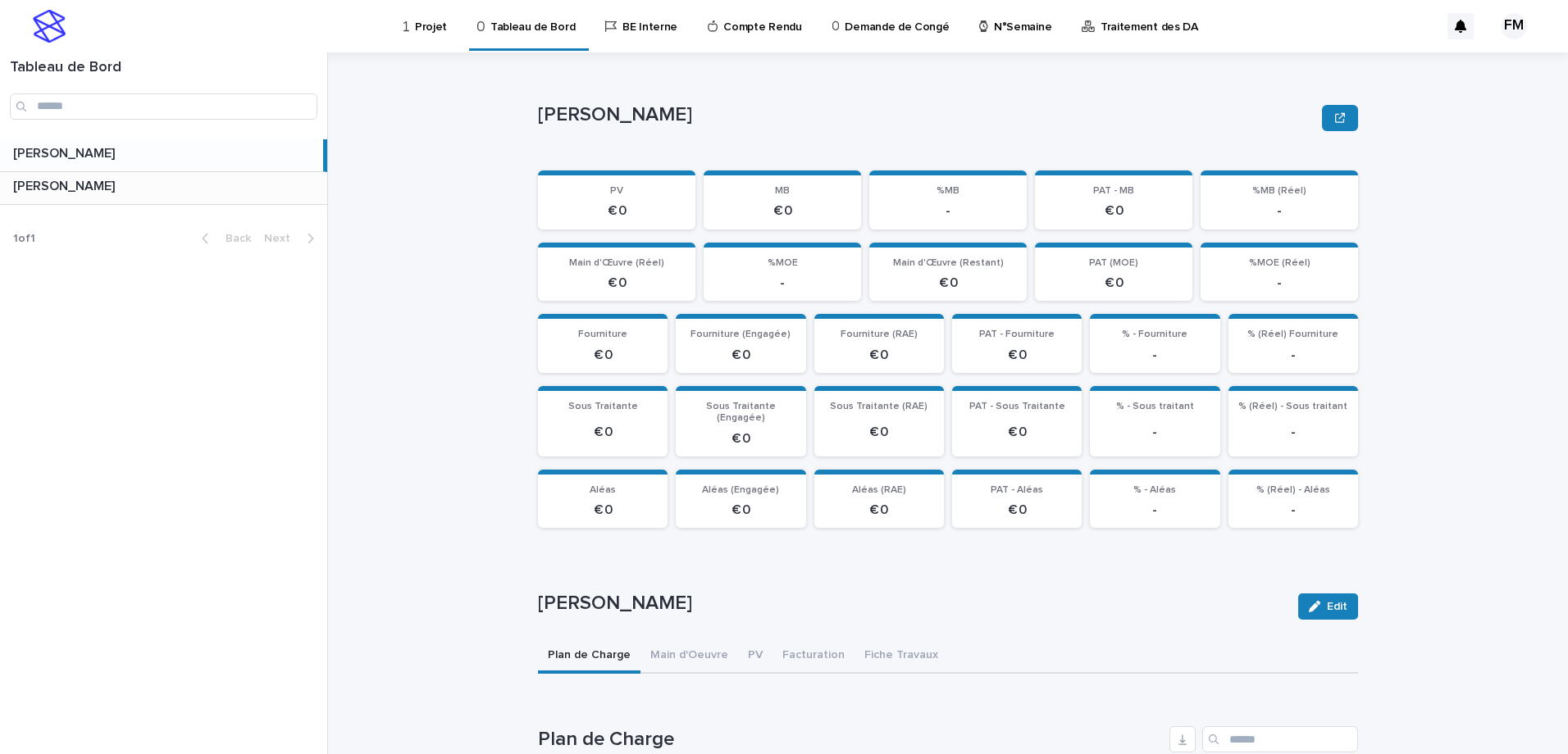click at bounding box center (166, 186) 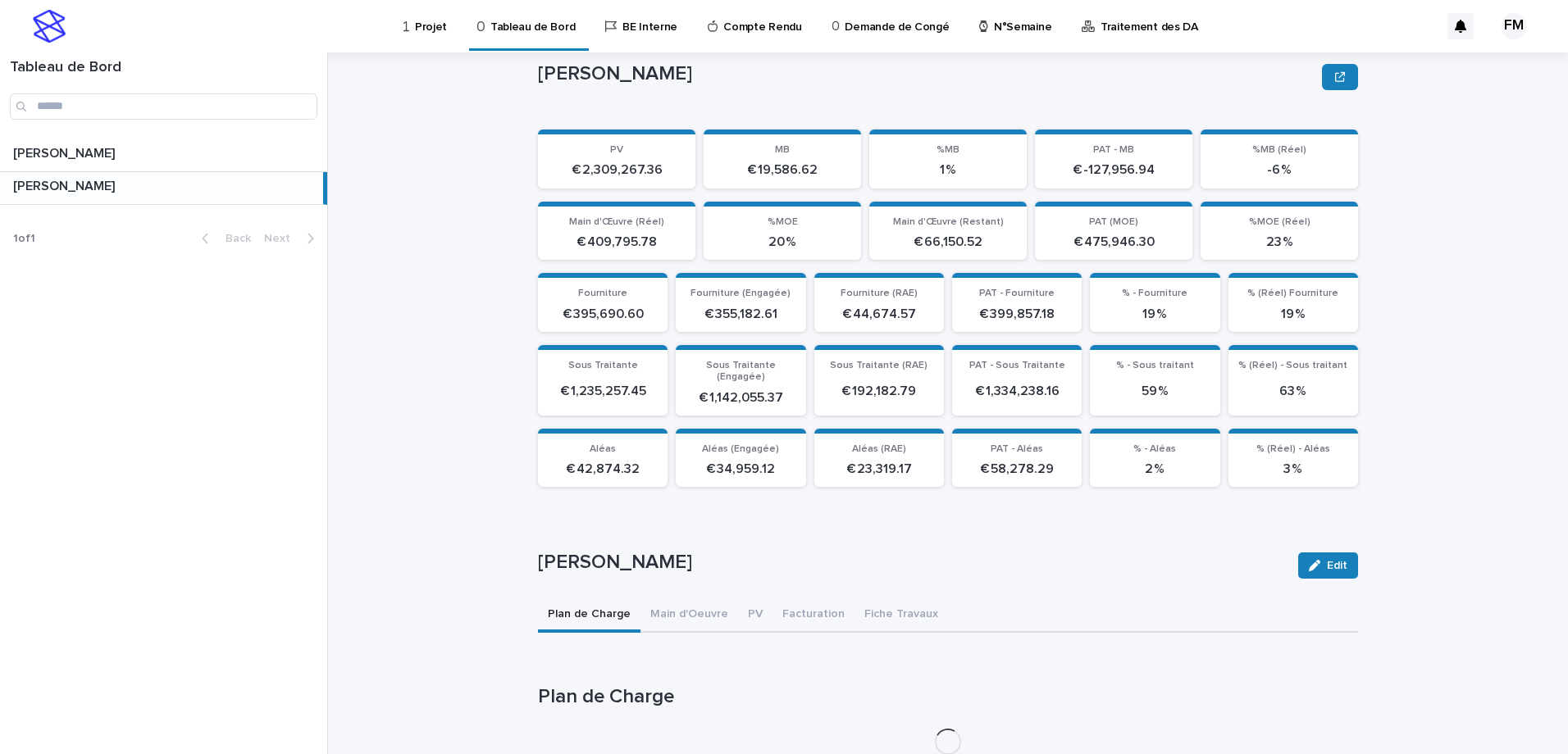 scroll, scrollTop: 81, scrollLeft: 0, axis: vertical 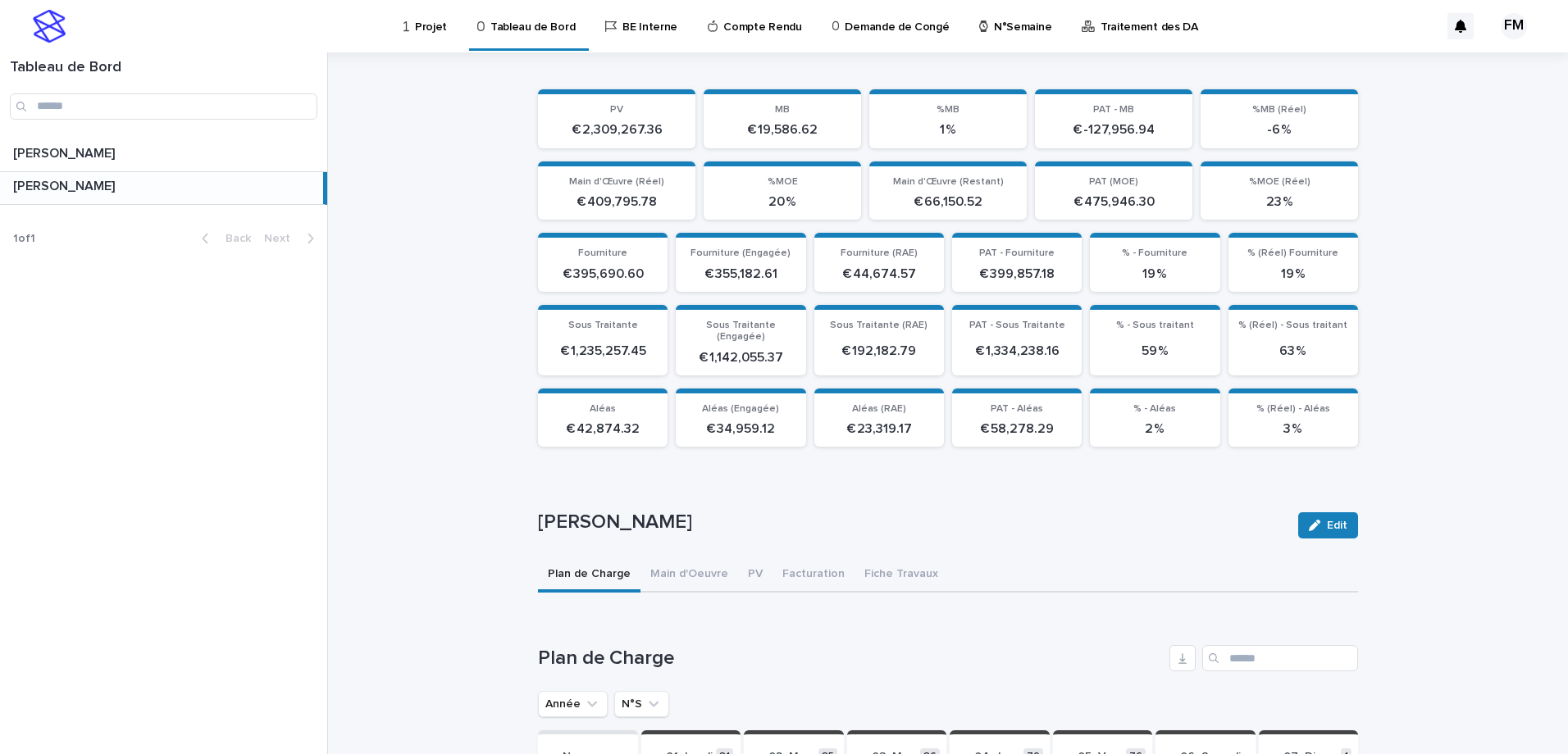 click on "Projet" at bounding box center (428, 25) 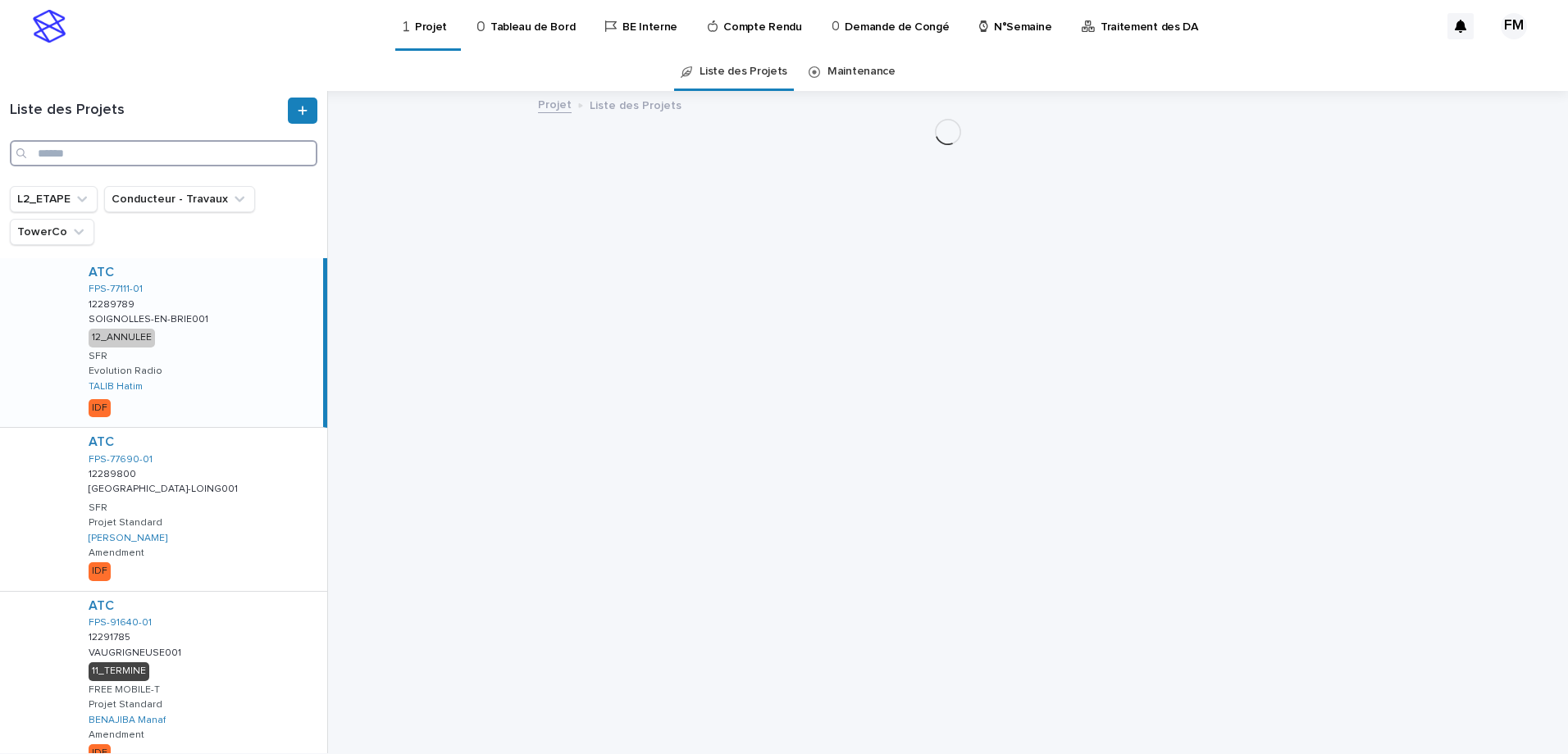 click at bounding box center (163, 153) 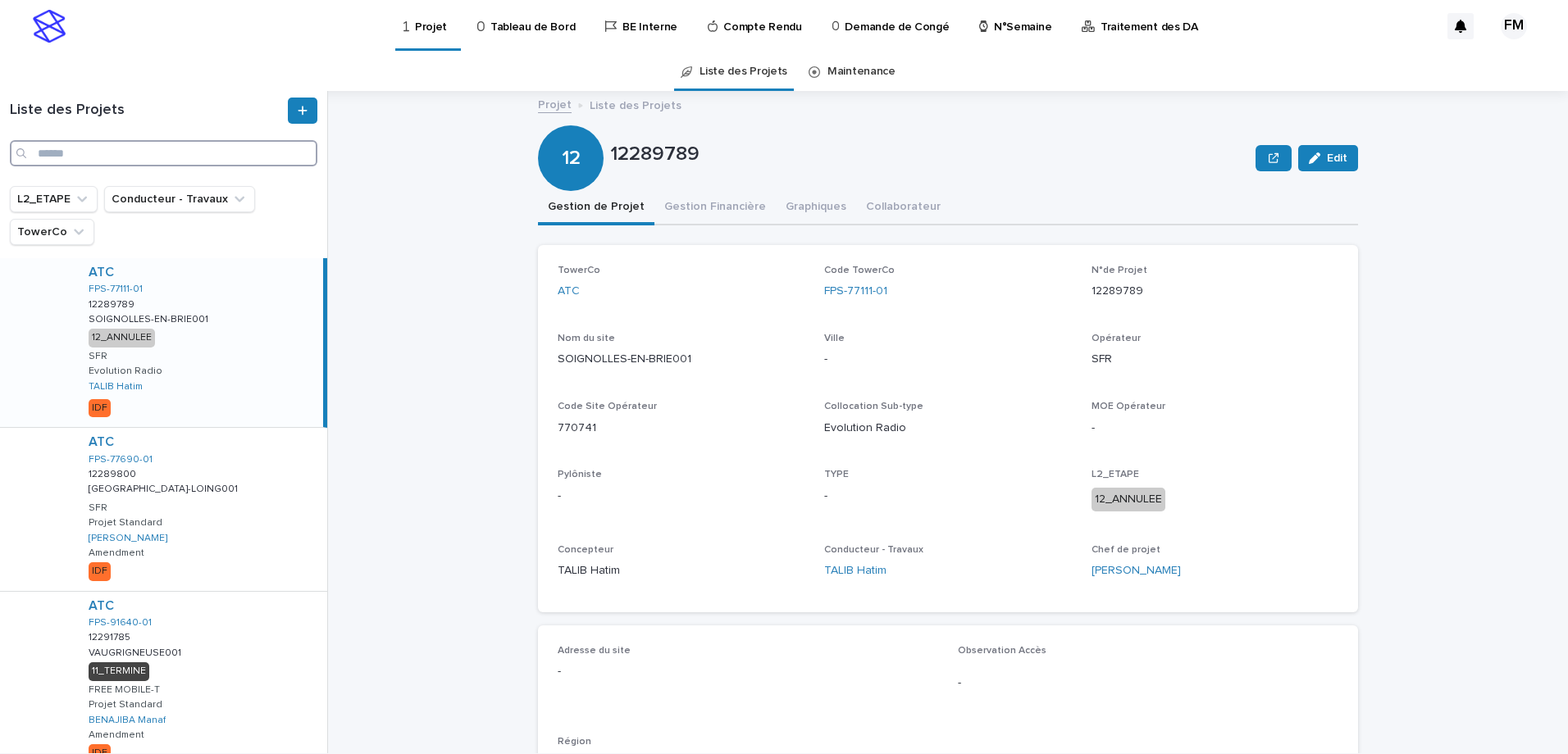 click at bounding box center (163, 153) 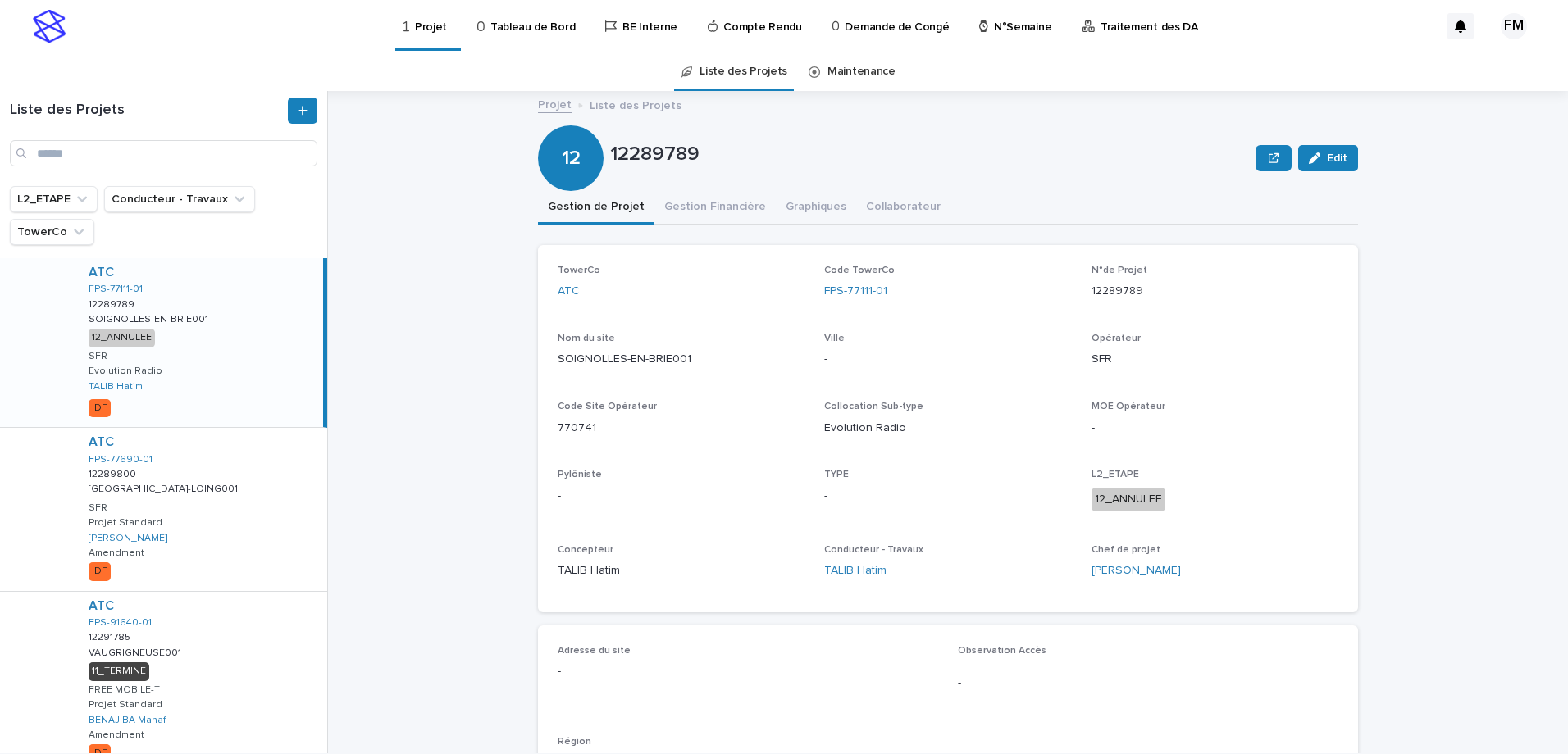click on "Projet" at bounding box center (431, 17) 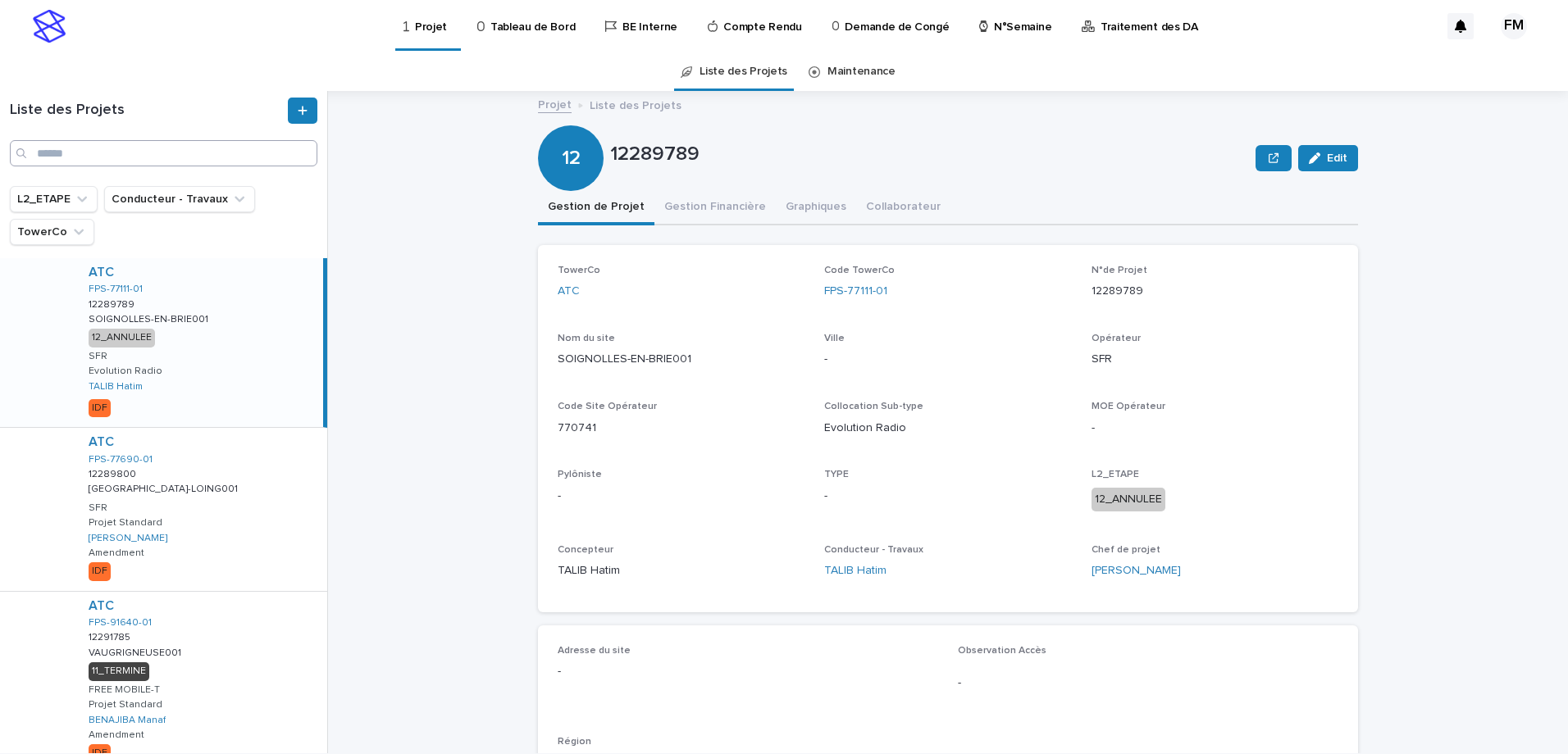 click at bounding box center [163, 153] 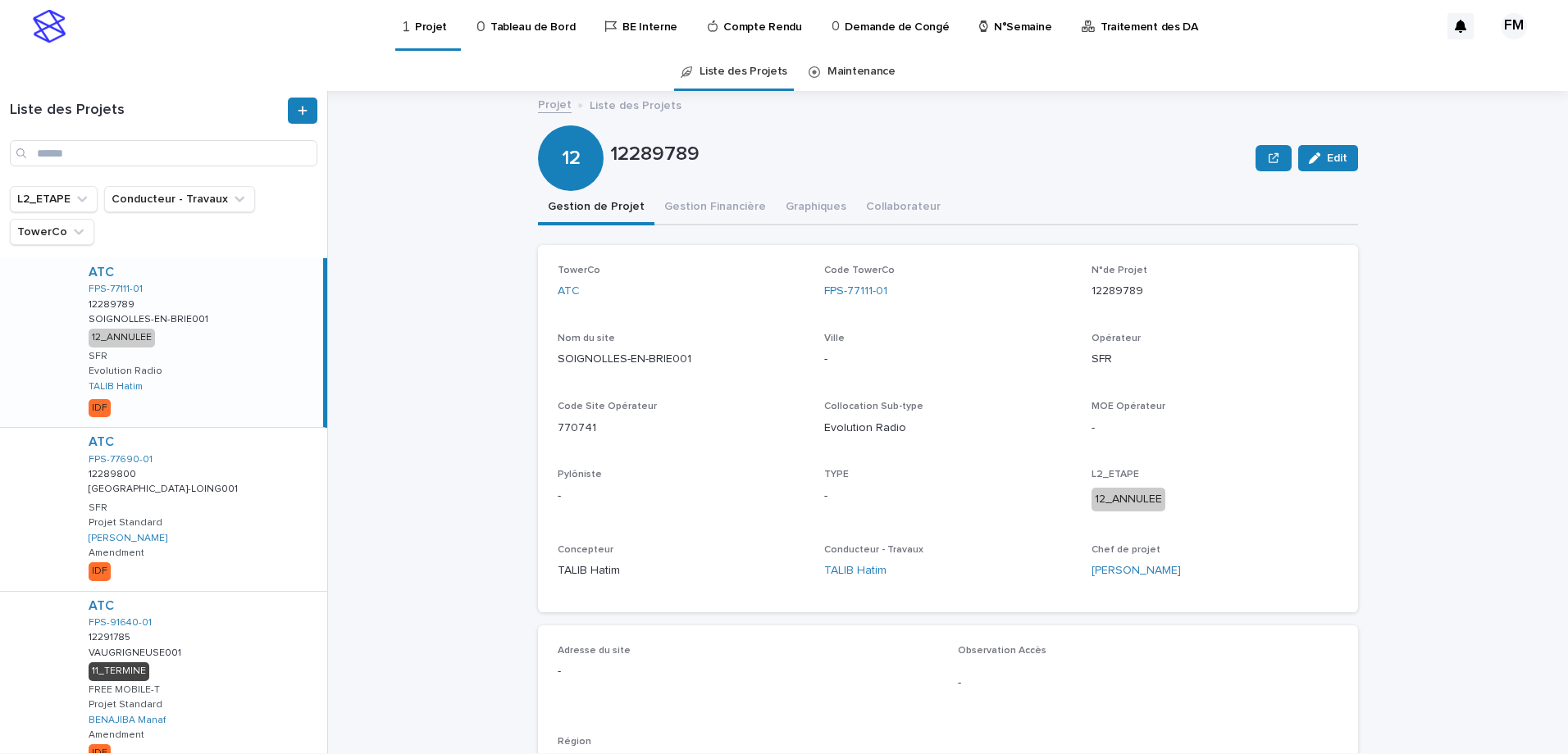 click on "Tableau de Bord" at bounding box center (529, 25) 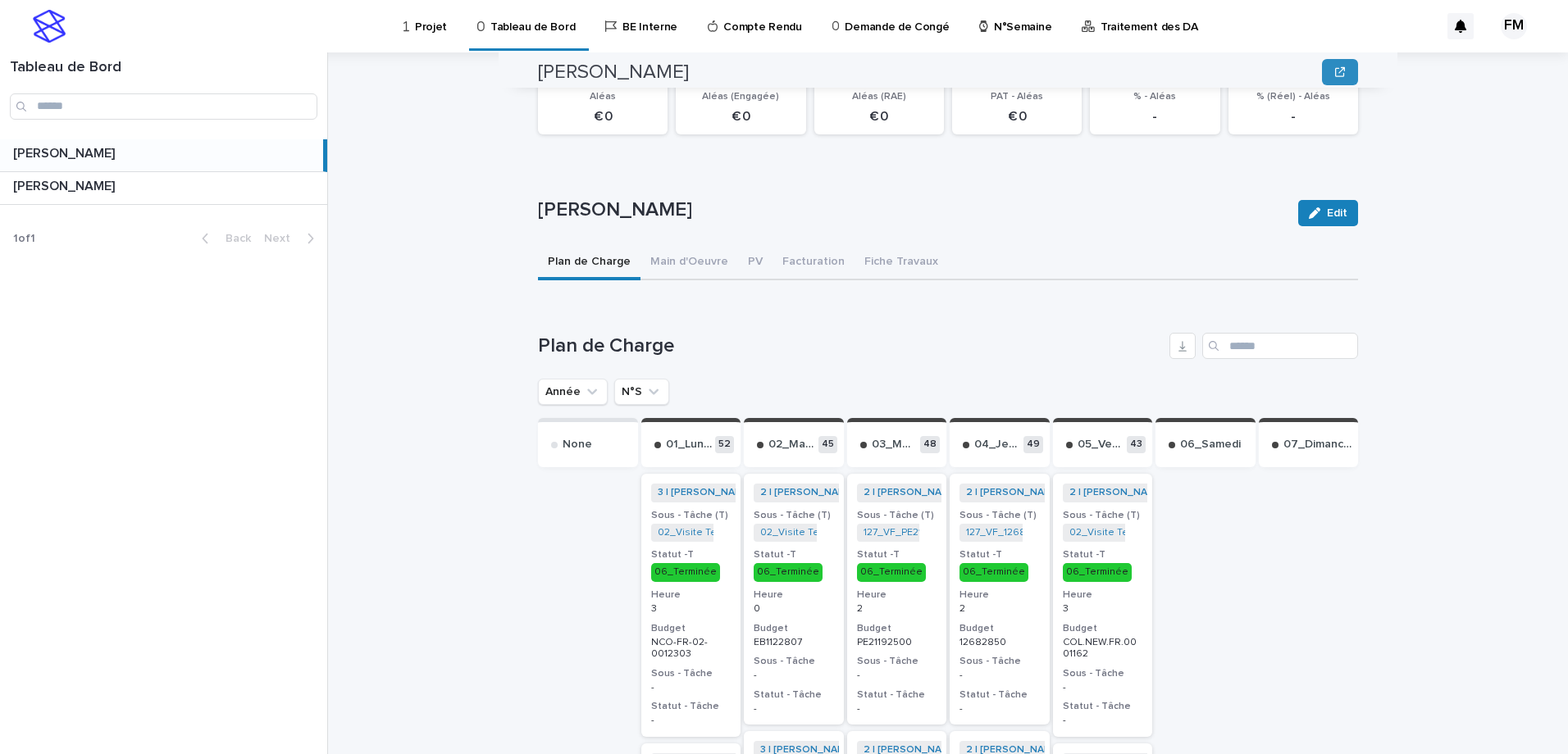 scroll, scrollTop: 410, scrollLeft: 0, axis: vertical 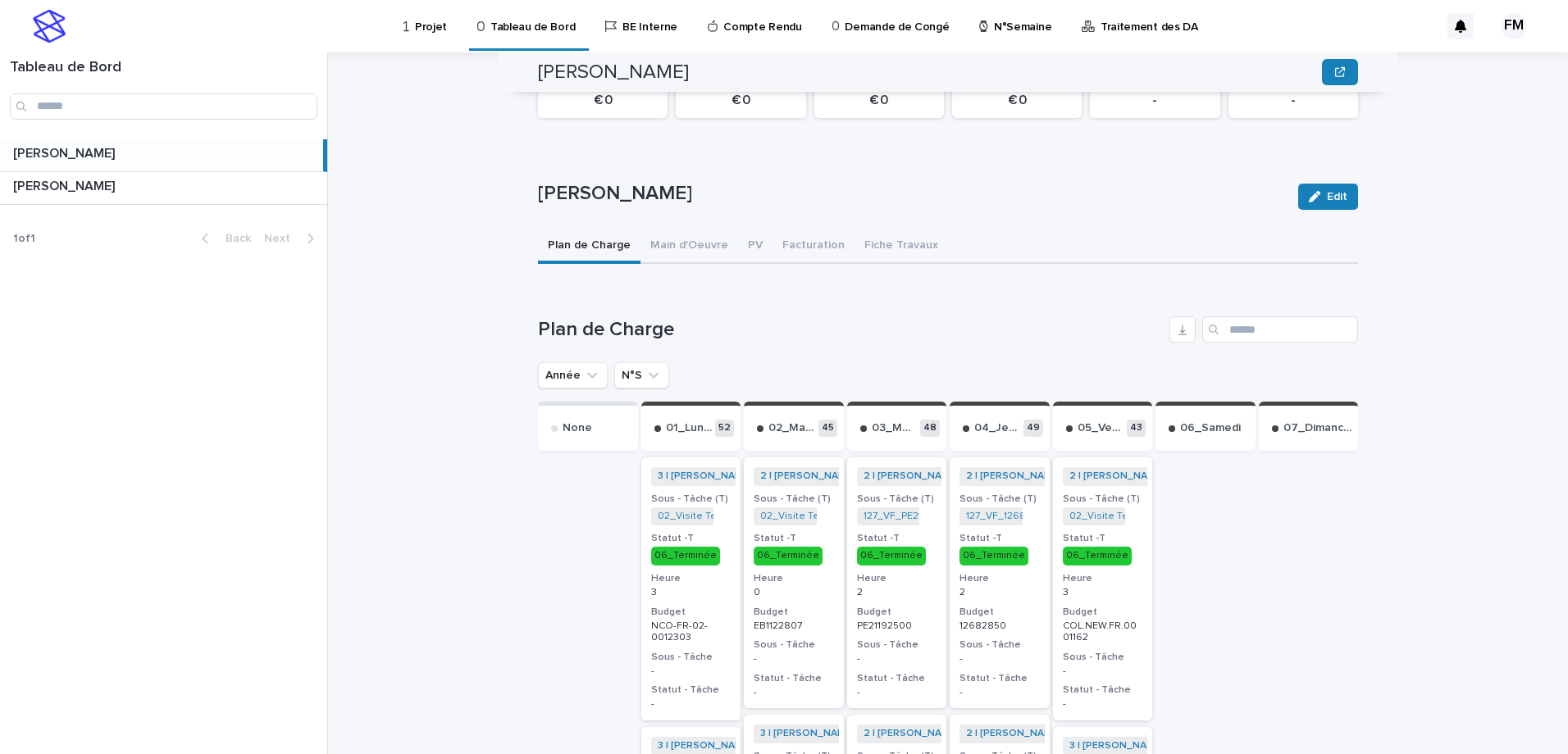 click on "Plan de Charge Année N°S Send to... Send to... None 01_Lundi 52 3 | [PERSON_NAME] | 2025   + 0 Sous - Tâche (T) 02_Visite Technique_NCO-0006960   + 0 Statut -T 06_Terminée Heure 3 Budget NCO-FR-02-0012303 Sous - Tâche - Statut - Tâche - 3 | [PERSON_NAME] | 2025   + 0 Sous - Tâche (T) 03_CRVT_NCO-0006960   + 0 Statut -T 06_Terminée Heure 4 Budget NCO-FR-02-0013944 Sous - Tâche - Statut - Tâche - 4 | [PERSON_NAME] | 2025   + 0 Sous - Tâche (T) 112_Nacelle_12630458   + 0 Statut -T 06_Terminée Heure 3 Budget 12630458 Sous - Tâche - Statut - Tâche - 4 | [PERSON_NAME] | 2025   + 0 Sous - Tâche (T) 128_LR VF_PE23233131   + 0 Statut -T 06_Terminée Heure 3 Budget PE23233134 Sous - Tâche - Statut - Tâche - 5 | [PERSON_NAME] | 2025   + 0 Sous - Tâche (T) 02_Visite Technique_COL.NEW.FR.0000768   + 0 Statut -T 06_Terminée Heure 3 Budget COL.NEW.FR.0000768 Sous - Tâche - Statut - Tâche - 4 | [PERSON_NAME] | 2025   + 0 Sous - Tâche (T) 125_Travaux_PE24253463   + 0 Statut -T 06_Terminée Heure 1 Budget" at bounding box center (948, 3082) 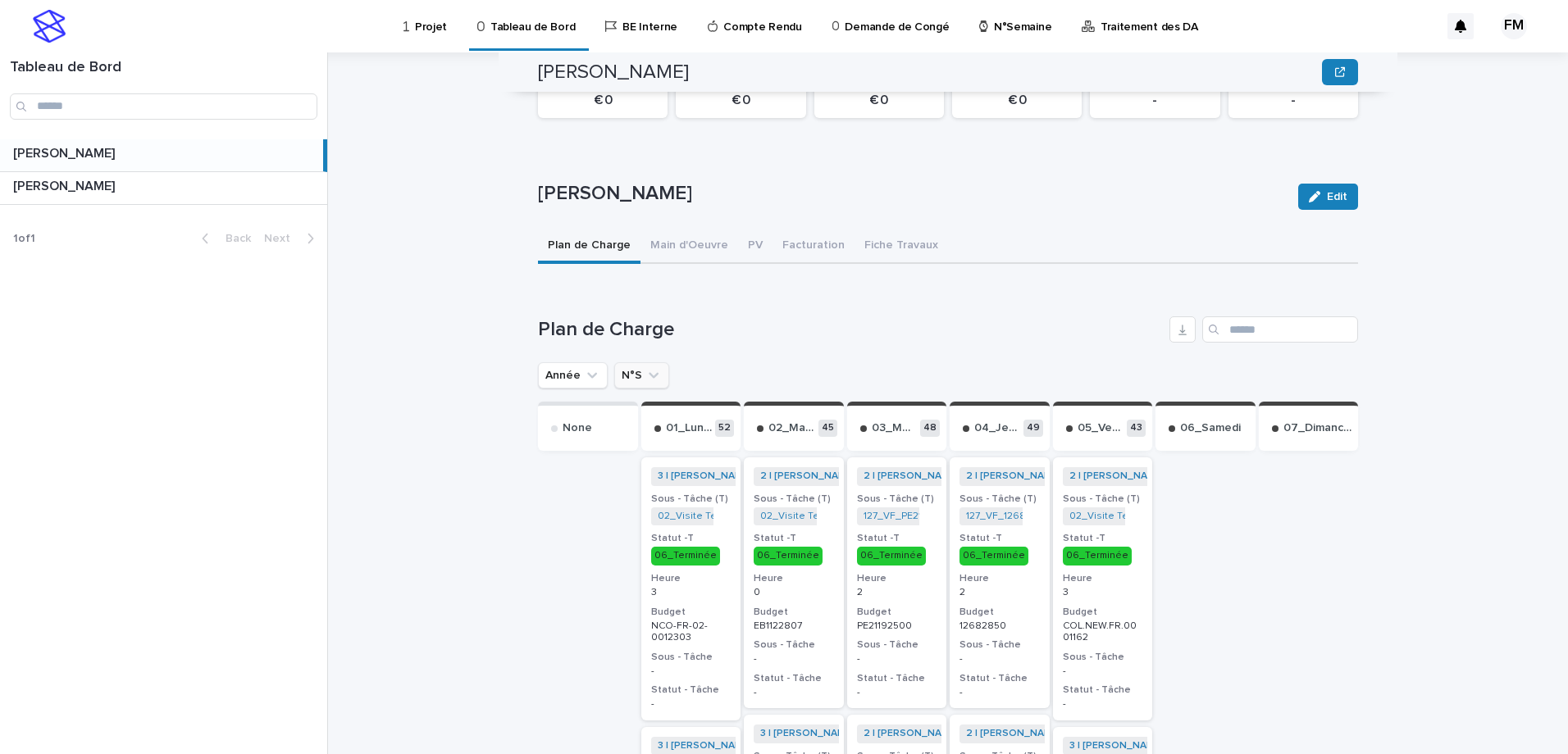 click 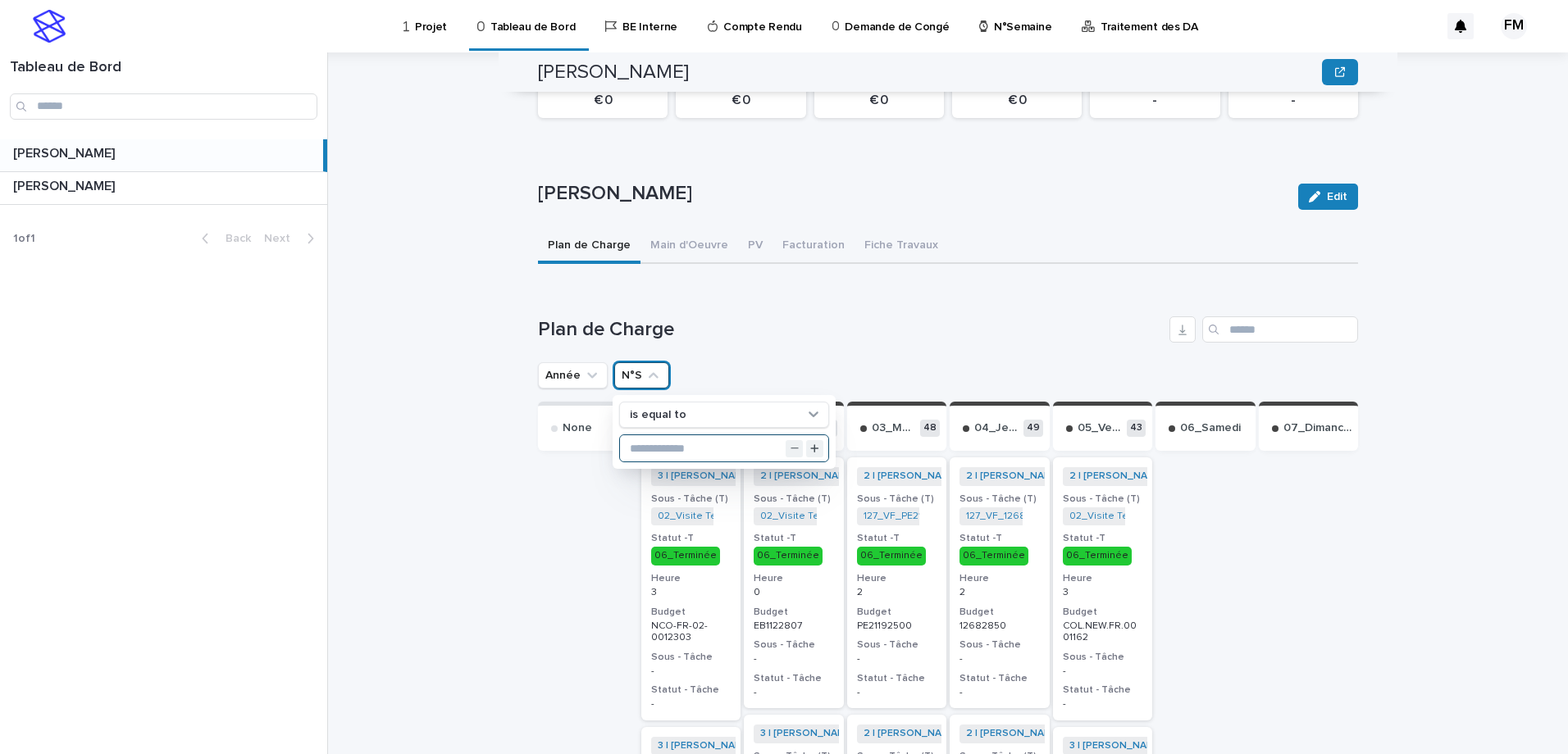 click at bounding box center (724, 448) 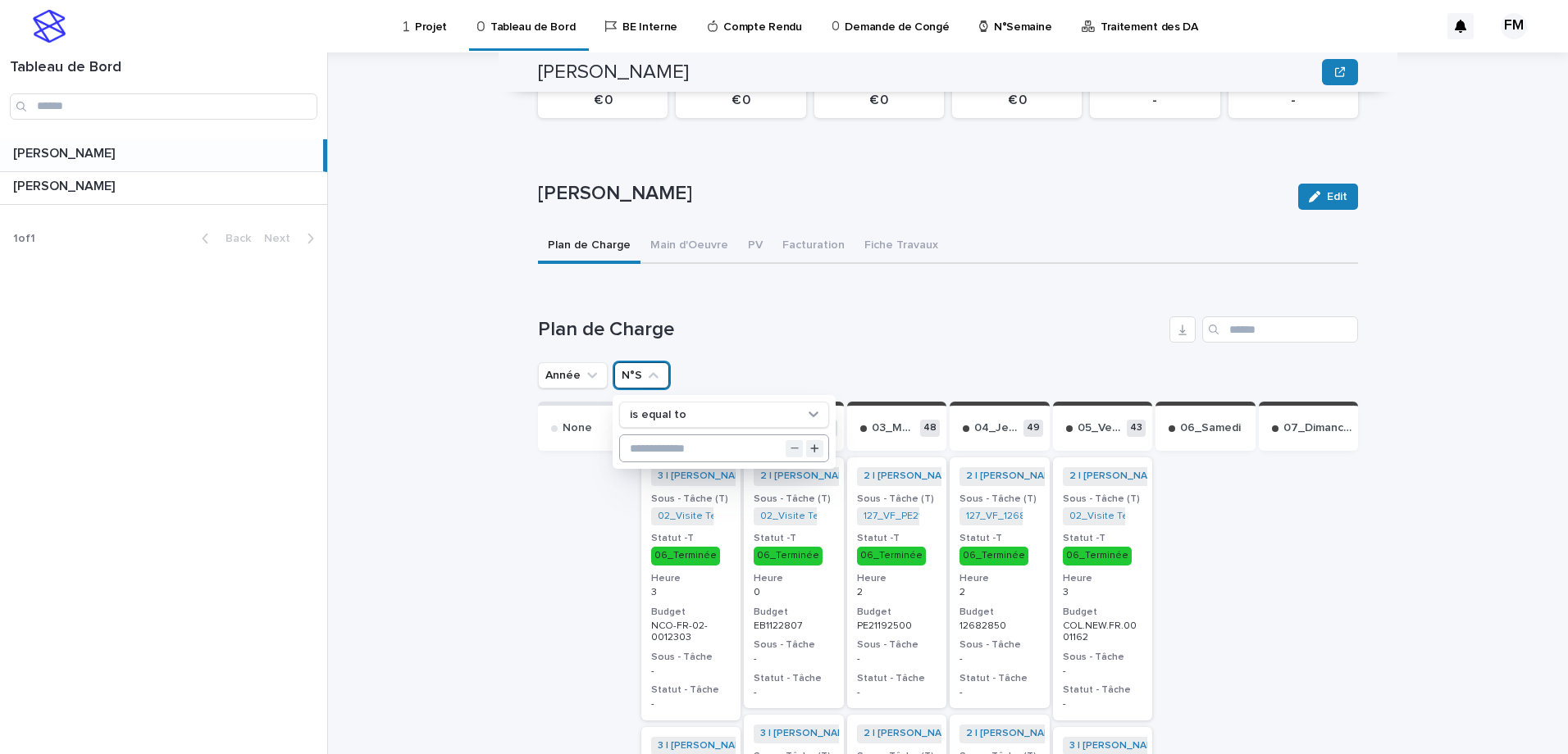 drag, startPoint x: 645, startPoint y: 436, endPoint x: 619, endPoint y: 441, distance: 26.476405 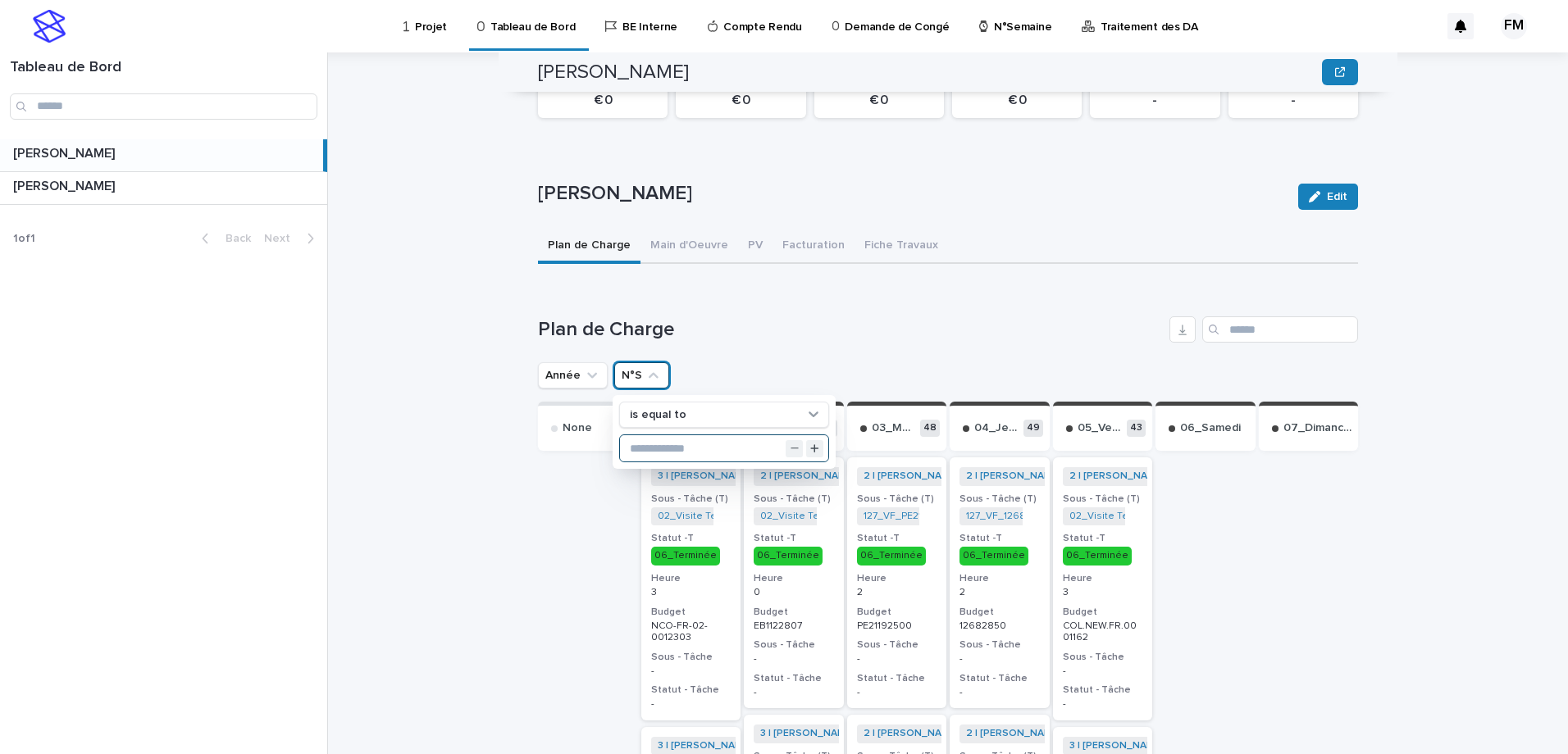 click at bounding box center [724, 448] 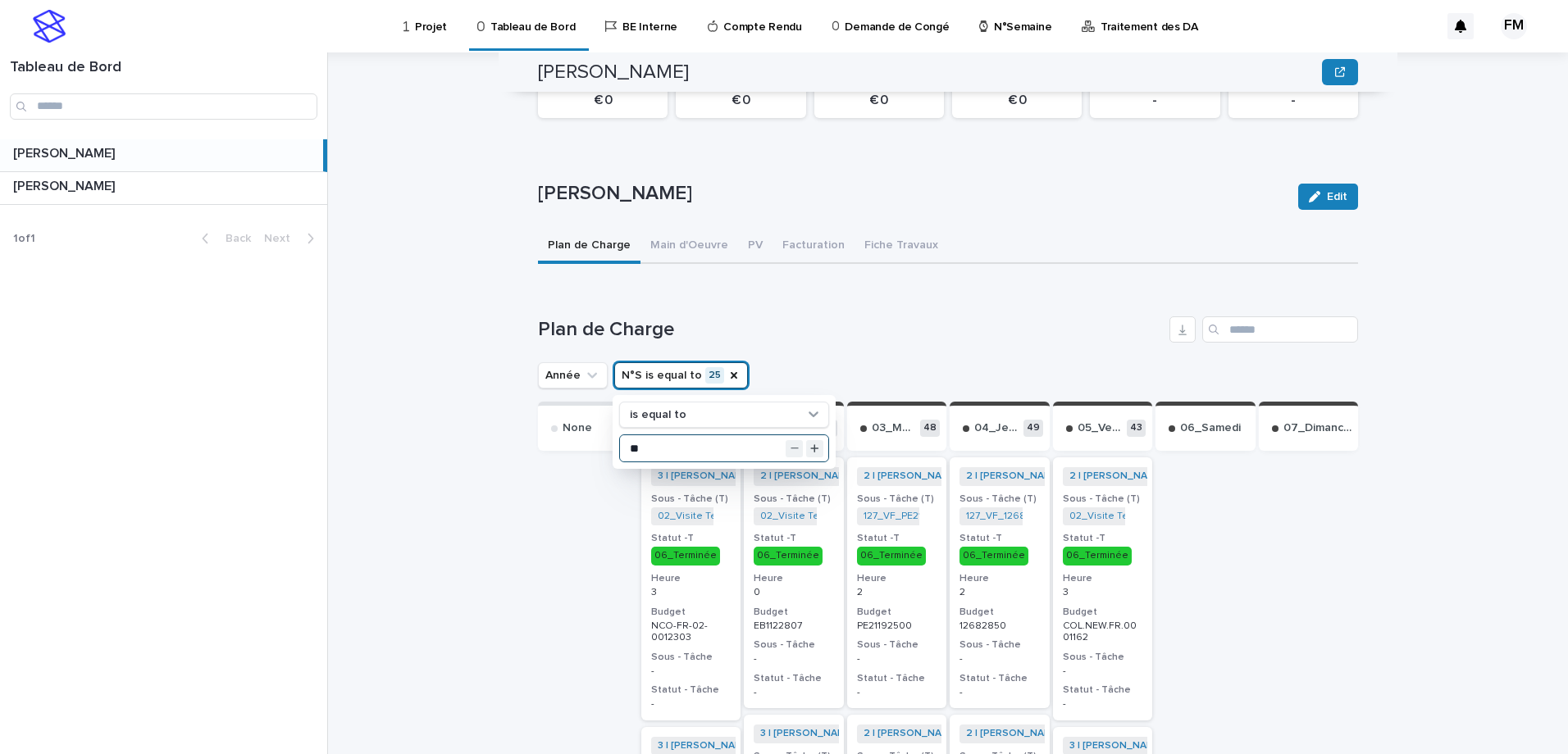 type on "**" 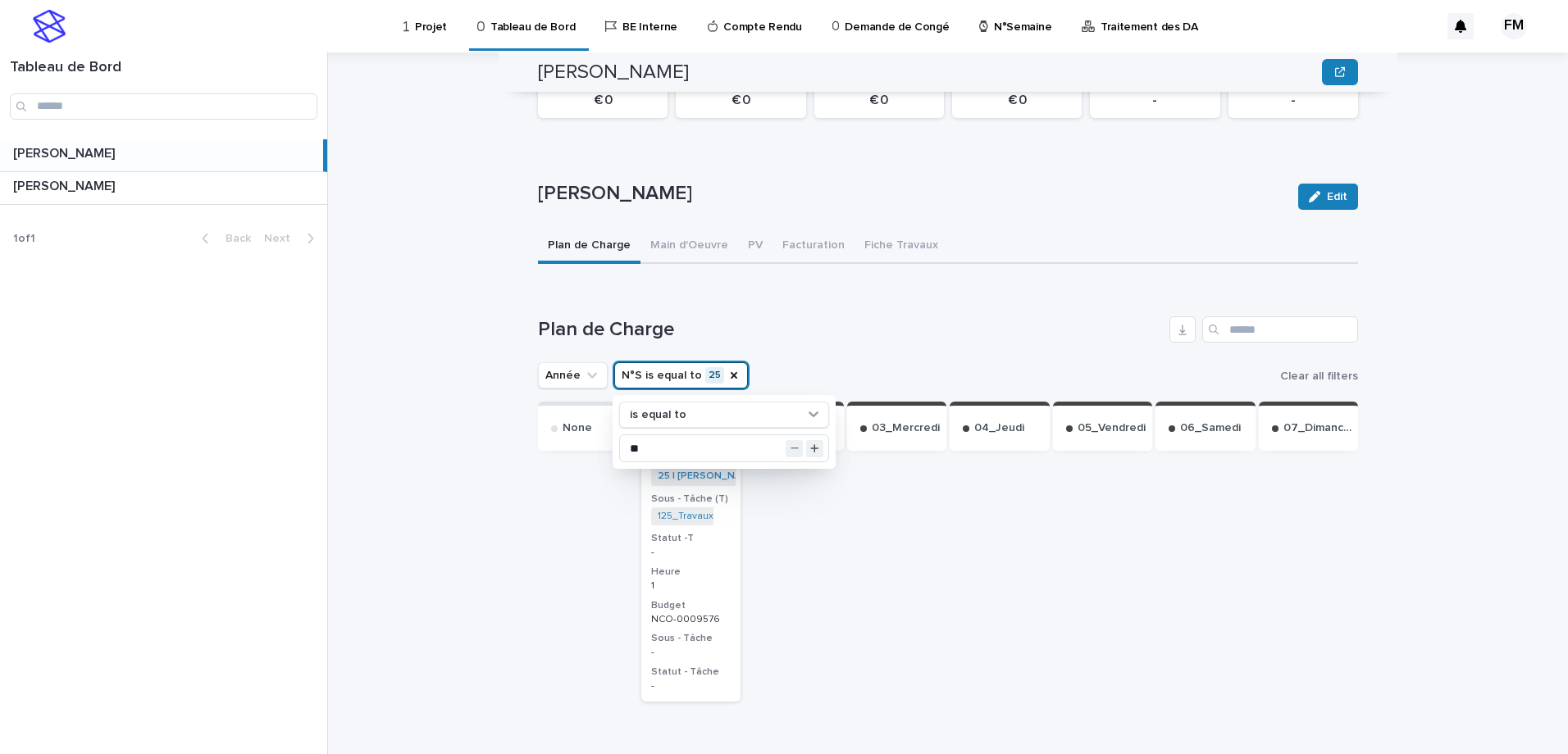 click at bounding box center [897, 622] 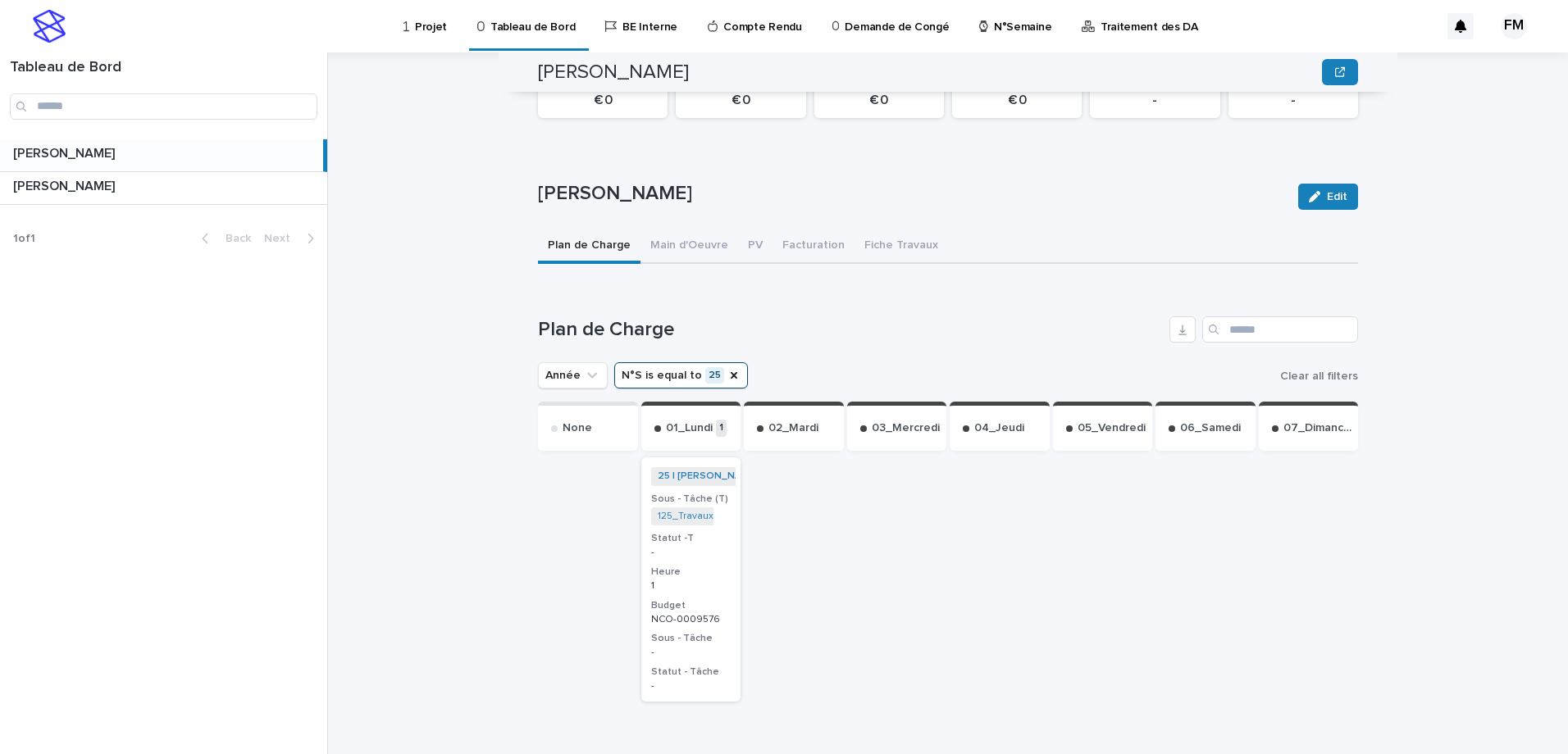 click on "25 | [PERSON_NAME] | 2025   + 0 Sous - Tâche (T) 125_Travaux_NCO-0009576   + 0 Statut -T - Heure 1 Budget NCO-0009576 Sous - Tâche - Statut - Tâche -" at bounding box center [691, 579] 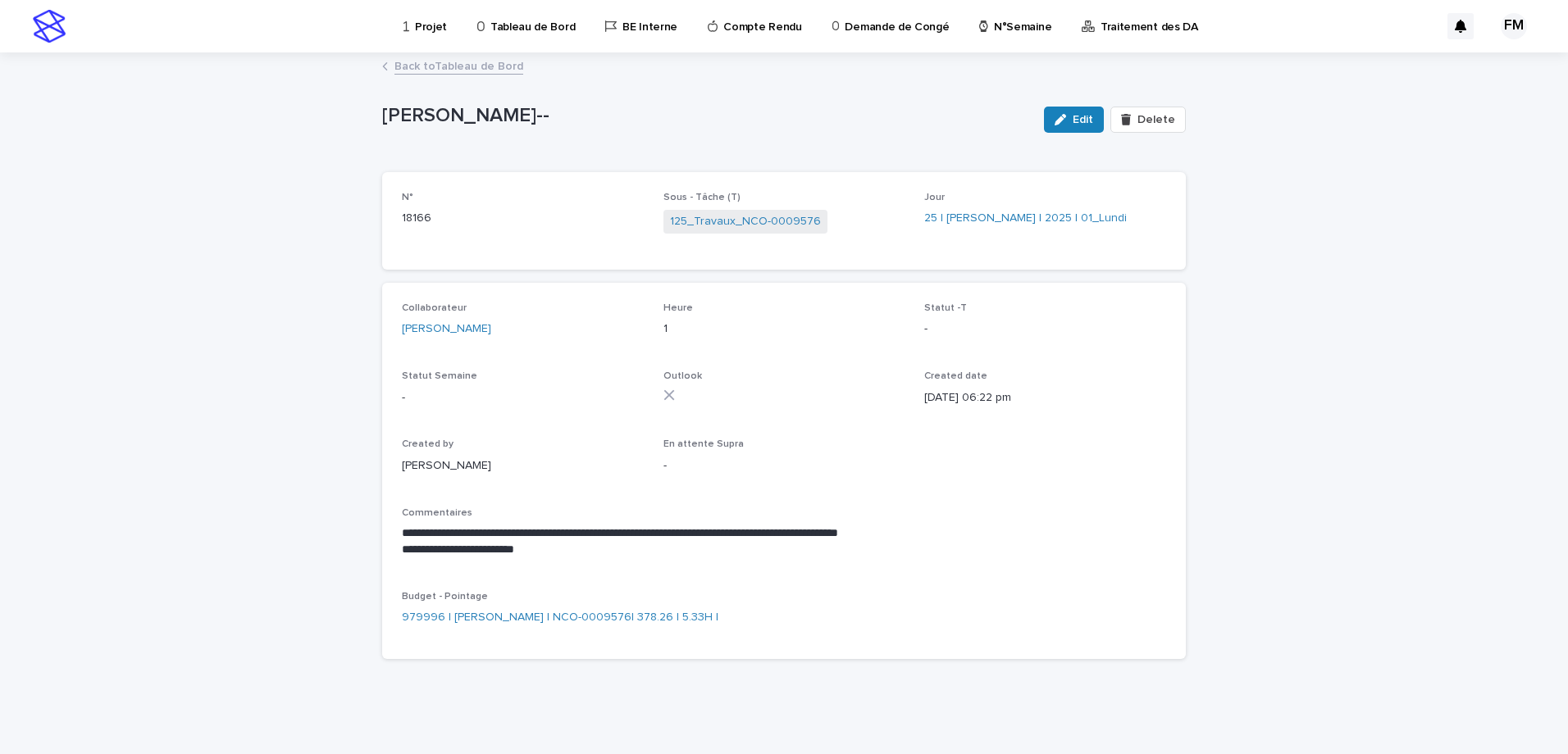 click on "Back to  Tableau de Bord" at bounding box center [458, 65] 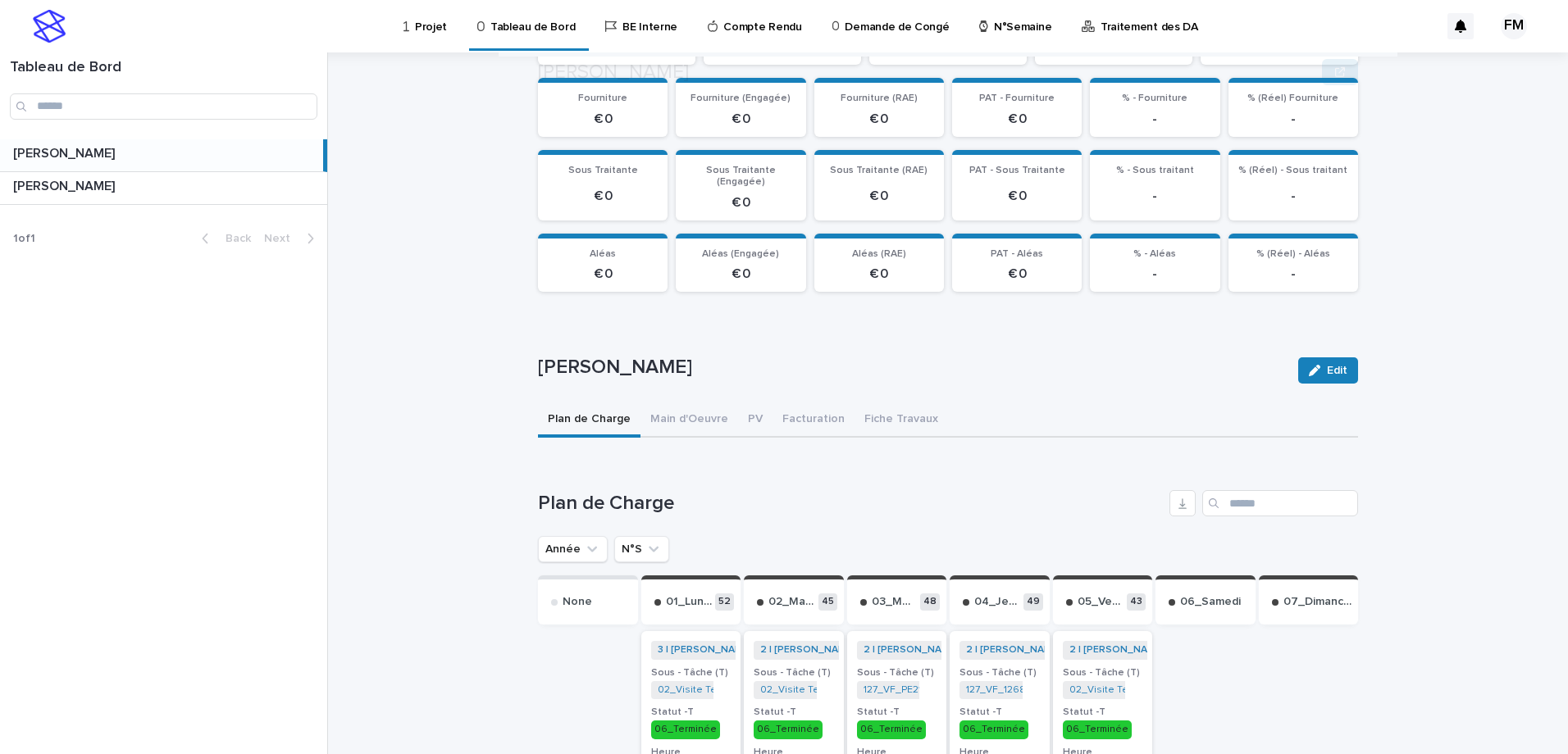 scroll, scrollTop: 246, scrollLeft: 0, axis: vertical 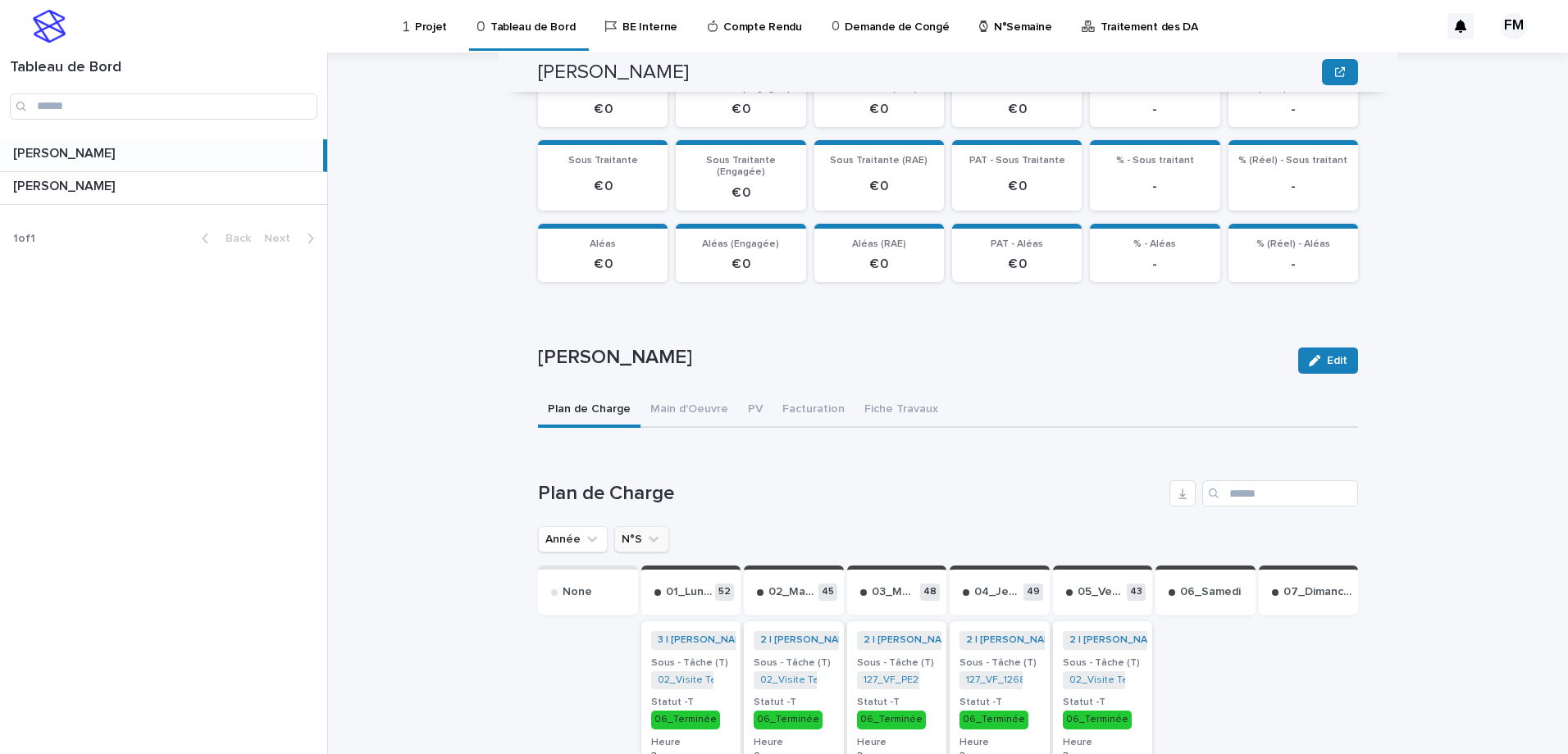 click 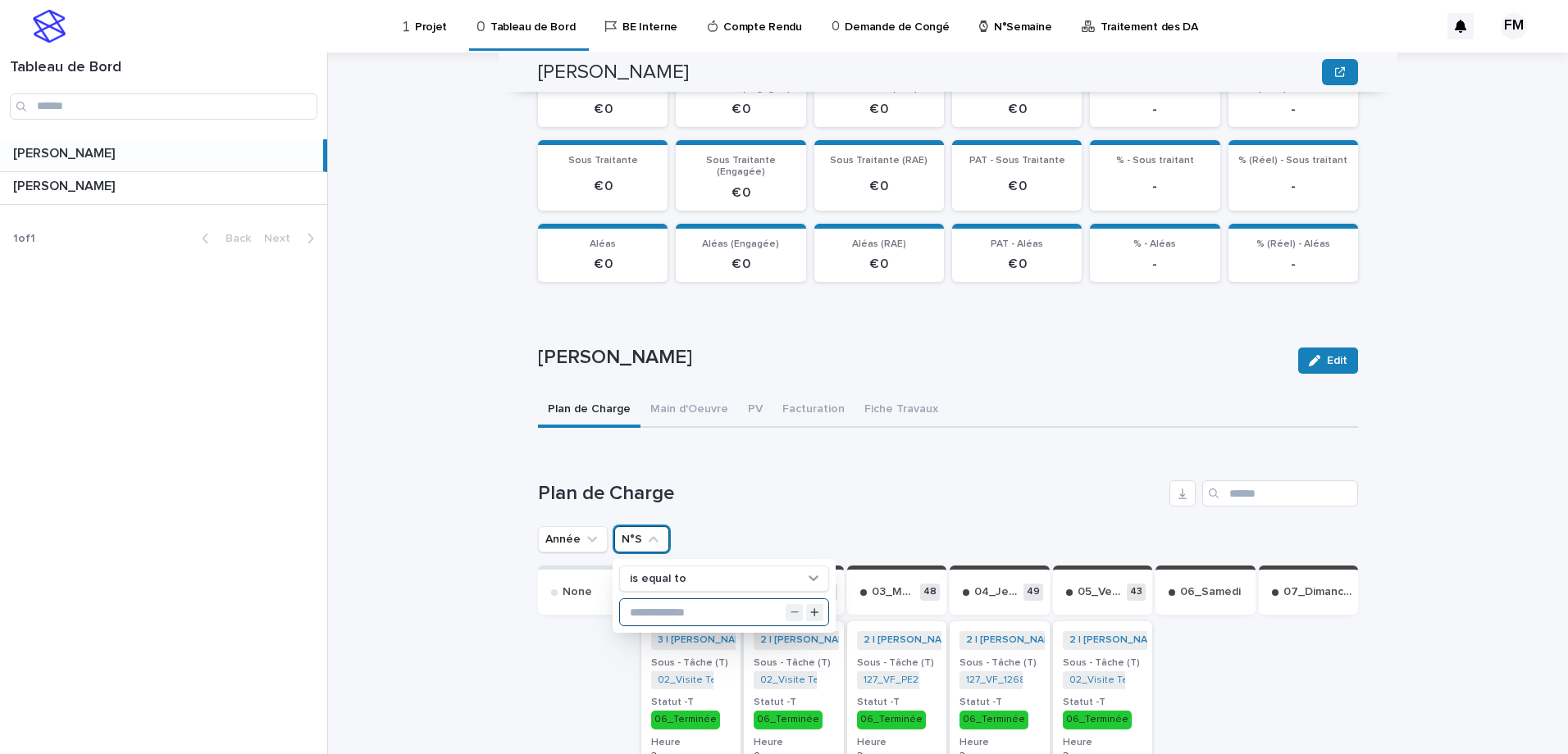 click at bounding box center [724, 612] 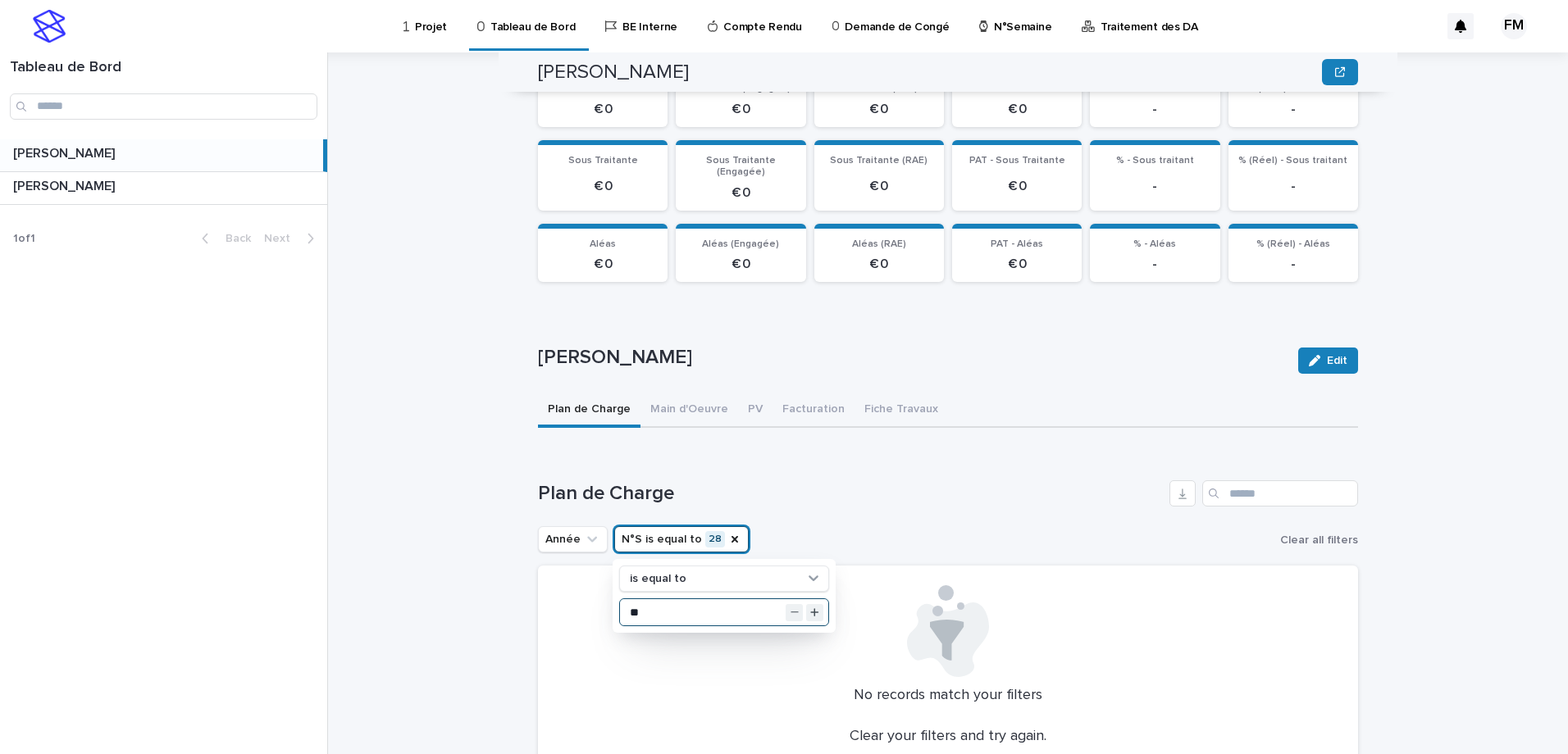 type on "**" 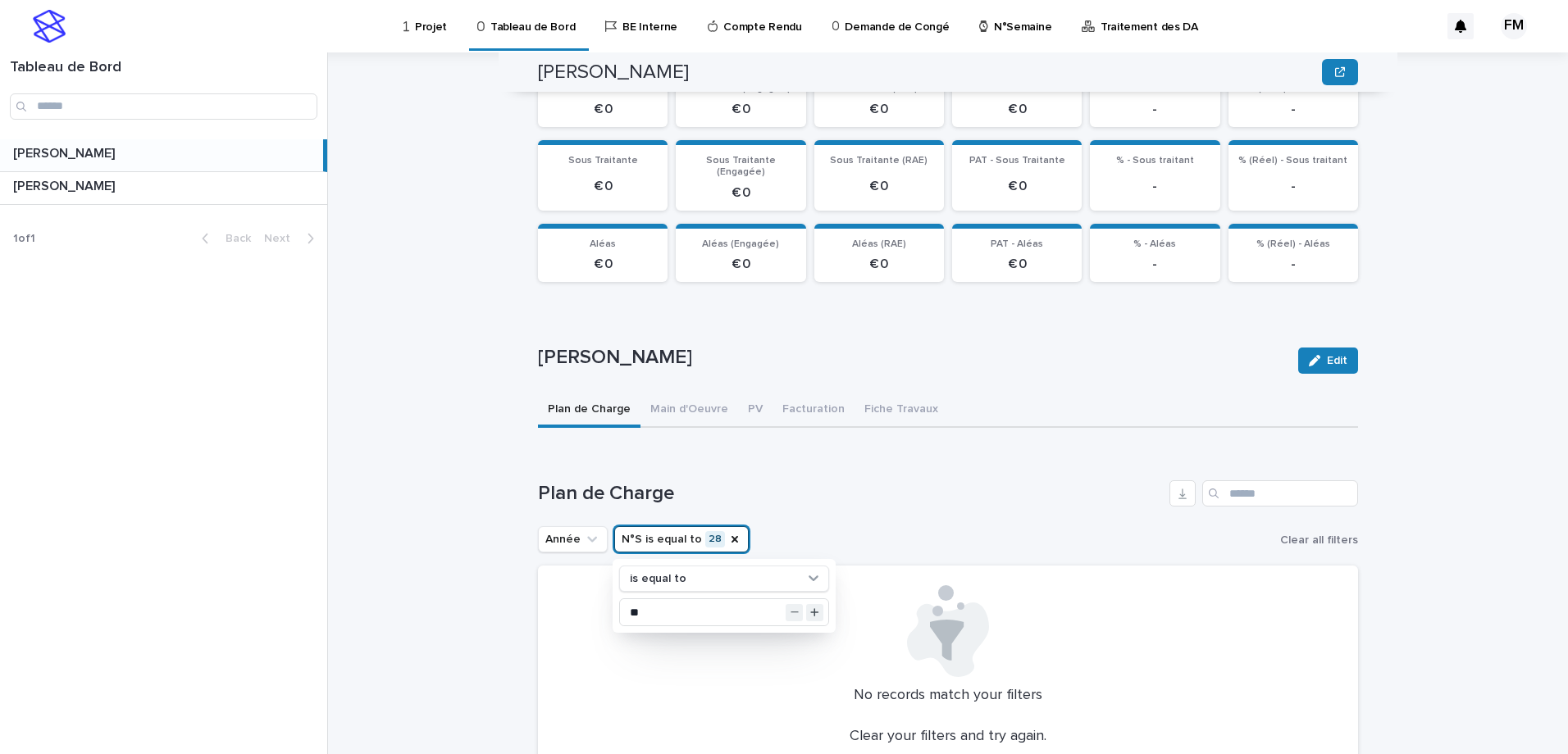 click on "Année N°S is equal to 28 is equal to ** Clear all filters" at bounding box center (948, 539) 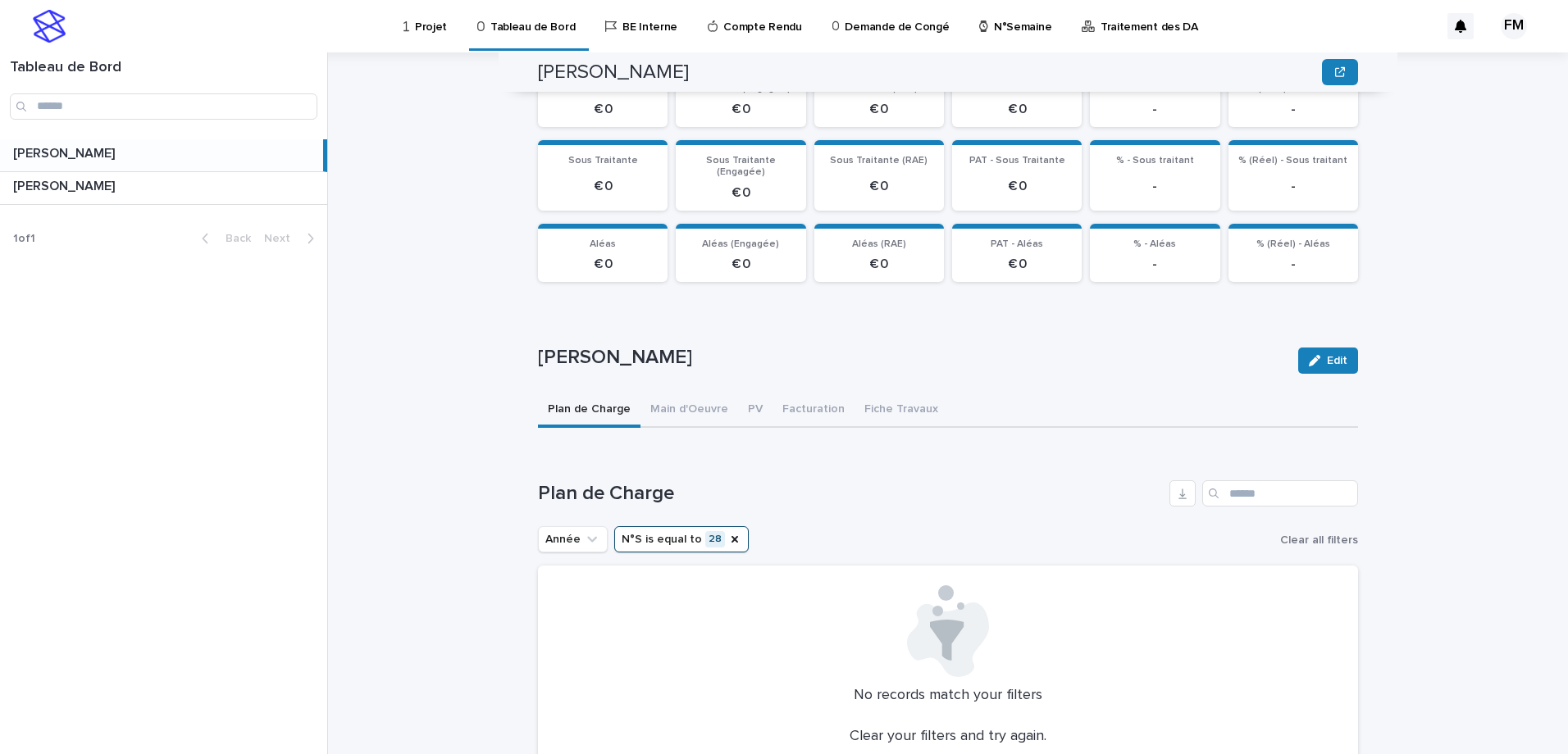 click on "N°S is equal to 28" at bounding box center (681, 539) 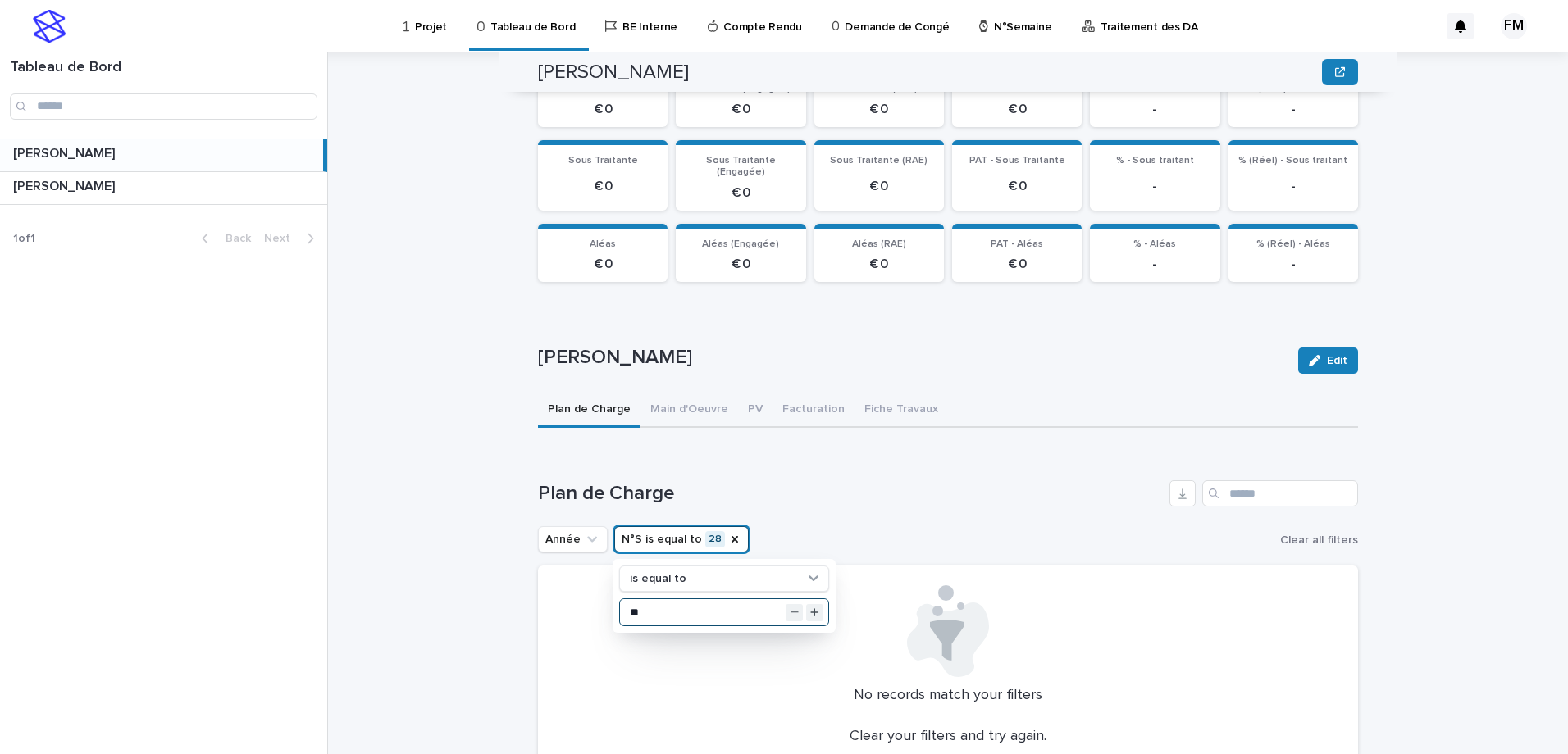 click on "**" at bounding box center (724, 612) 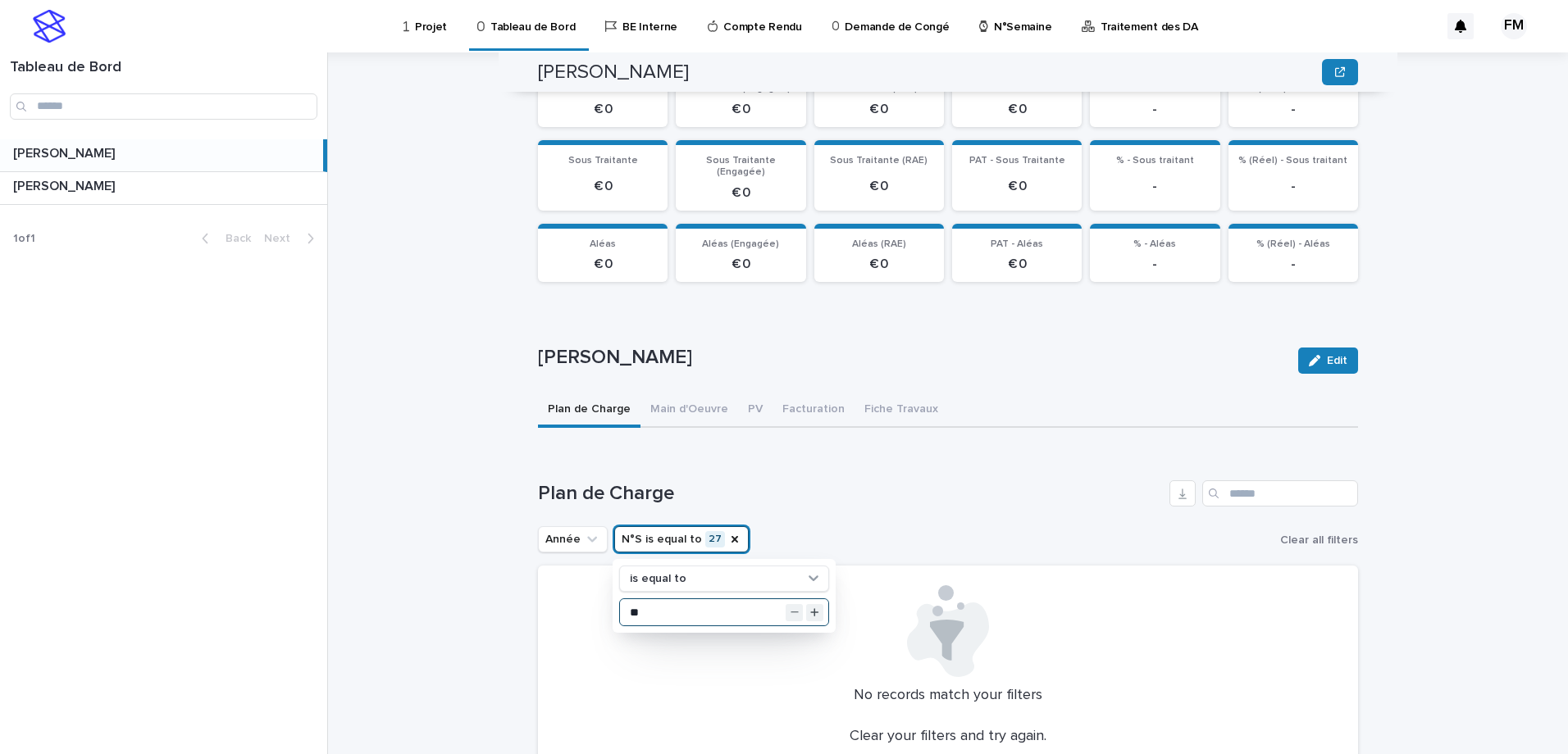 type on "**" 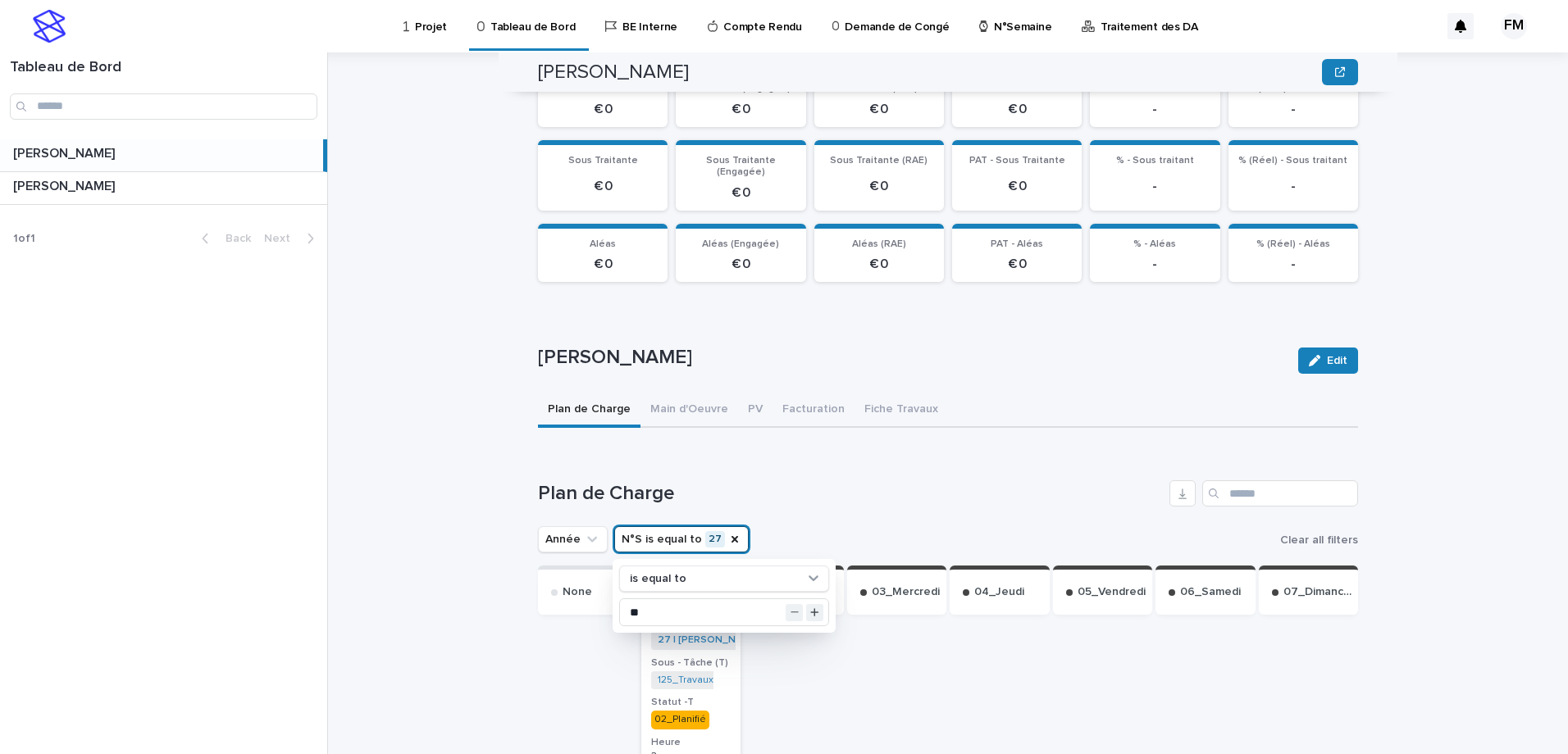 click on "Année N°S is equal to 27 is equal to ** Clear all filters" at bounding box center (948, 539) 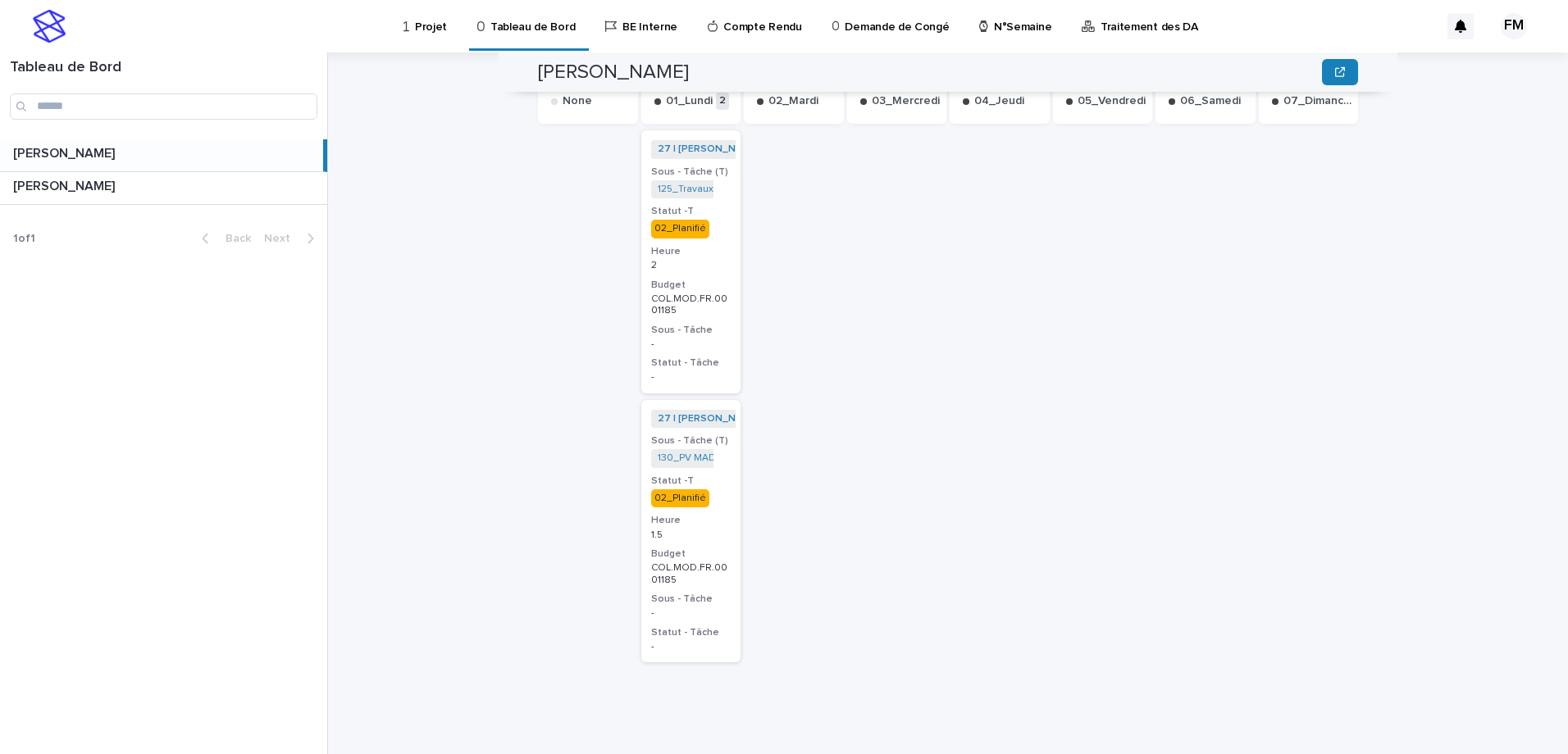 scroll, scrollTop: 773, scrollLeft: 0, axis: vertical 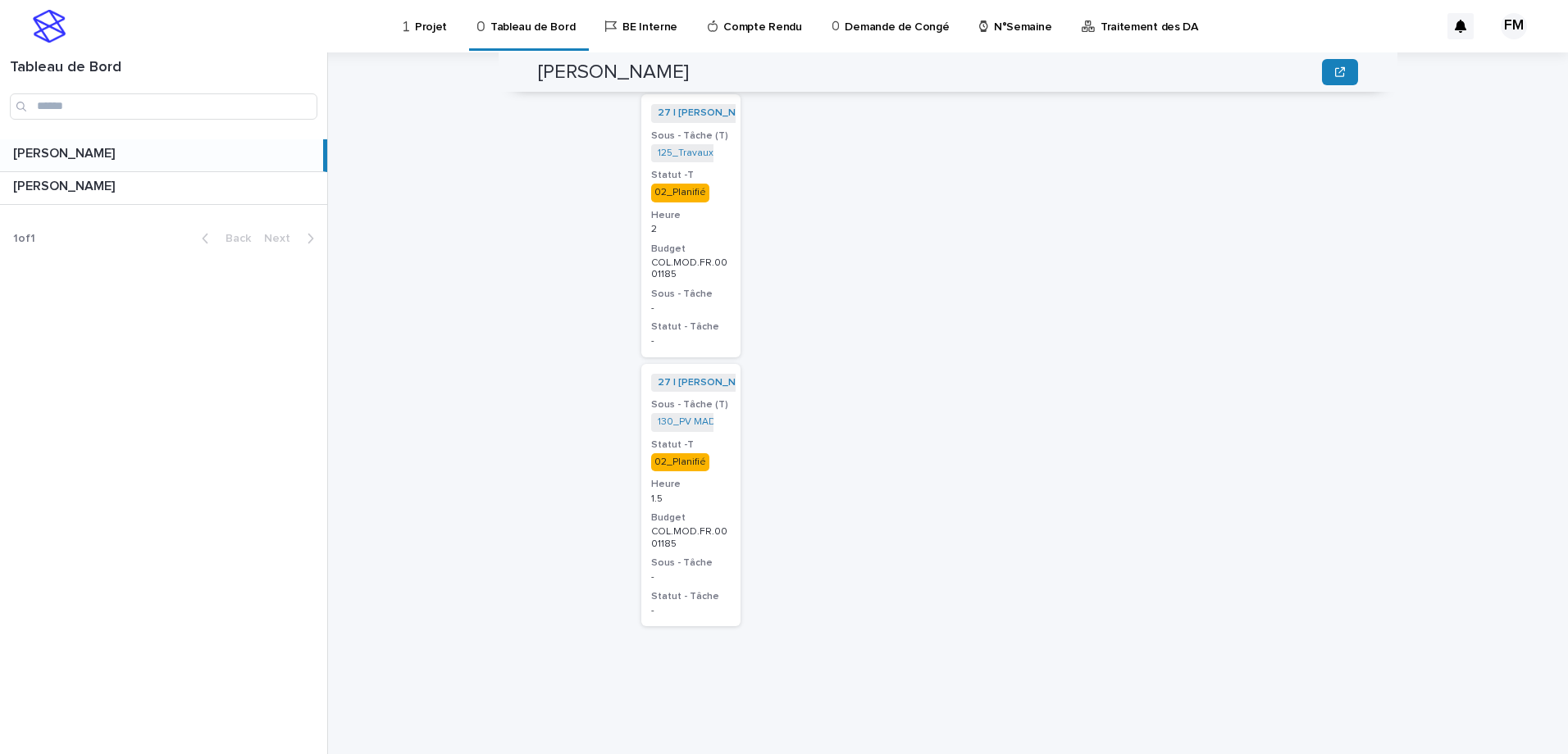 click on "1.5" at bounding box center (691, 499) 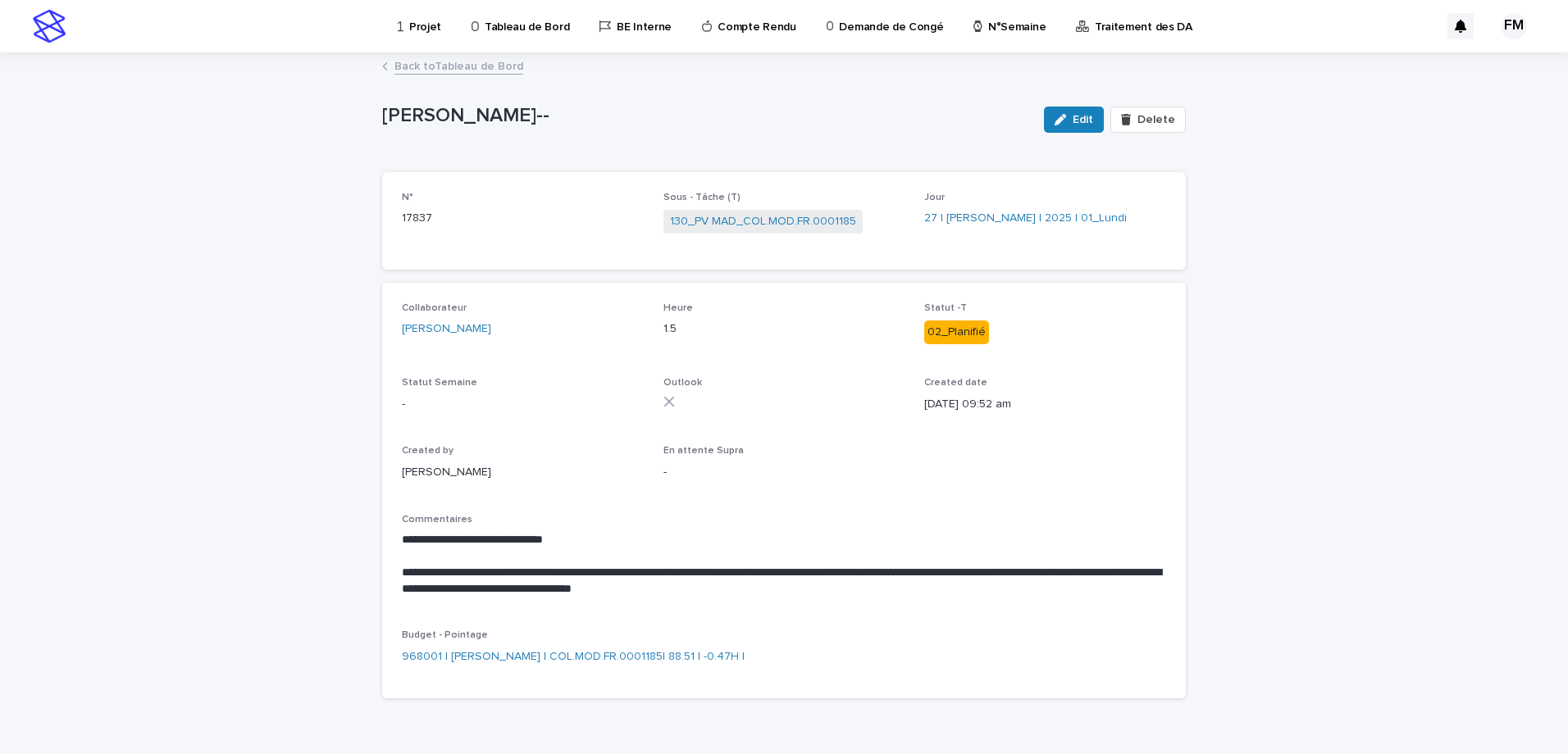 click on "Projet" at bounding box center [425, 17] 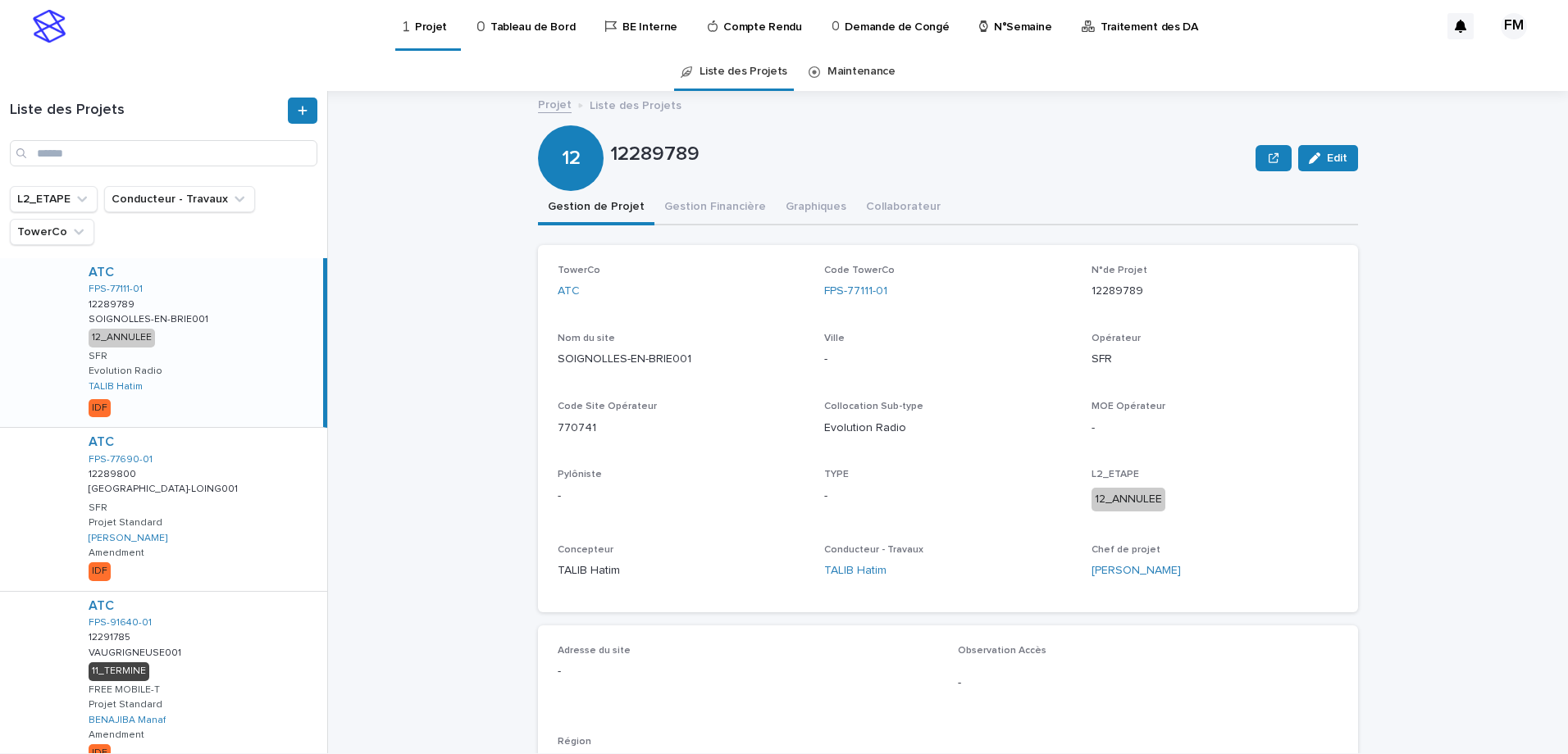 click on "Tableau de Bord" at bounding box center [532, 17] 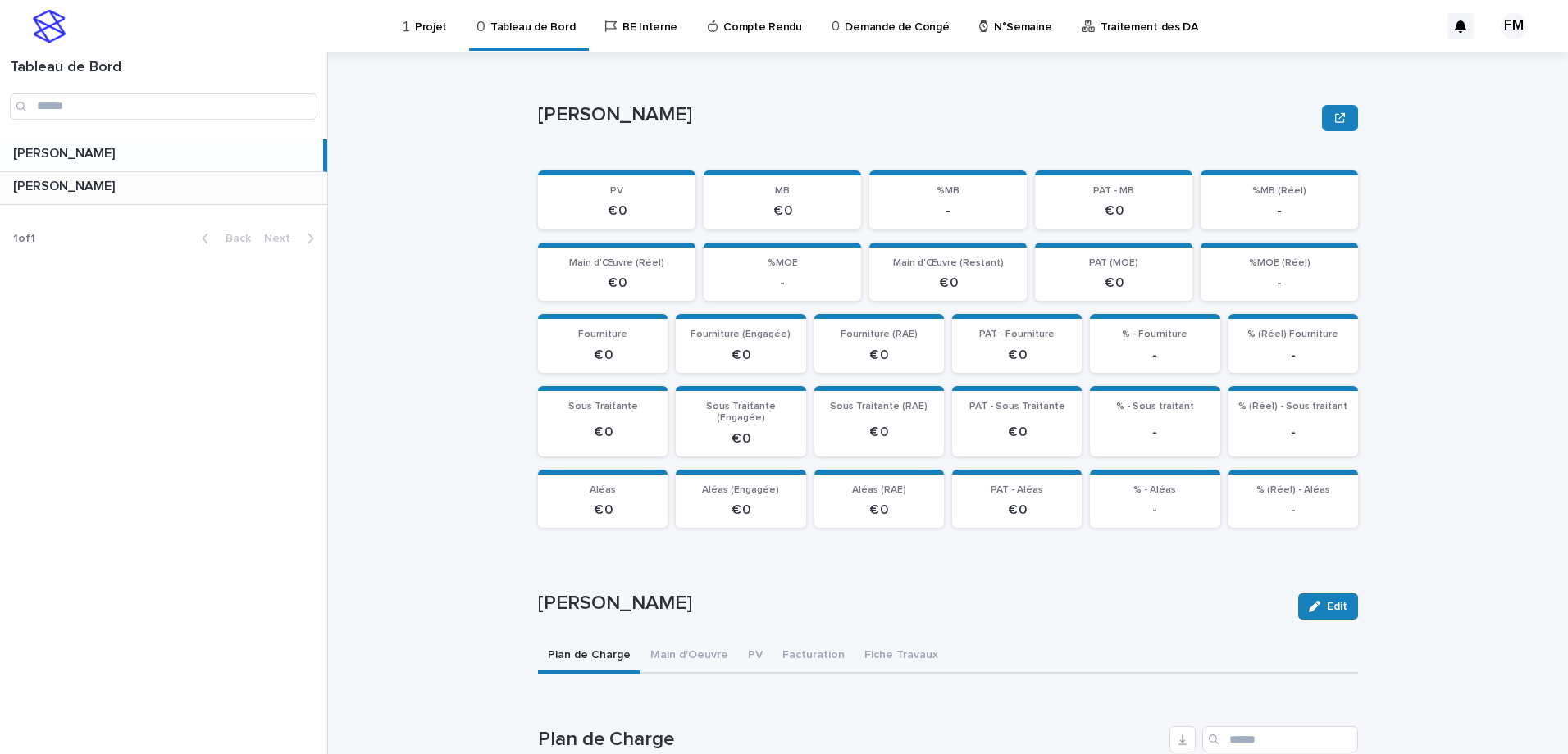 click at bounding box center (166, 186) 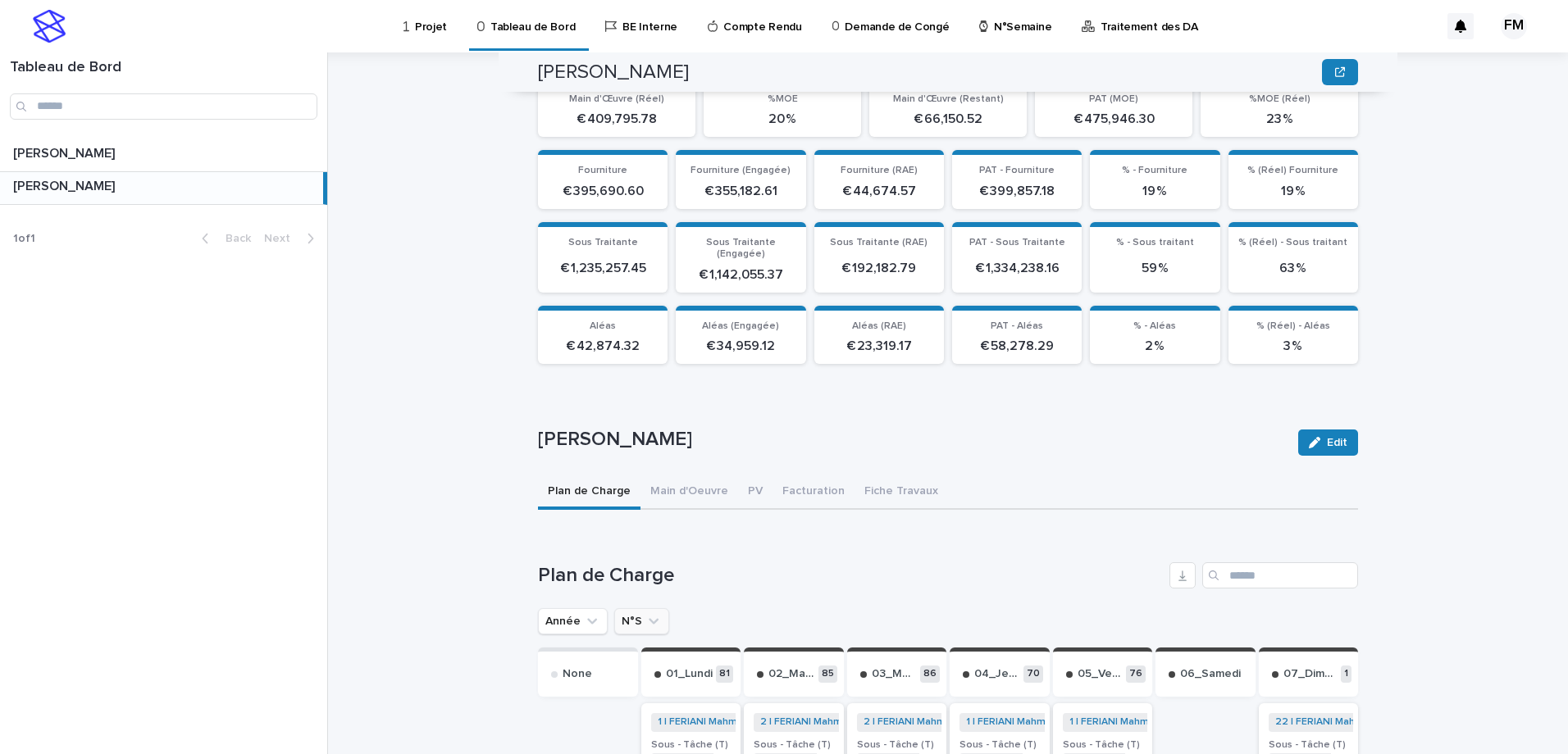 scroll, scrollTop: 327, scrollLeft: 0, axis: vertical 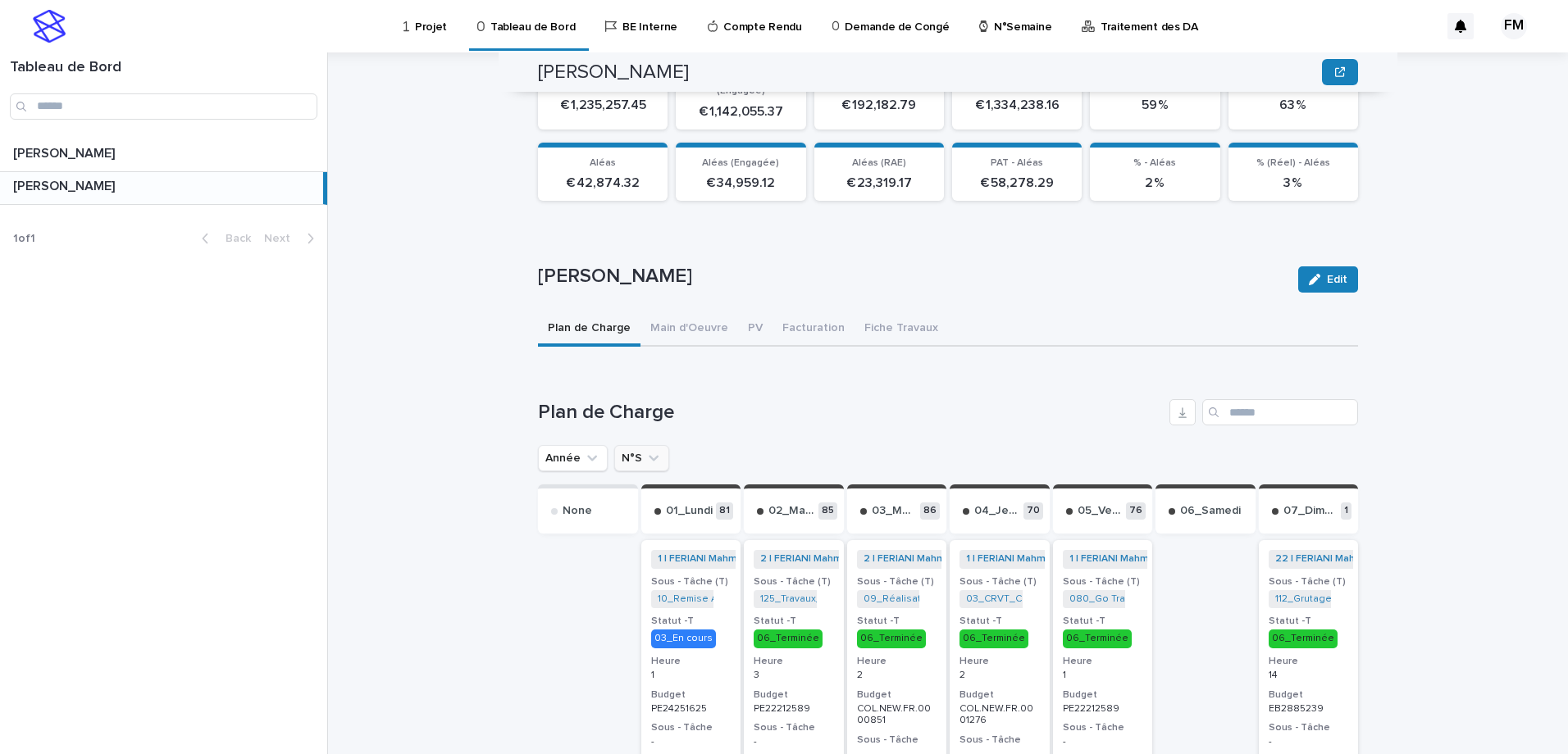 click 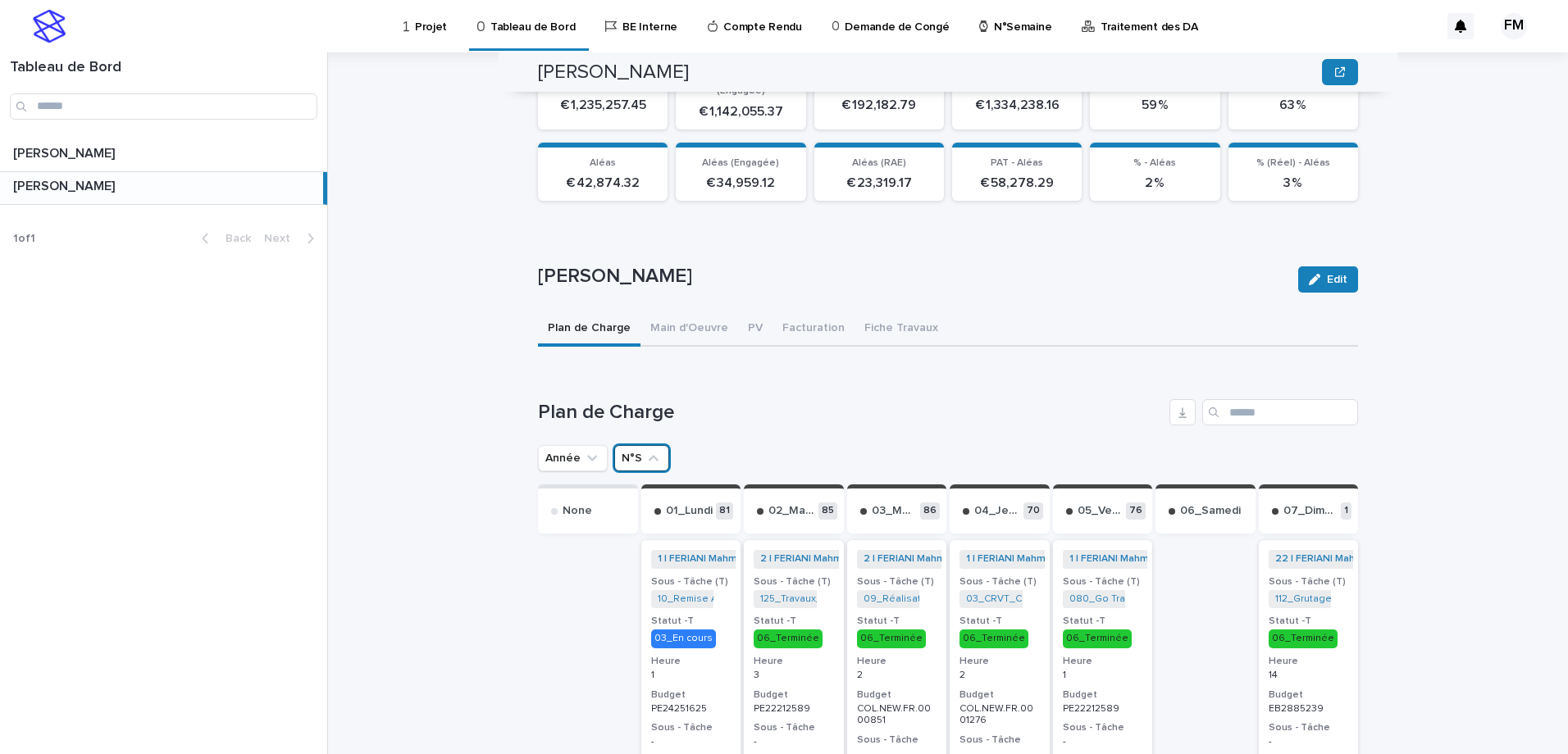 scroll, scrollTop: 328, scrollLeft: 0, axis: vertical 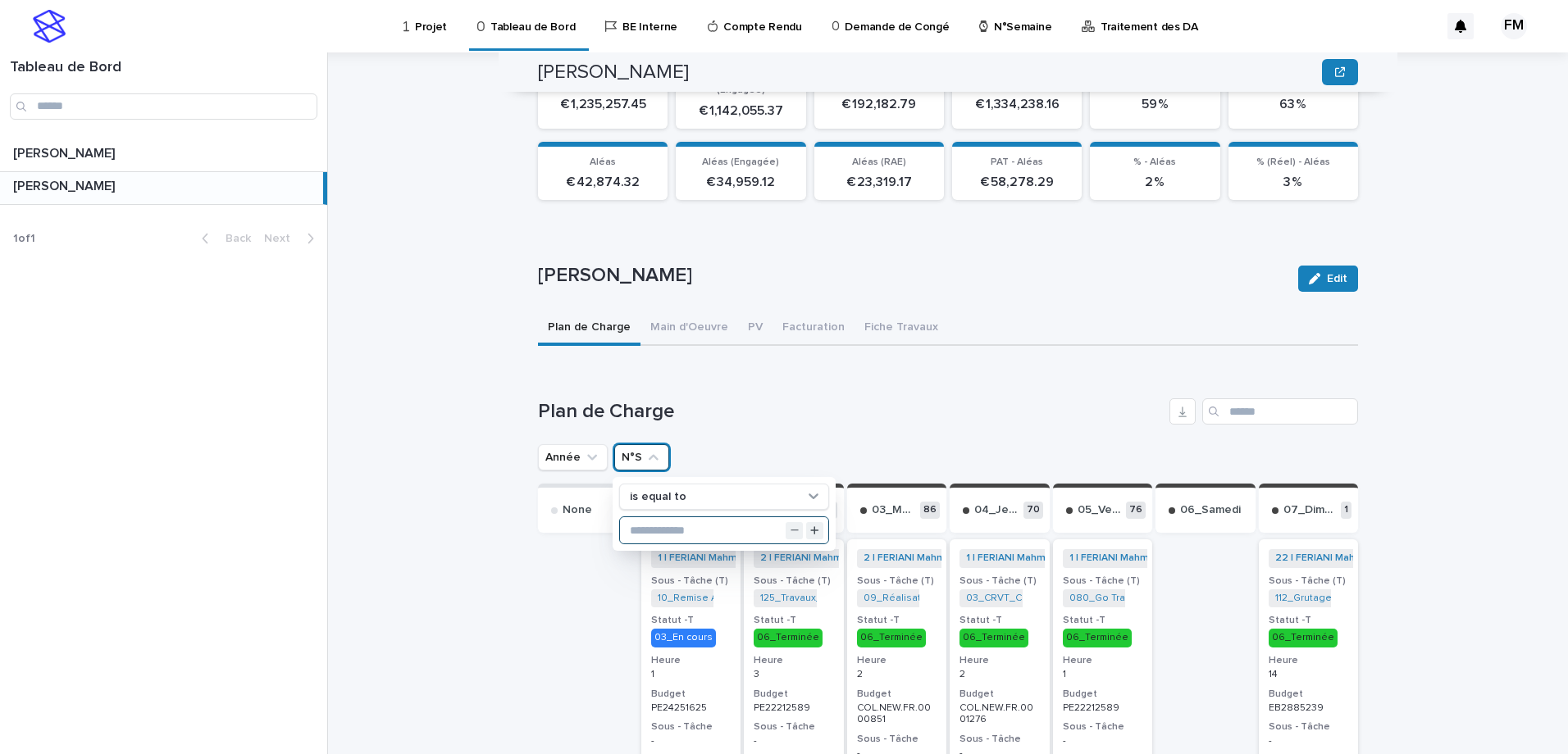 click at bounding box center (724, 530) 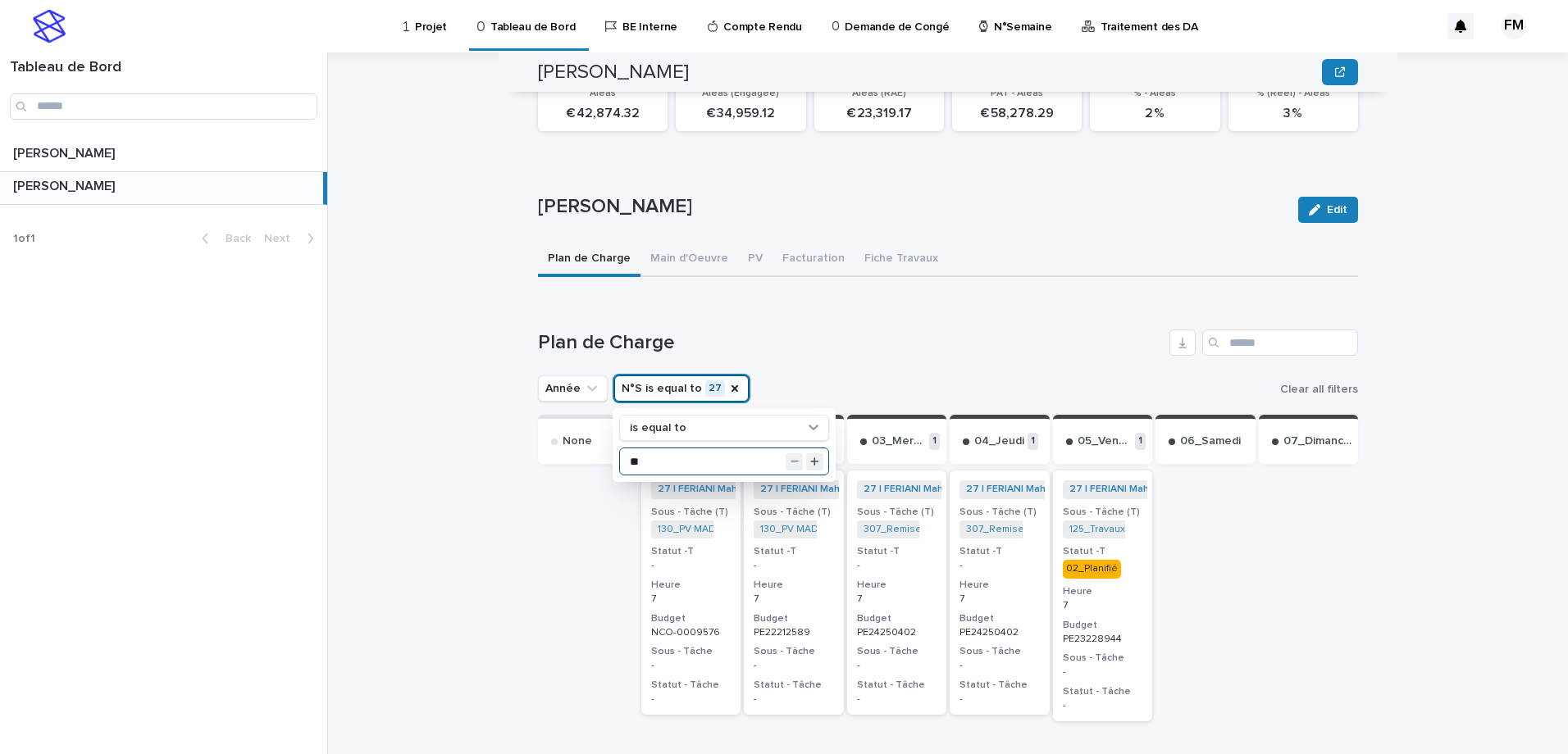 scroll, scrollTop: 492, scrollLeft: 0, axis: vertical 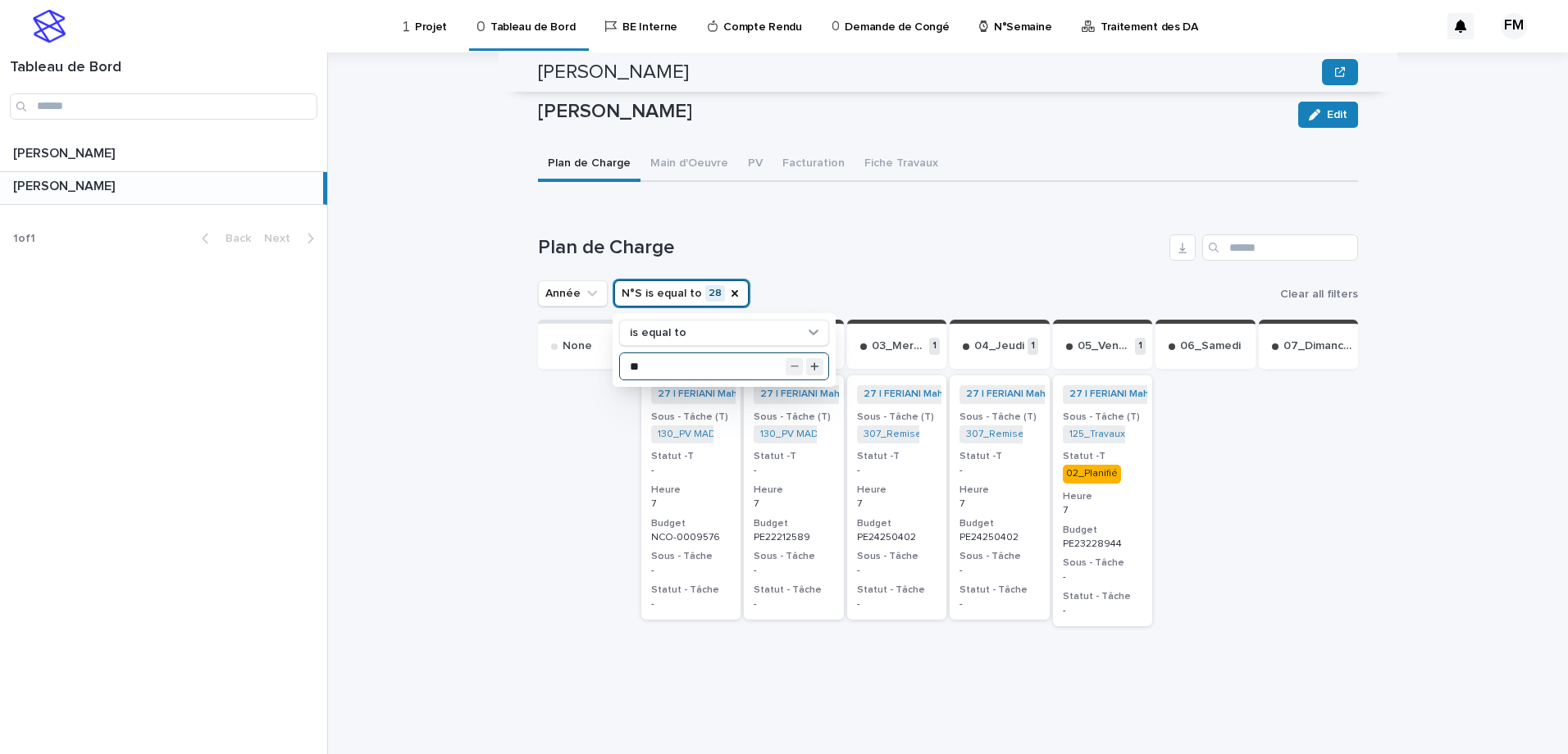 type on "**" 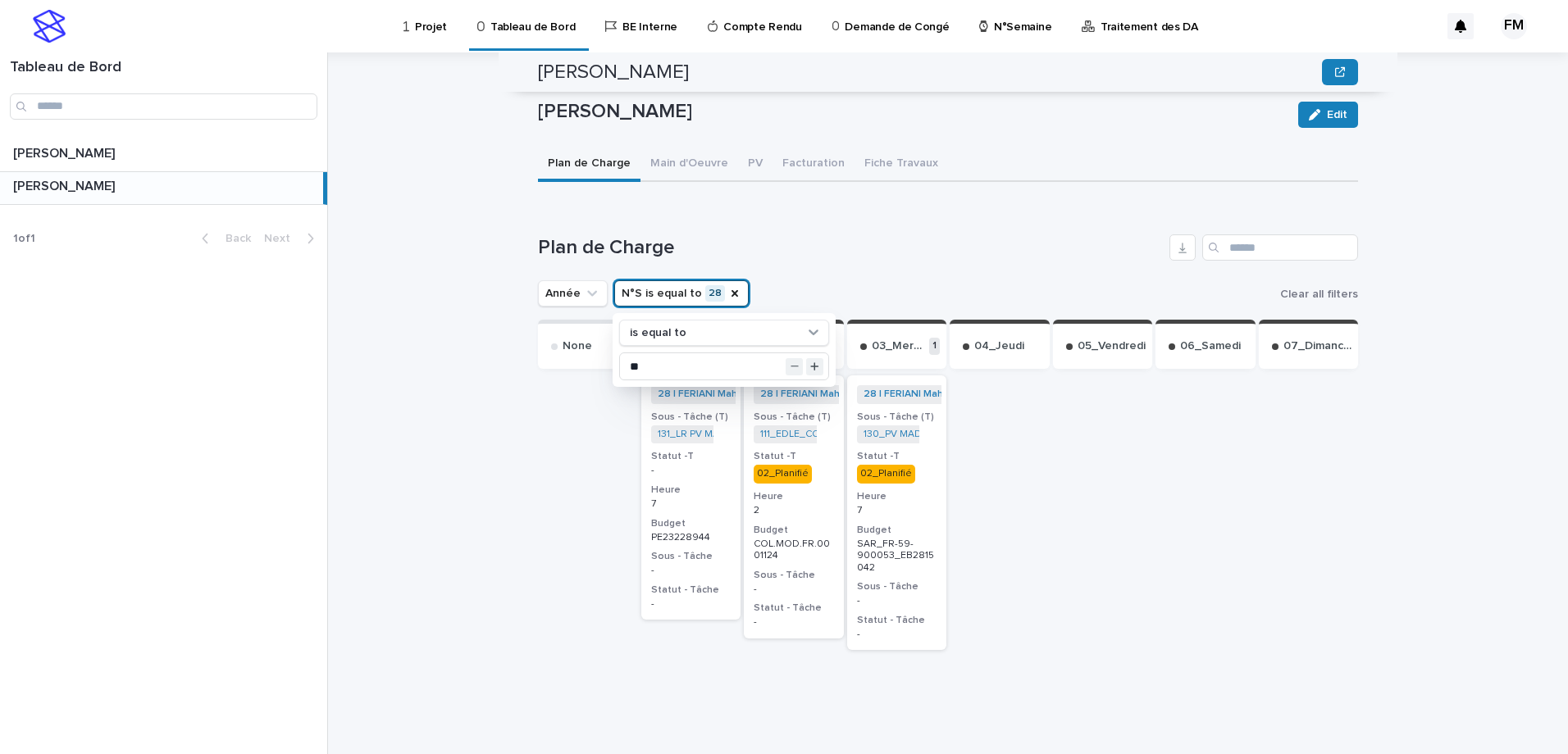click at bounding box center [1000, 555] 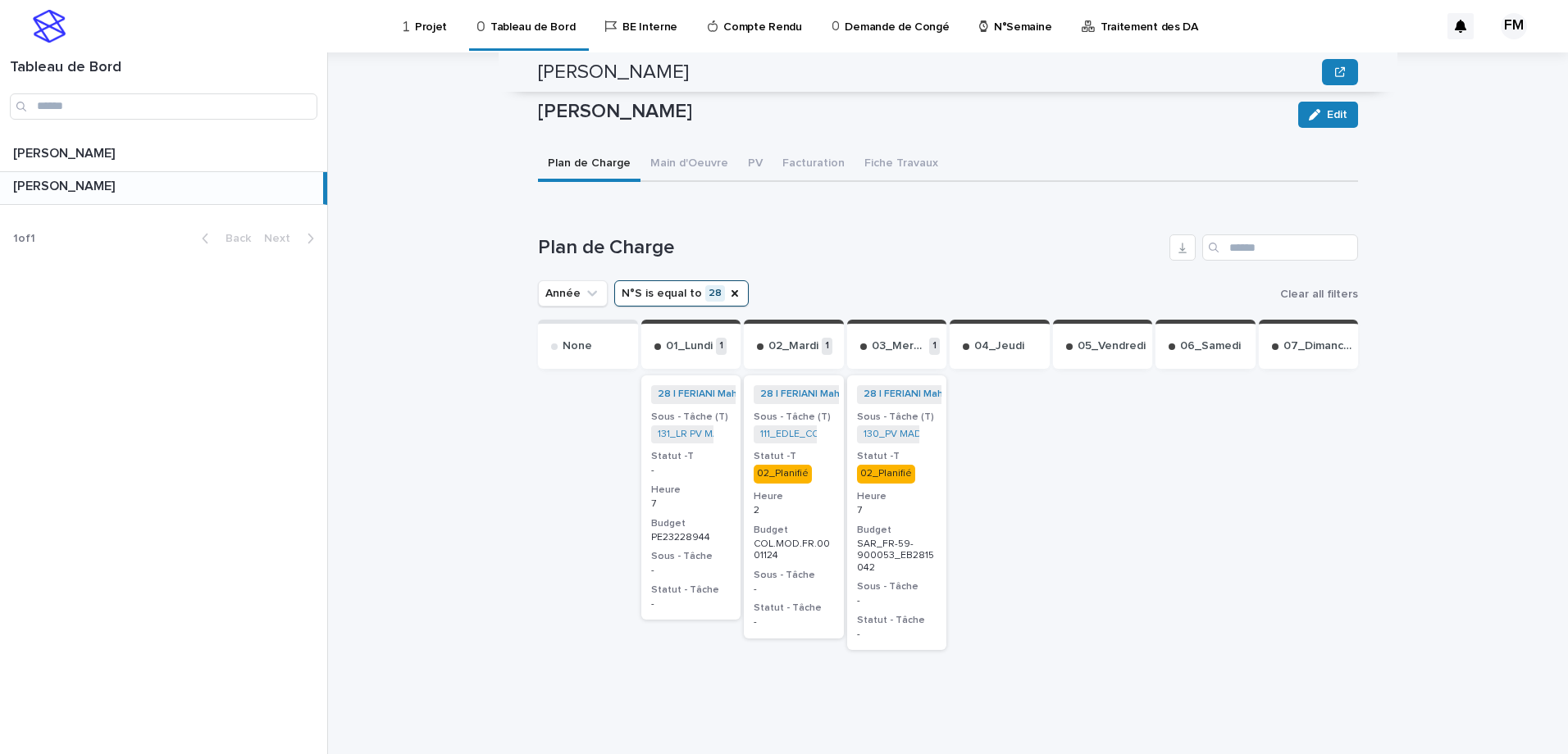 click on "28 | FERIANI Mahmoud | 2025   + 0 Sous - Tâche (T) 111_EDLE_COL.MOD.FR.0001124   + 0 Statut -T 02_Planifié Heure 2 Budget COL.MOD.FR.0001124 Sous - Tâche - Statut - Tâche -" at bounding box center (794, 506) 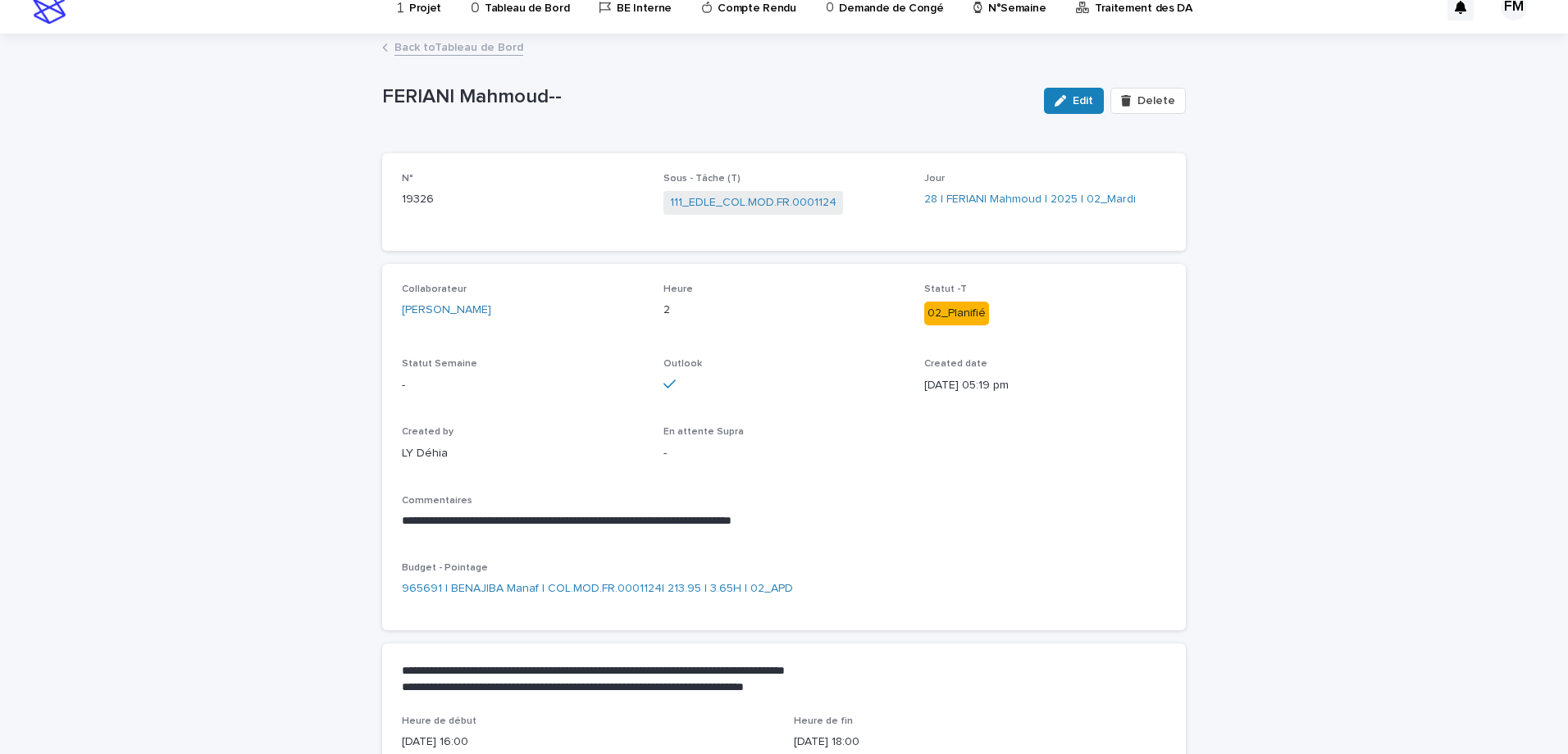scroll, scrollTop: 0, scrollLeft: 0, axis: both 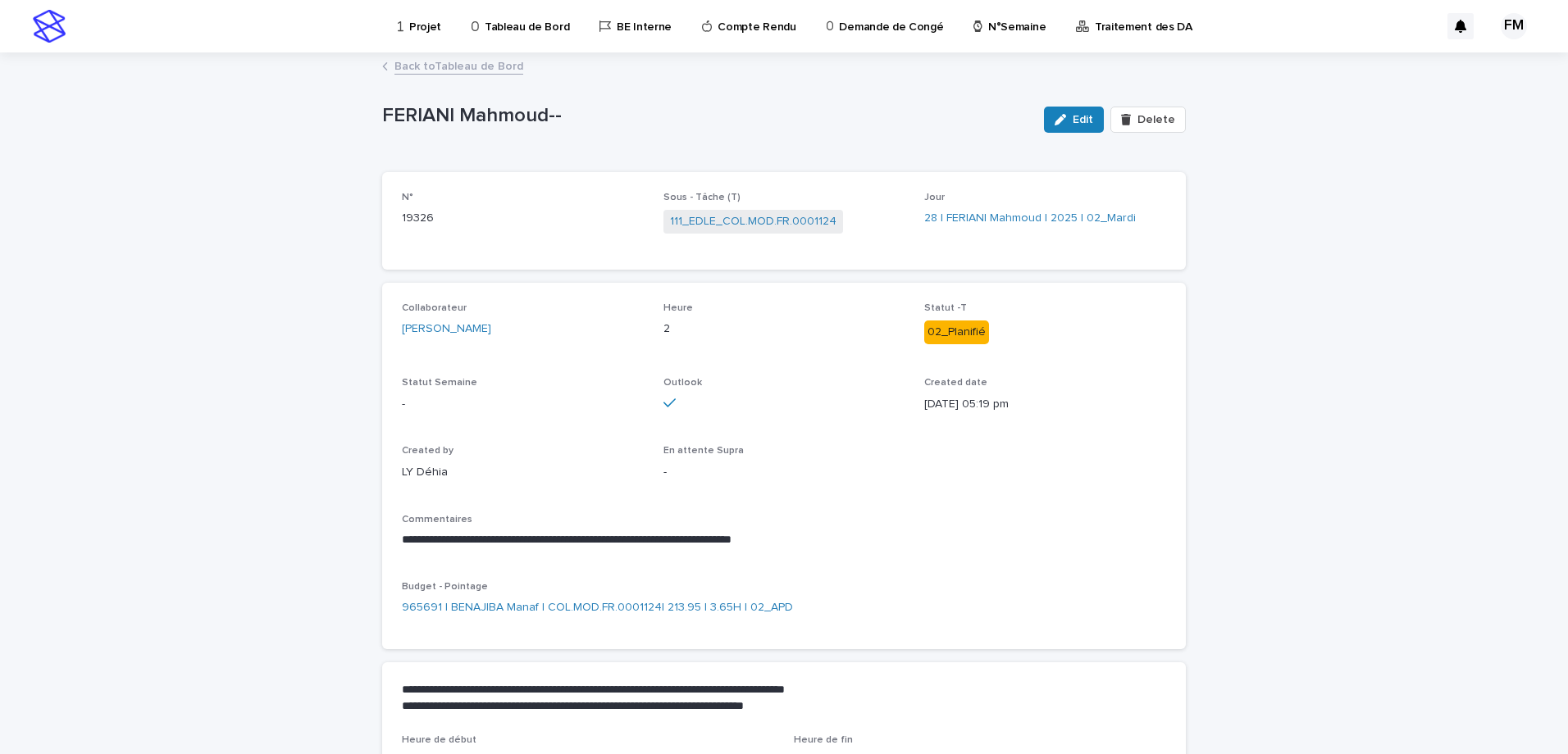 click on "Back to  Tableau de Bord" at bounding box center [784, 53] 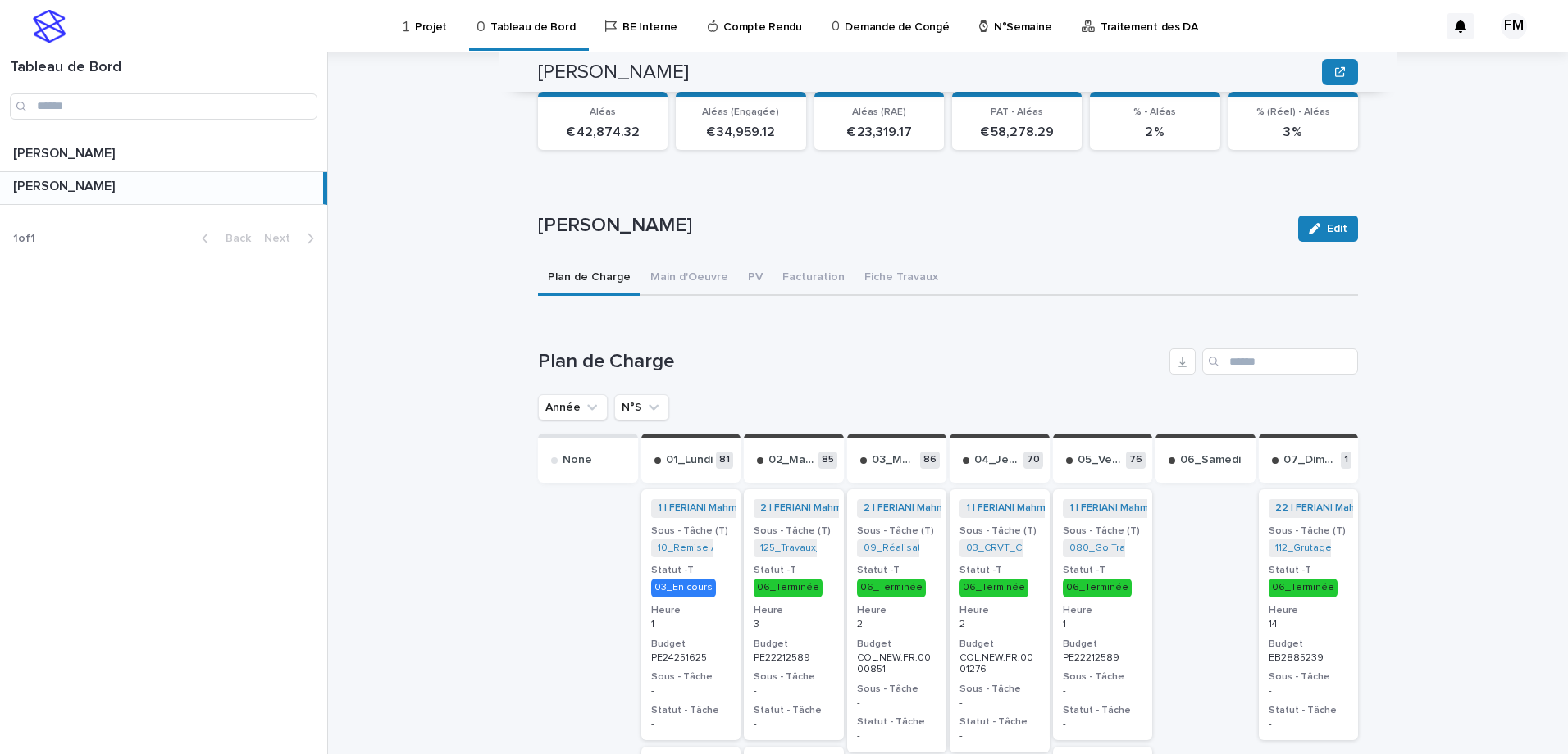 scroll, scrollTop: 492, scrollLeft: 0, axis: vertical 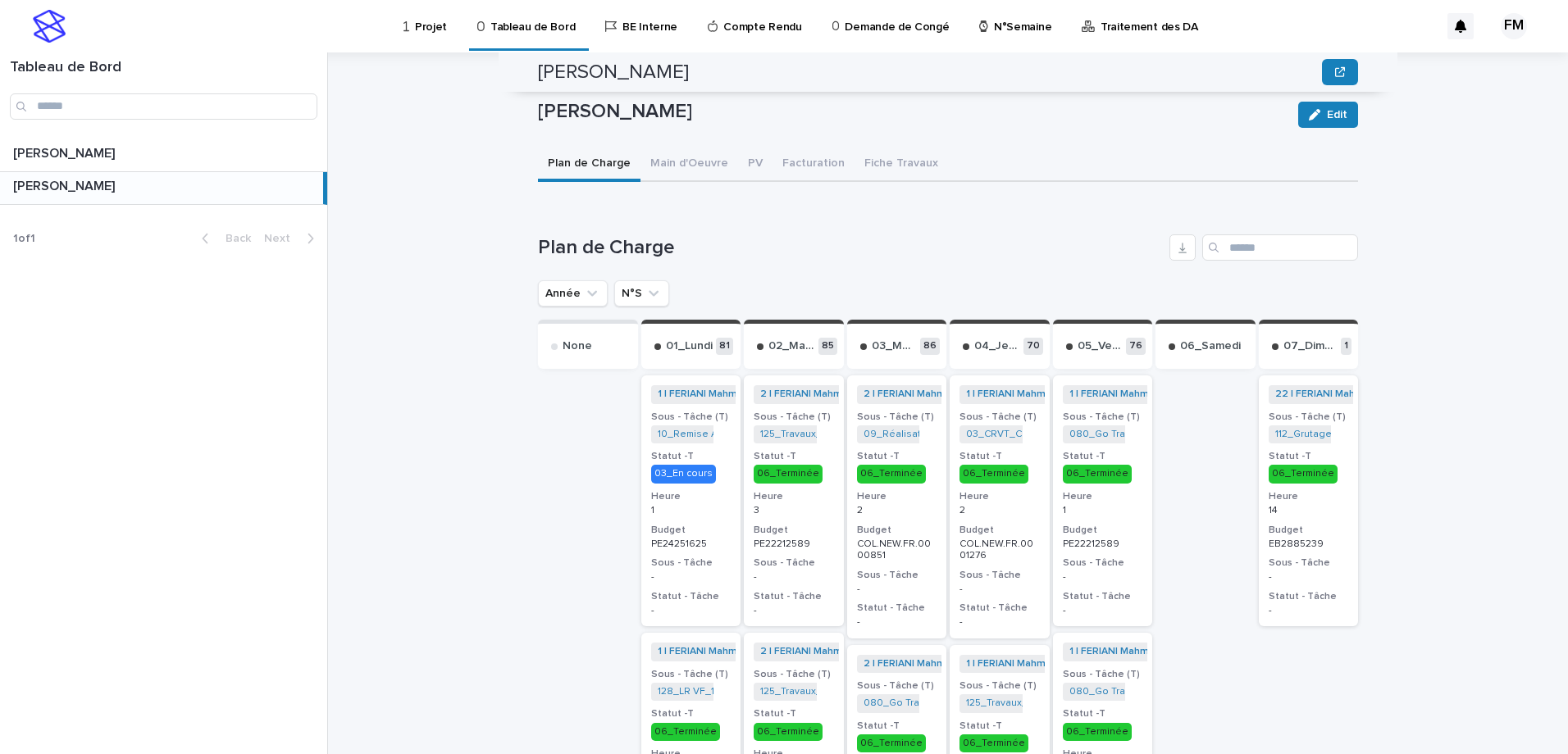 click on "Année N°S" at bounding box center (604, 293) 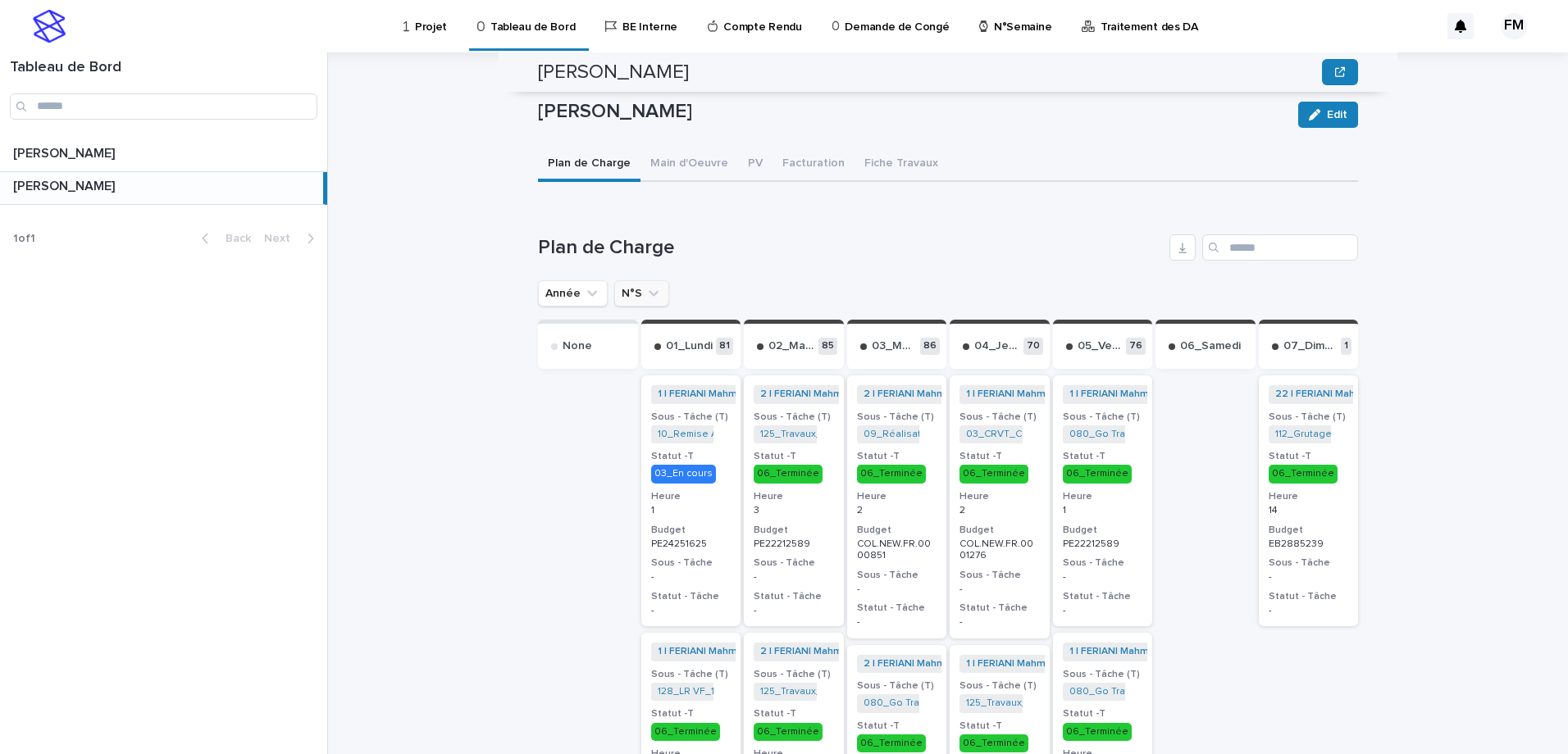 click 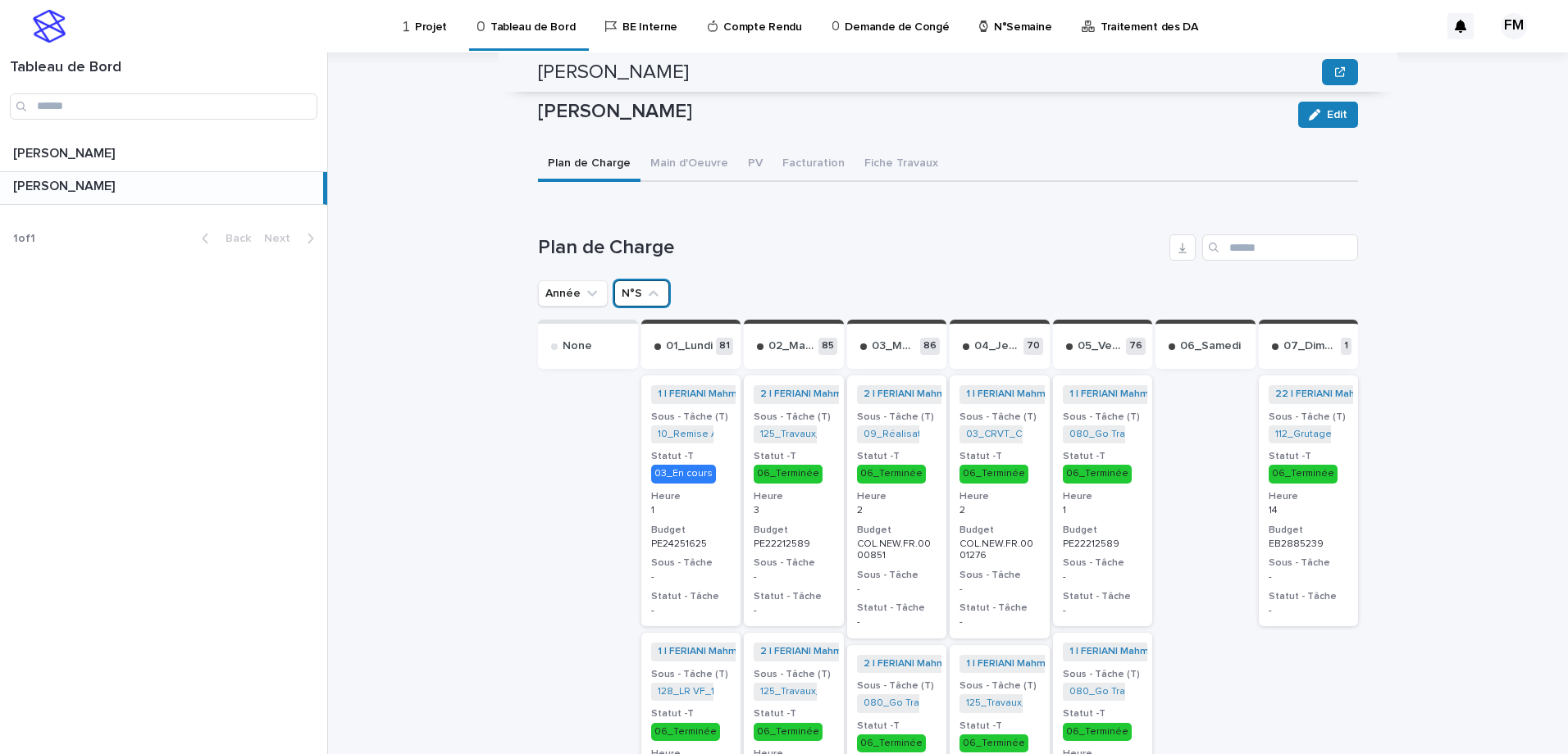 click 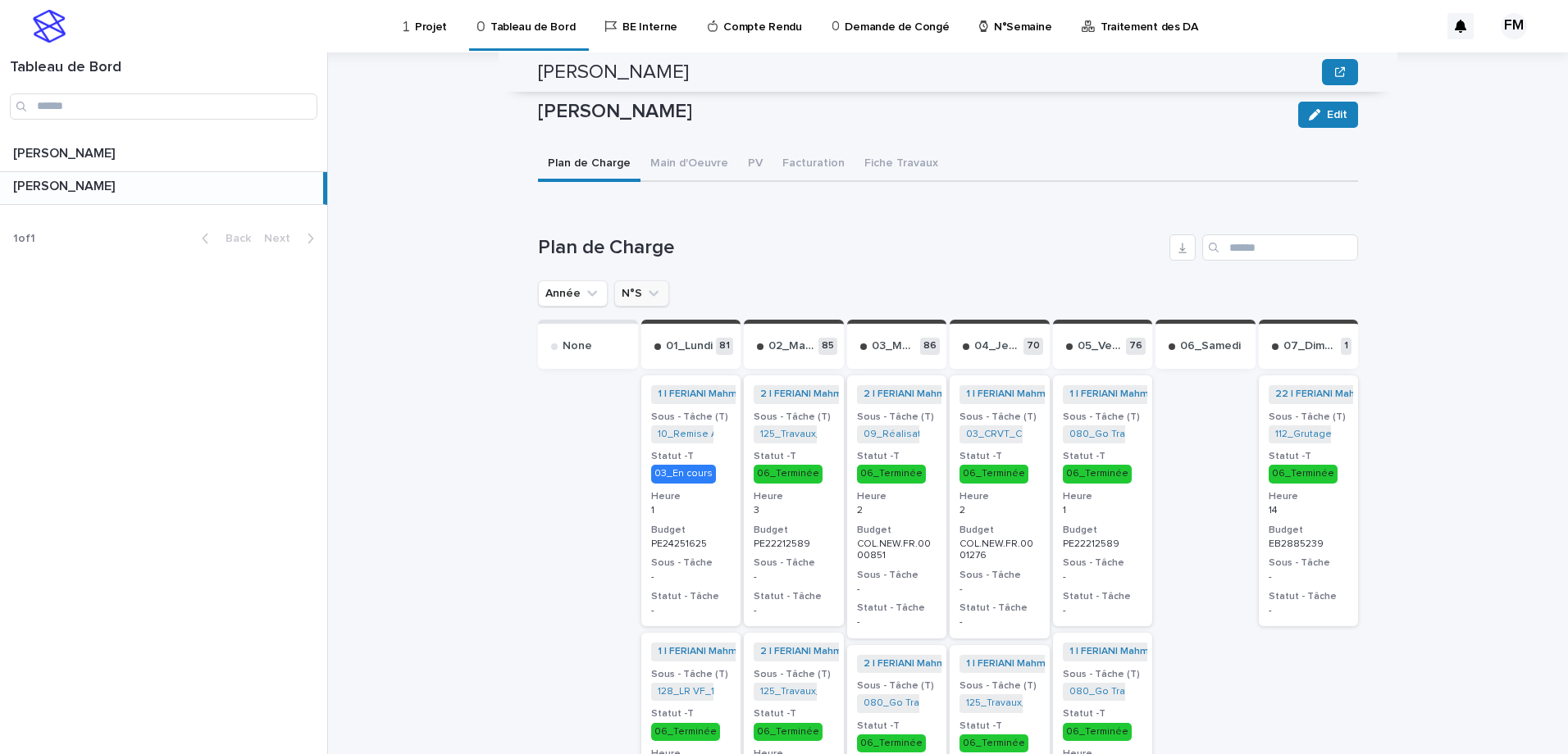click 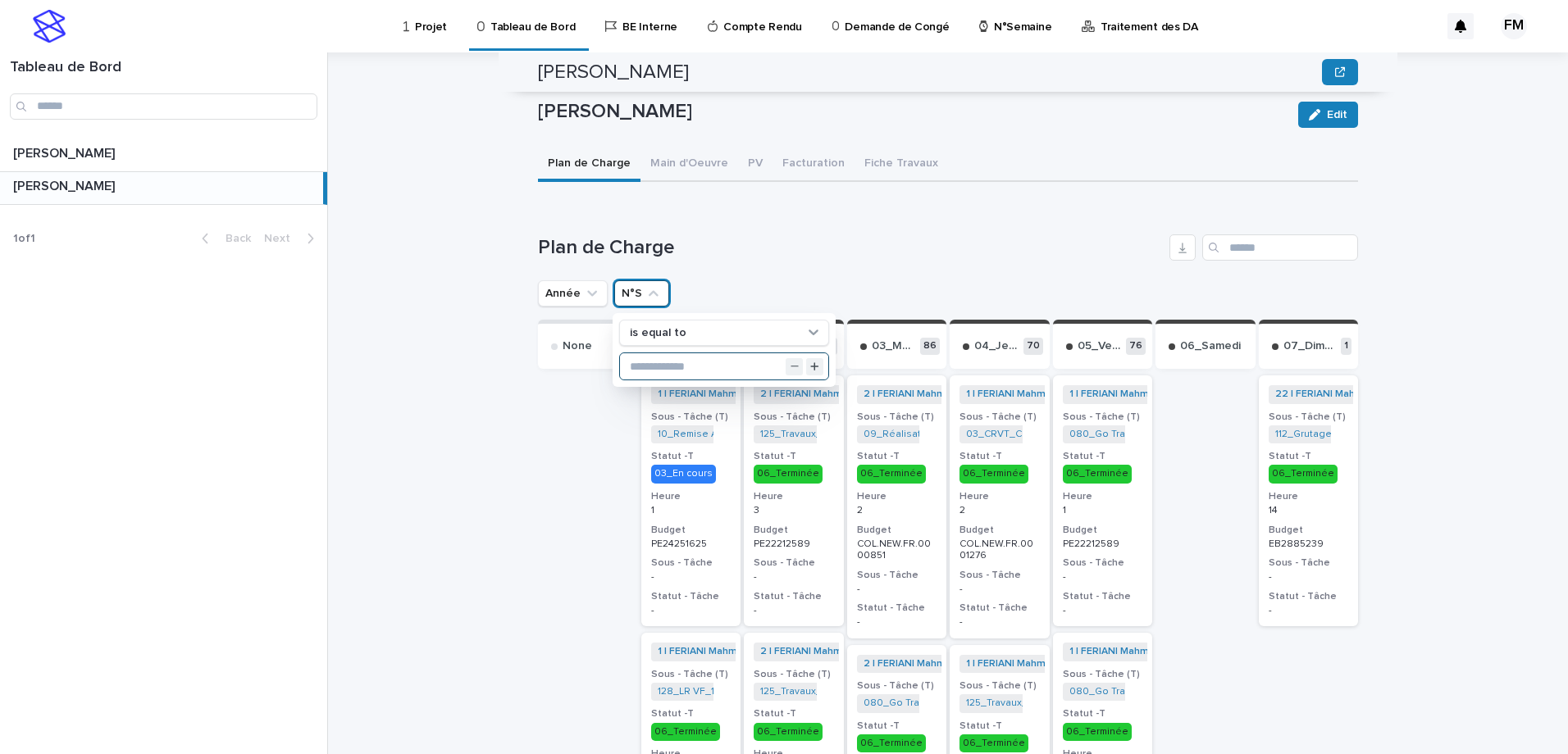 click at bounding box center [724, 366] 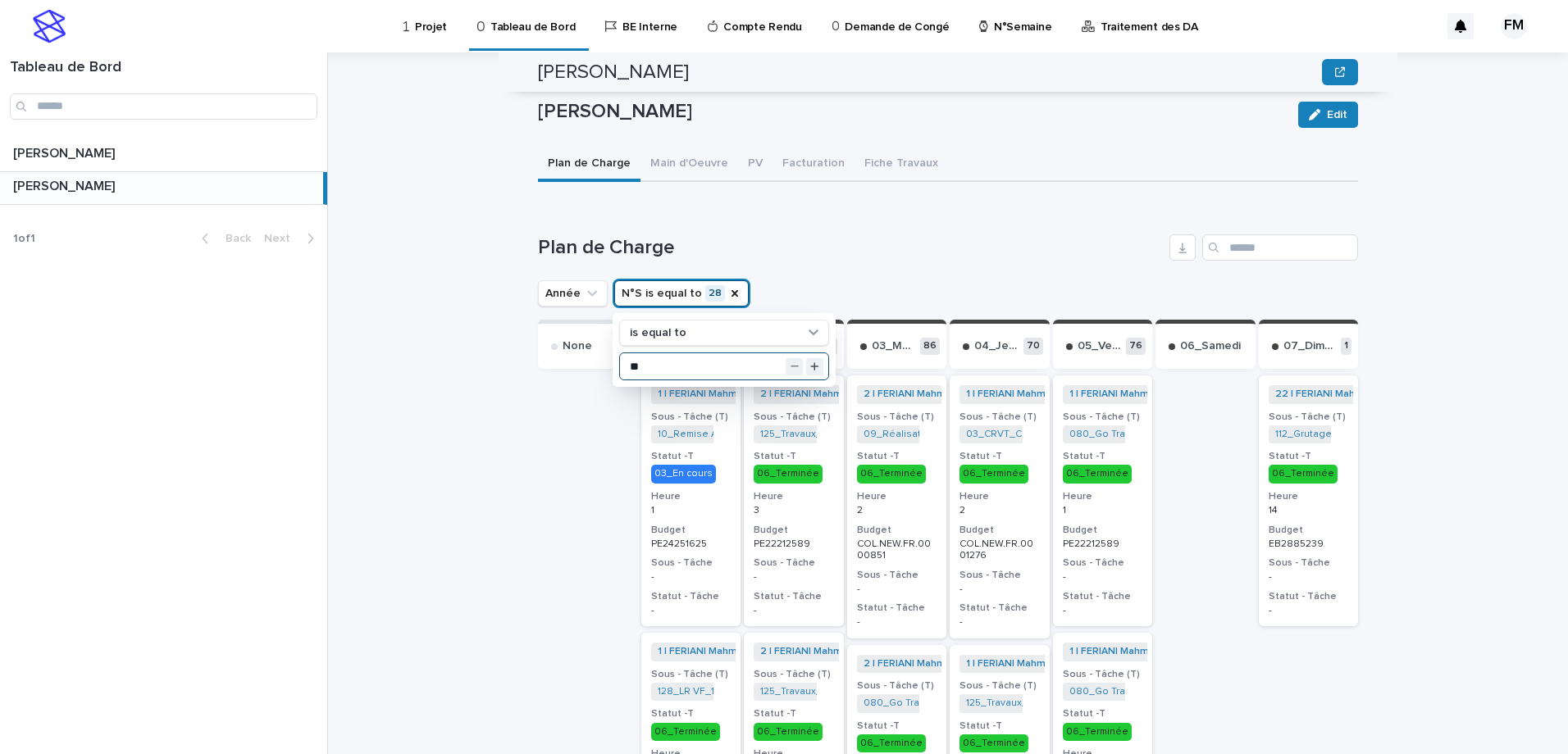 type on "**" 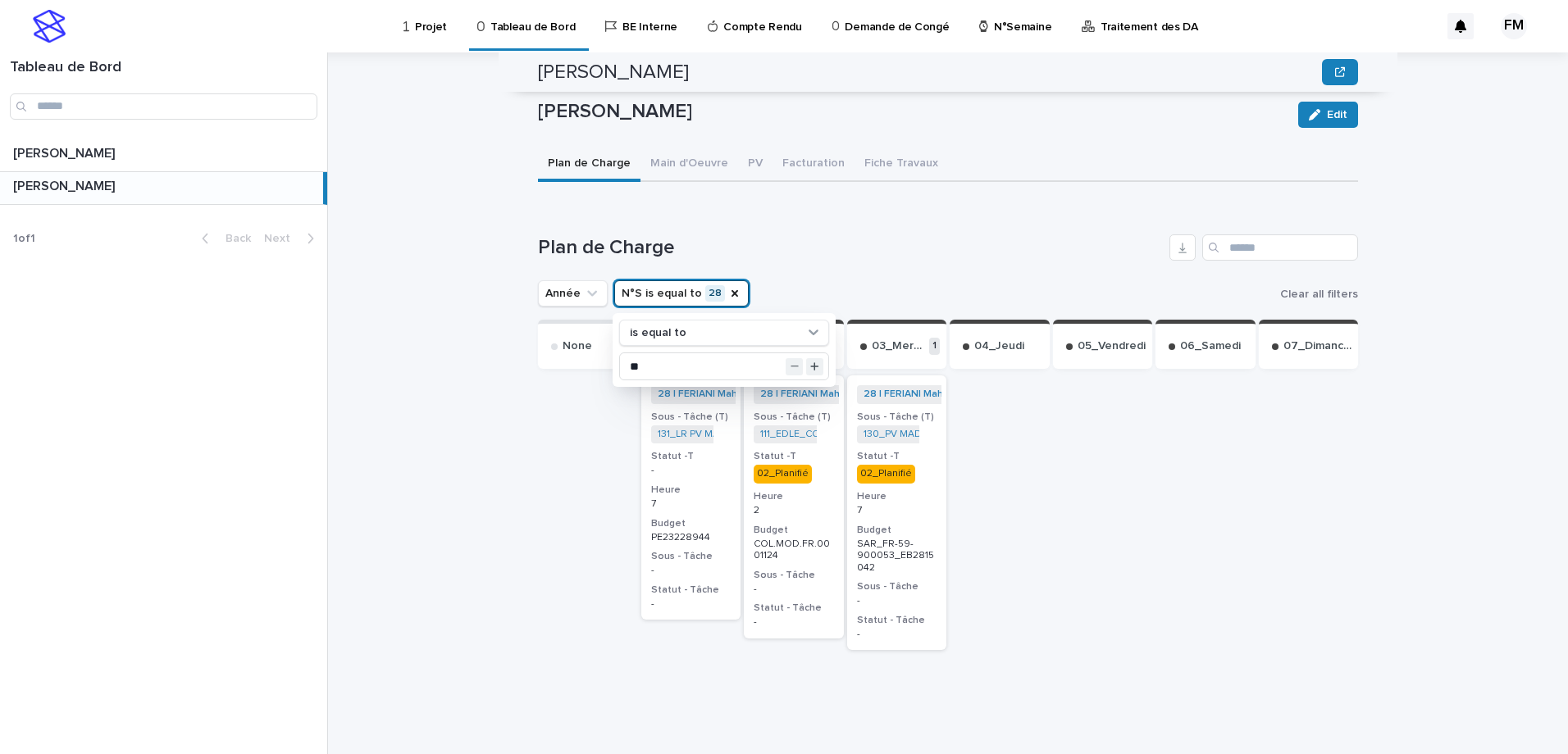 click on "Année N°S is equal to 28 is equal to ** Clear all filters" at bounding box center [948, 293] 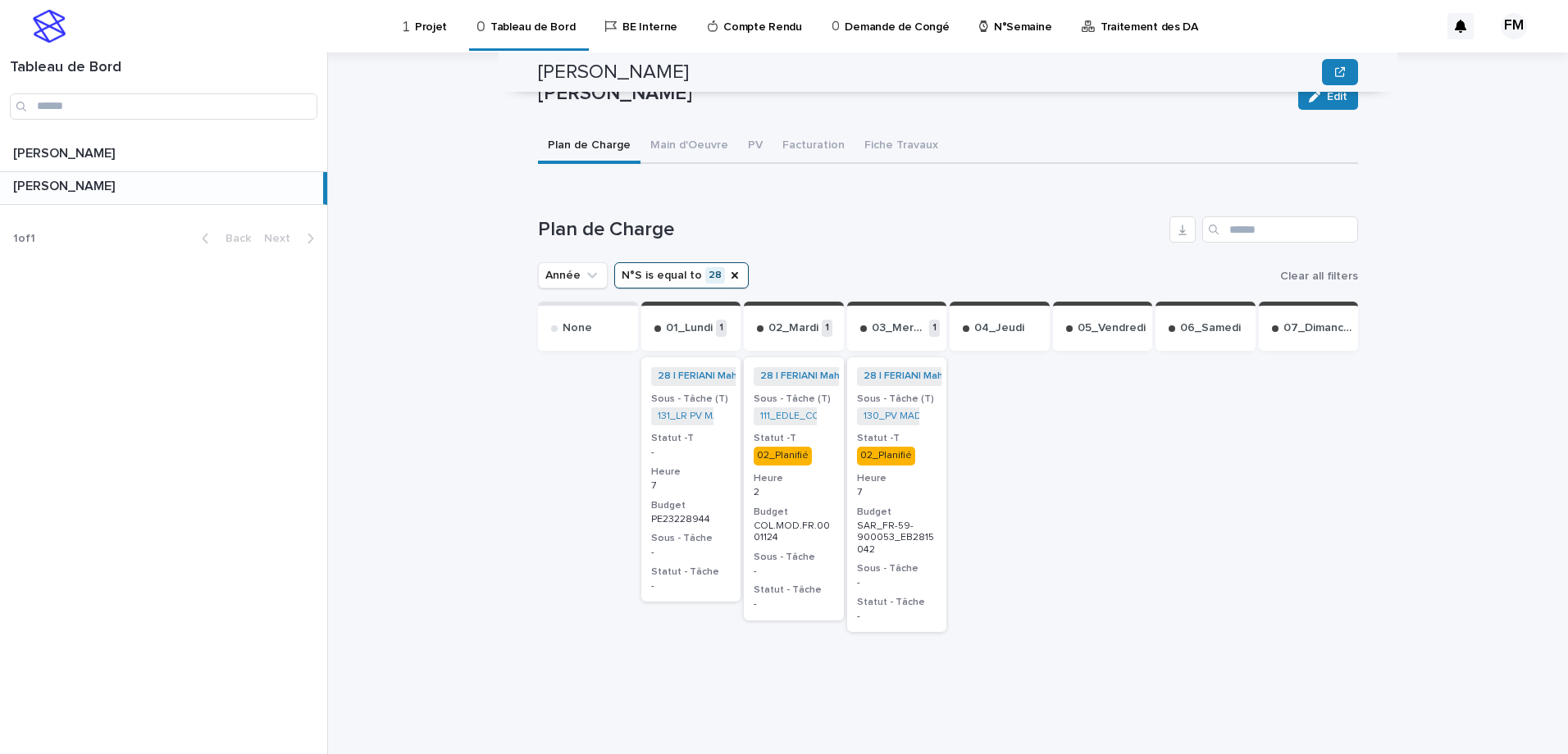 scroll, scrollTop: 516, scrollLeft: 0, axis: vertical 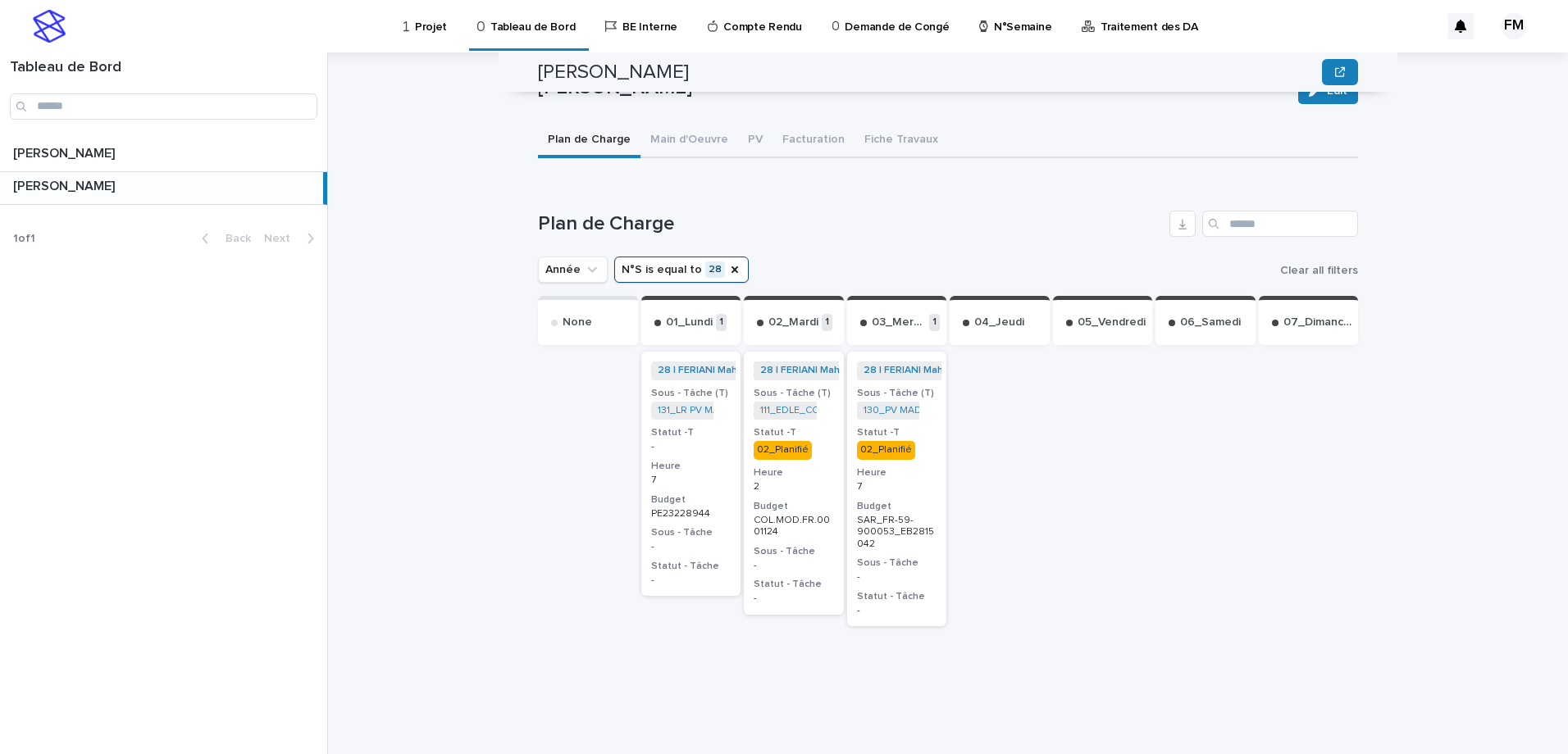 click on "N°S is equal to 28" at bounding box center [681, 270] 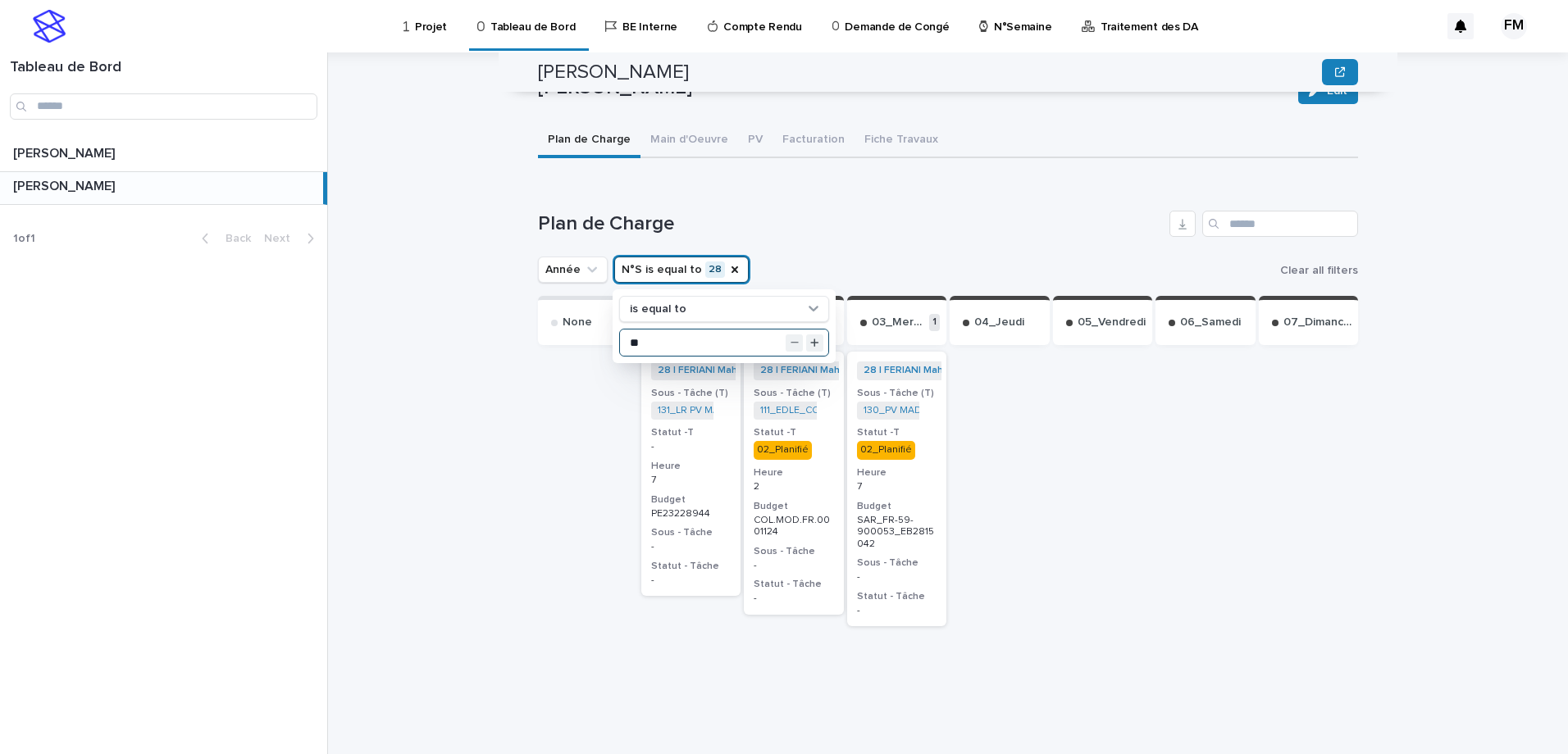 click on "**" at bounding box center [724, 343] 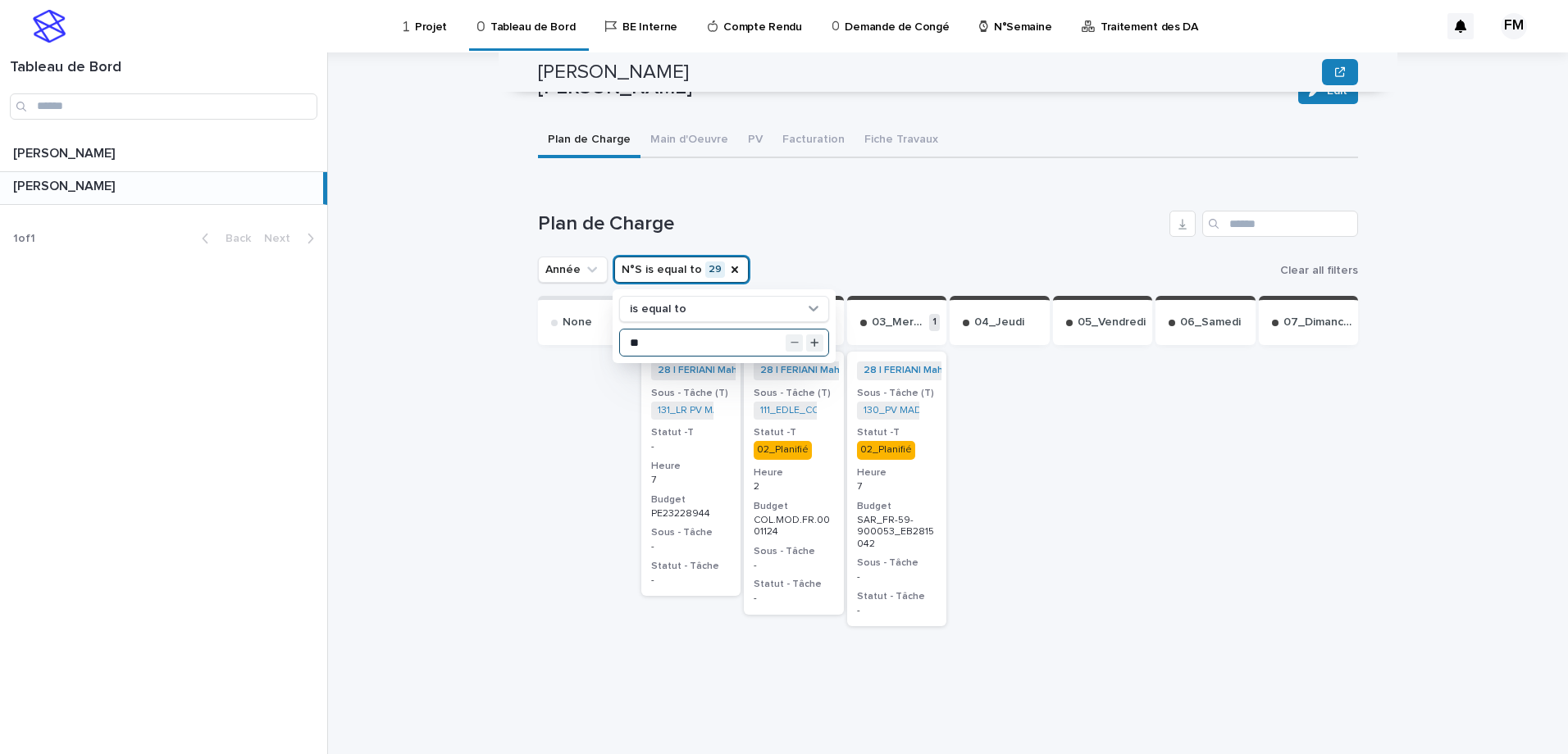 type on "**" 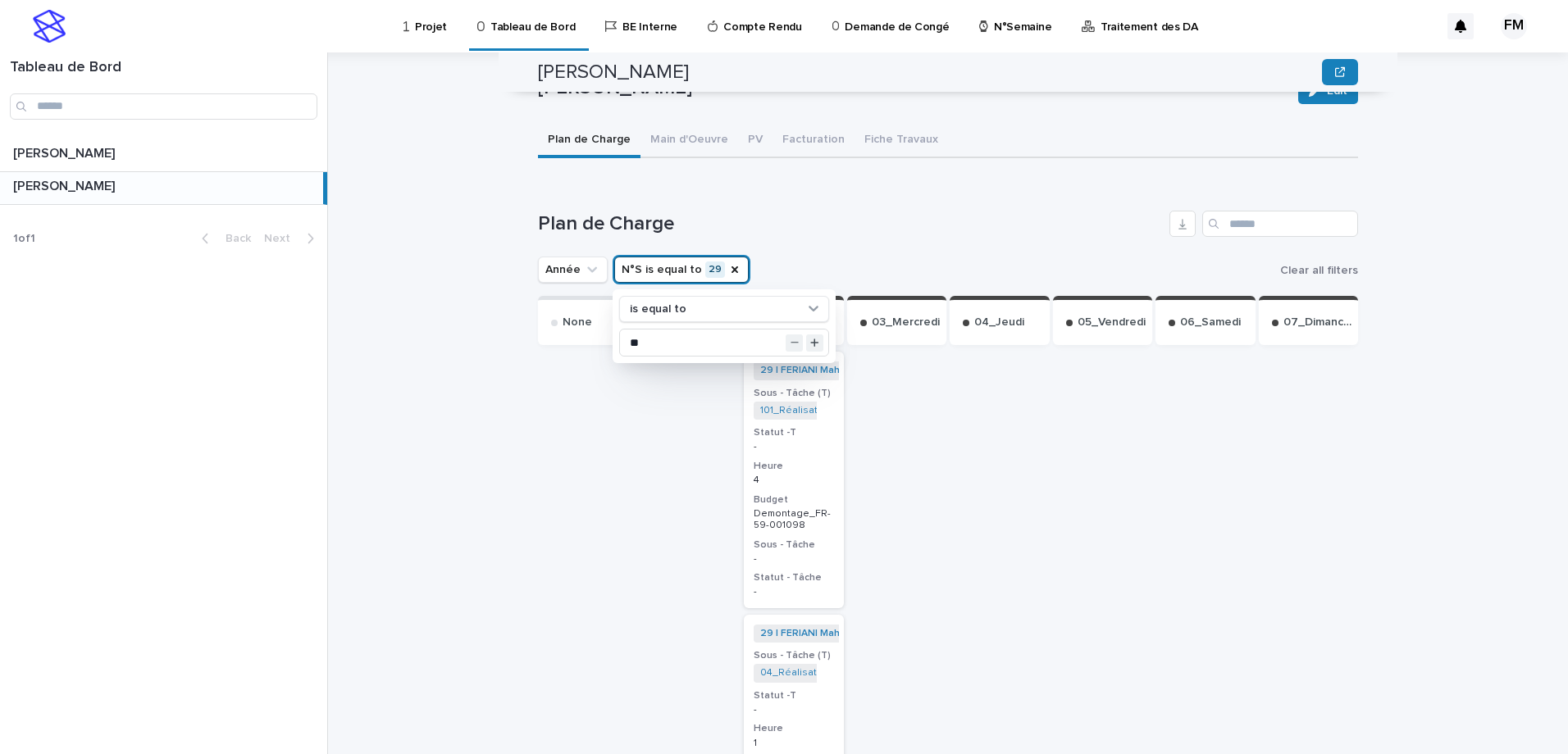 click at bounding box center [1000, 779] 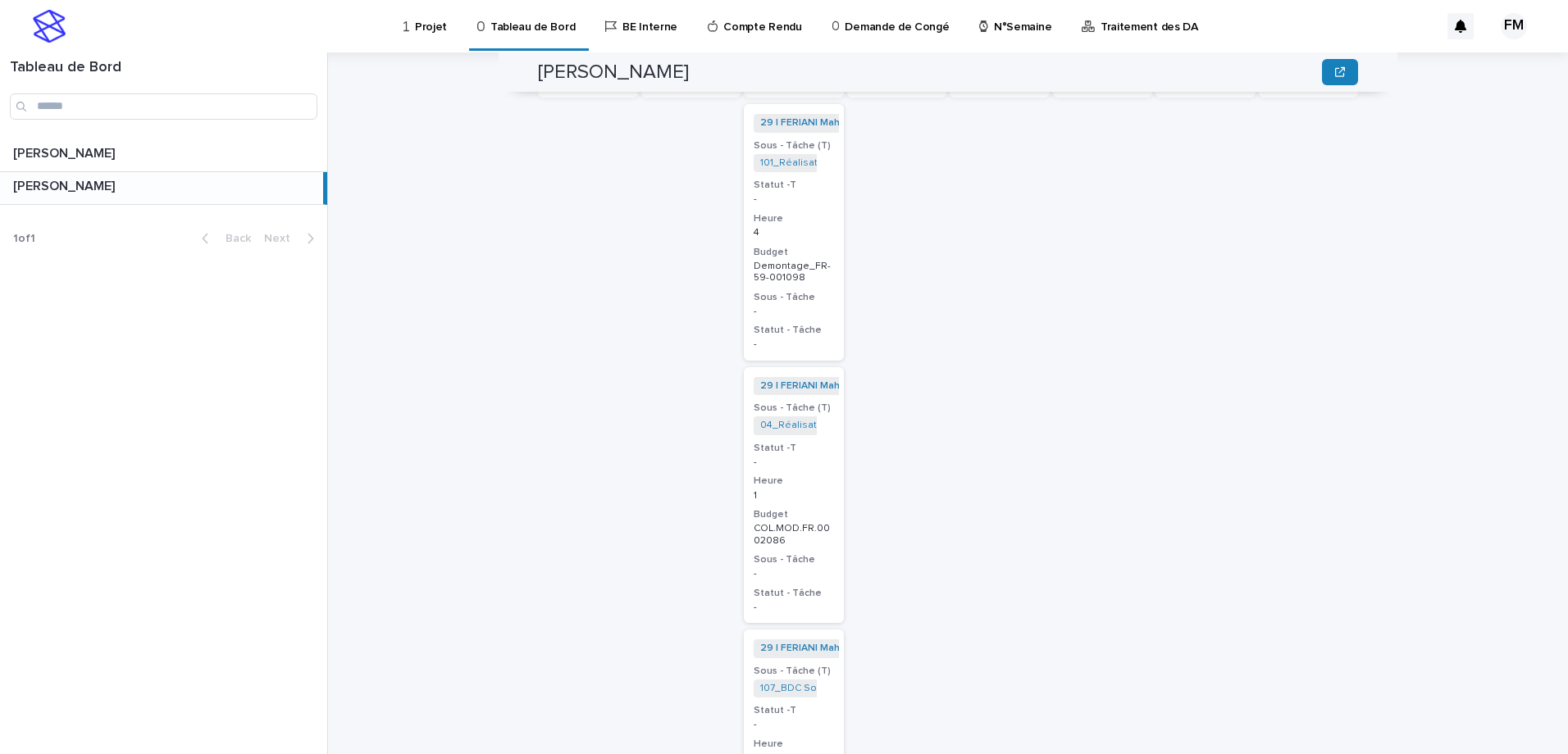 scroll, scrollTop: 761, scrollLeft: 0, axis: vertical 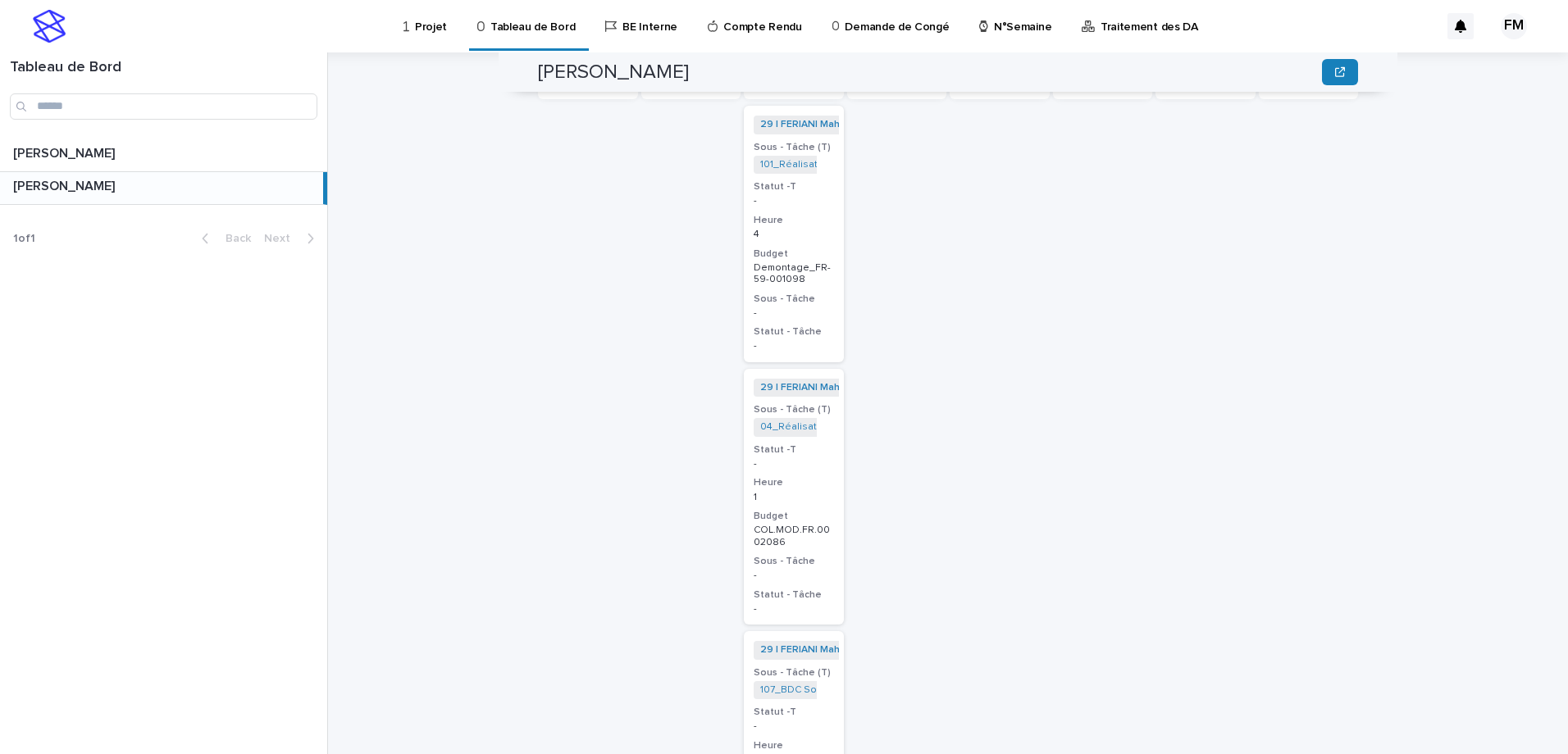 click on "29 | FERIANI Mahmoud | 2025   + 0 Sous - Tâche (T) 04_Réalisation NDC_COL.MOD.FR.0002086   + 0 Statut -T - Heure 1 Budget COL.MOD.FR.0002086 Sous - Tâche - Statut - Tâche -" at bounding box center [794, 497] 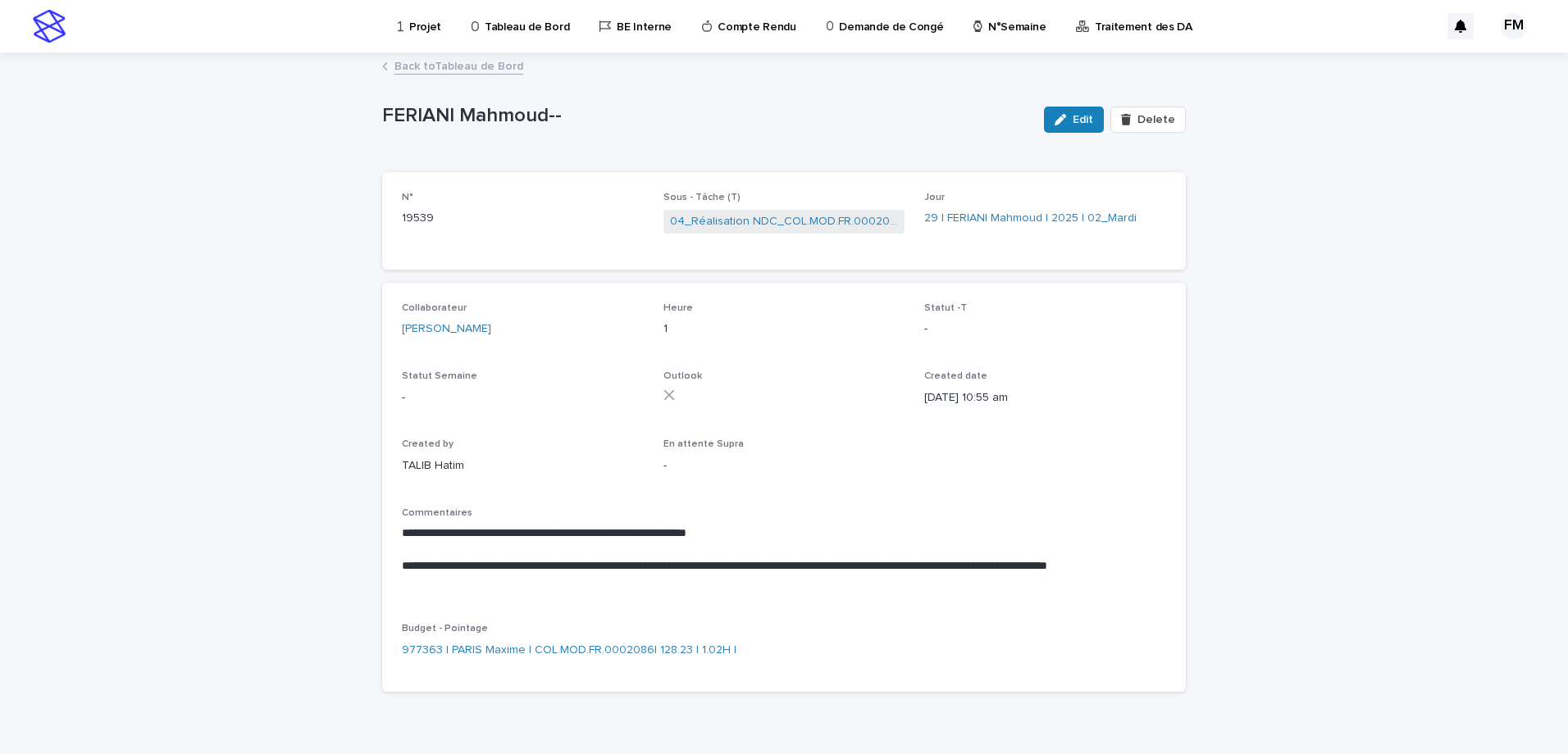 click on "**********" at bounding box center [784, 379] 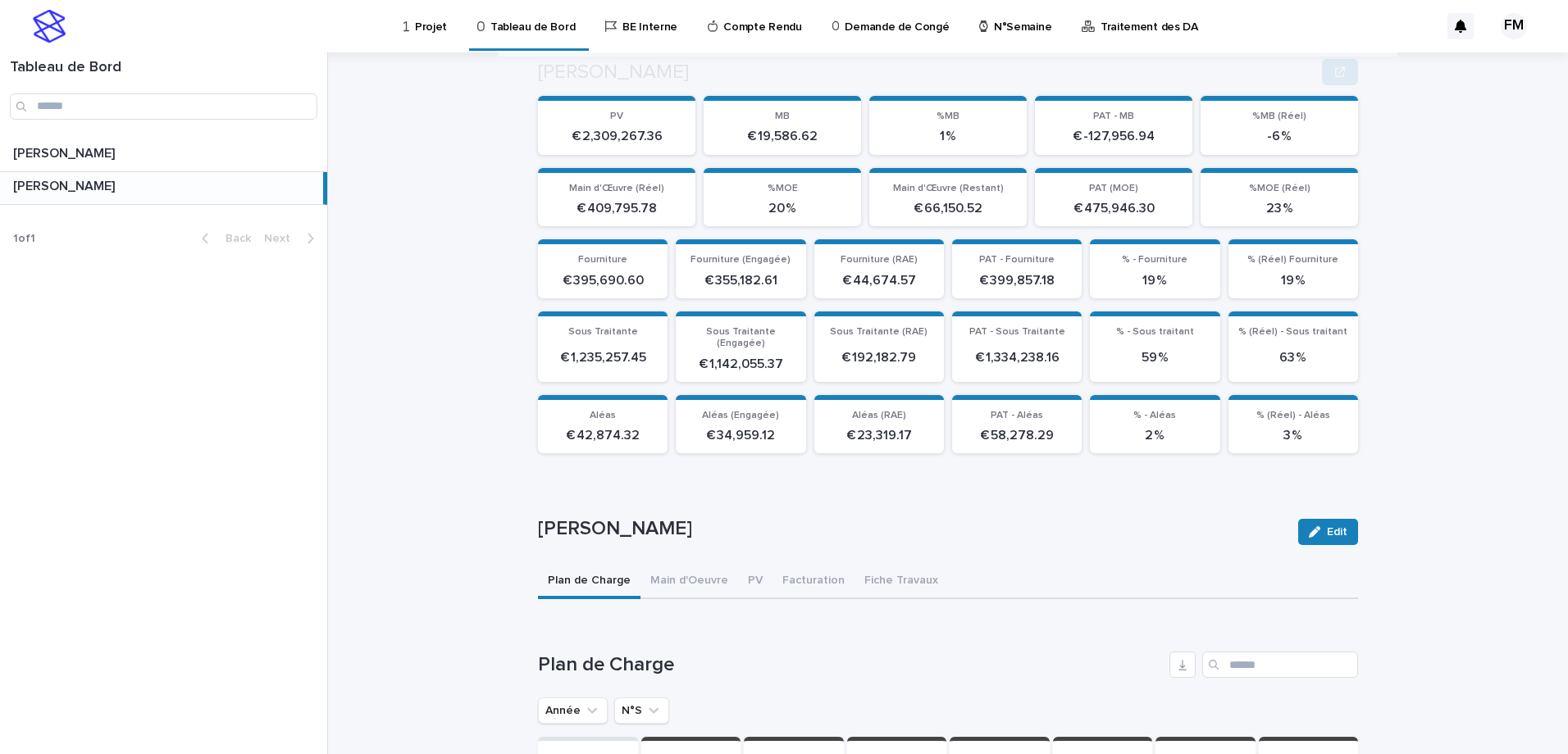 scroll, scrollTop: 246, scrollLeft: 0, axis: vertical 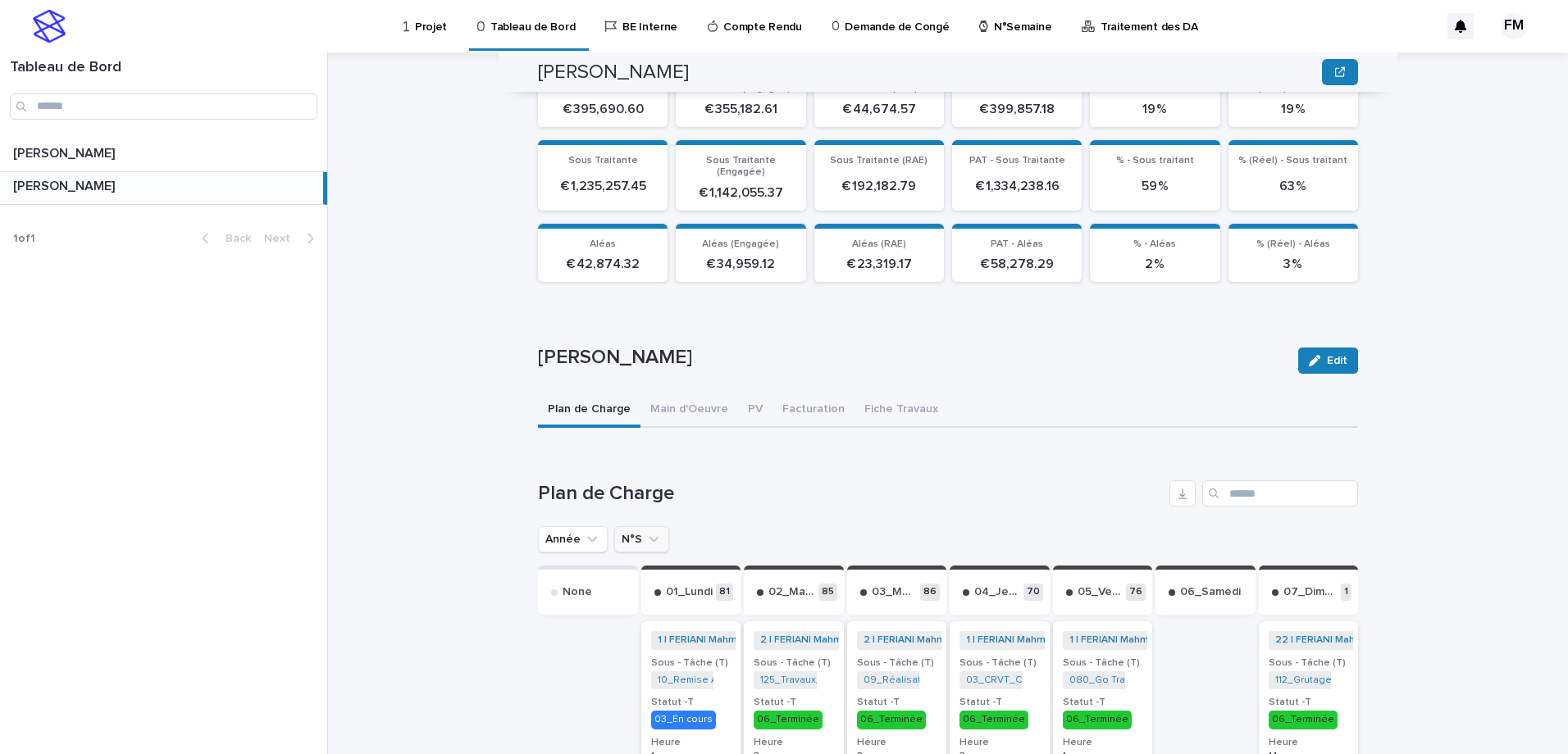 click on "N°S" at bounding box center (641, 539) 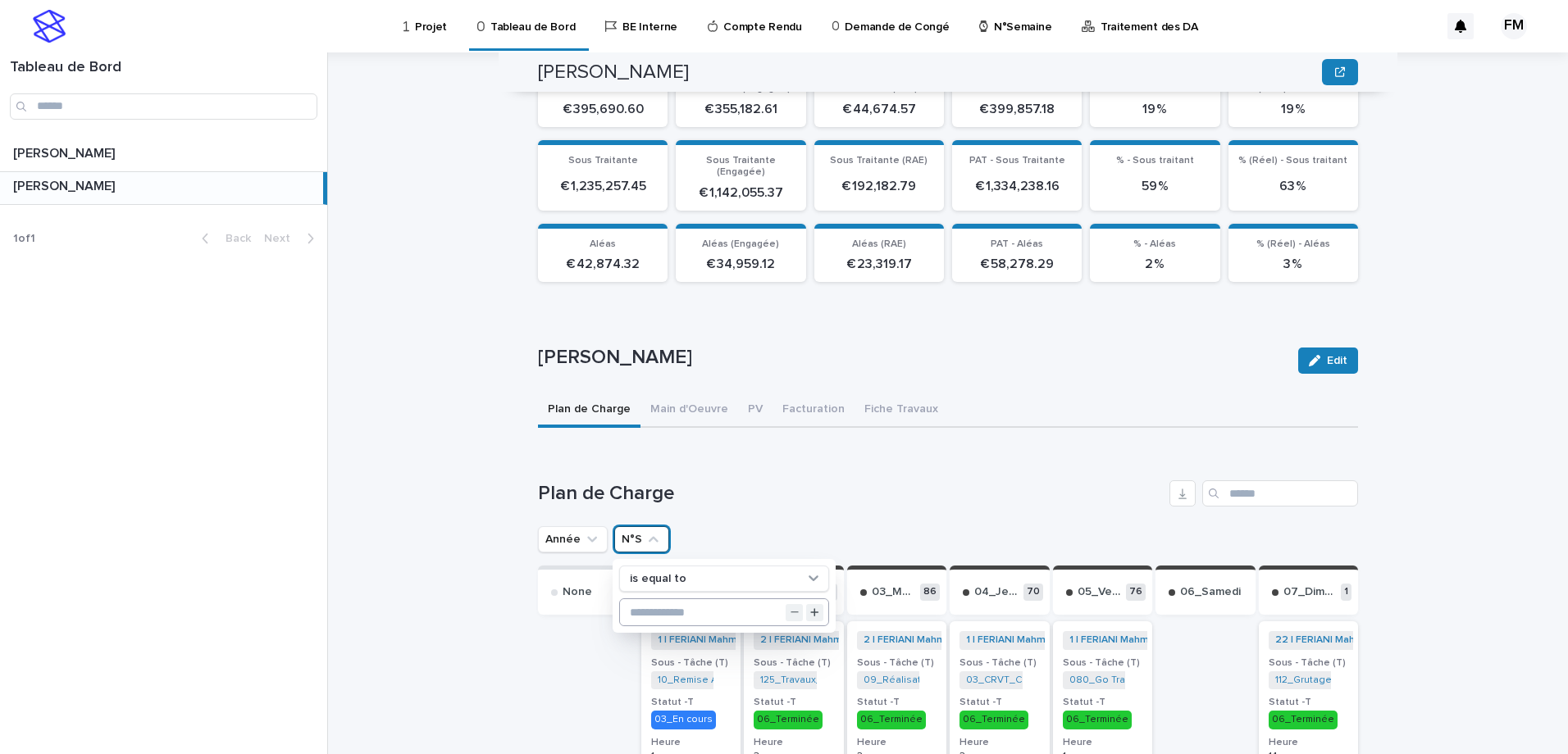 drag, startPoint x: 650, startPoint y: 584, endPoint x: 652, endPoint y: 598, distance: 14.142136 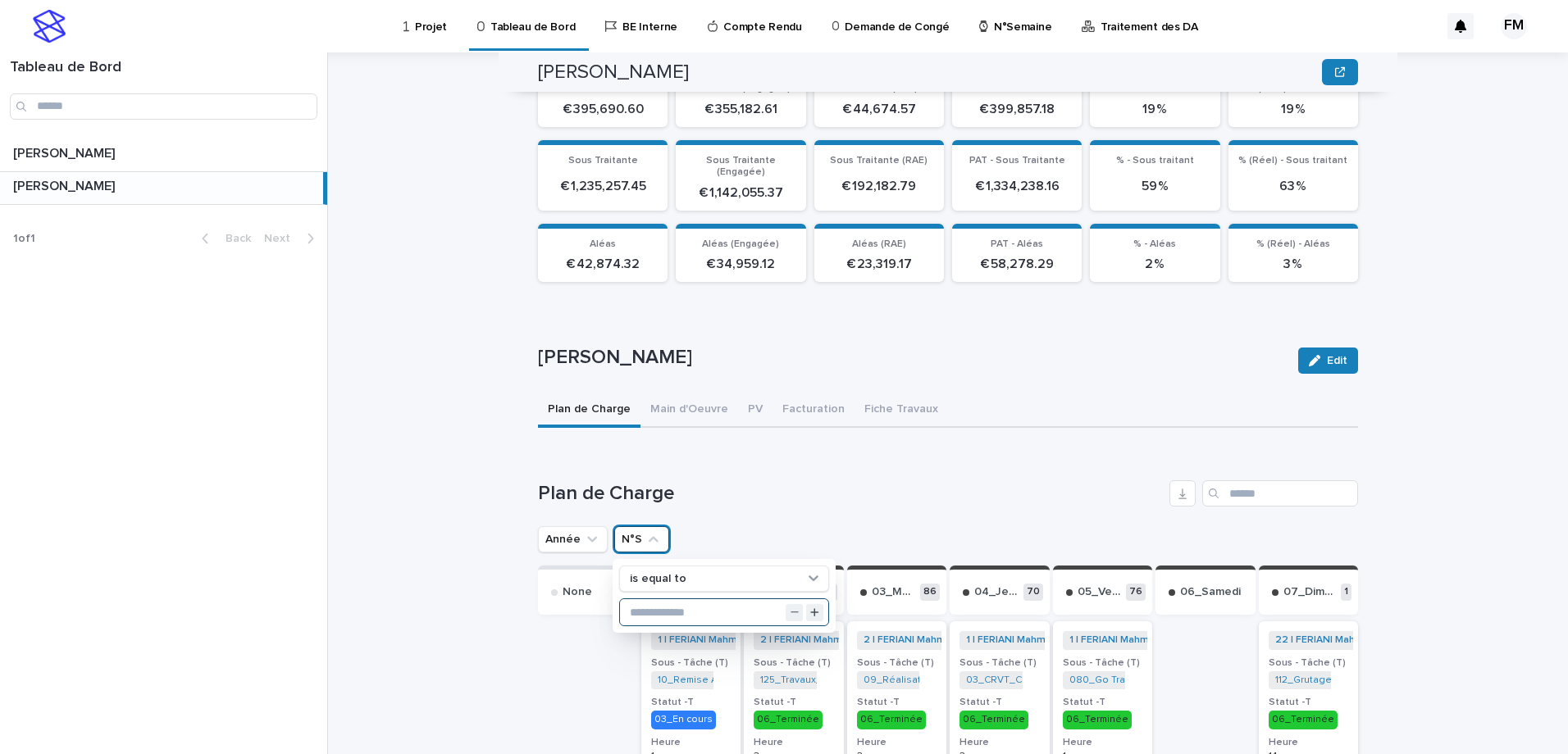 click at bounding box center [724, 612] 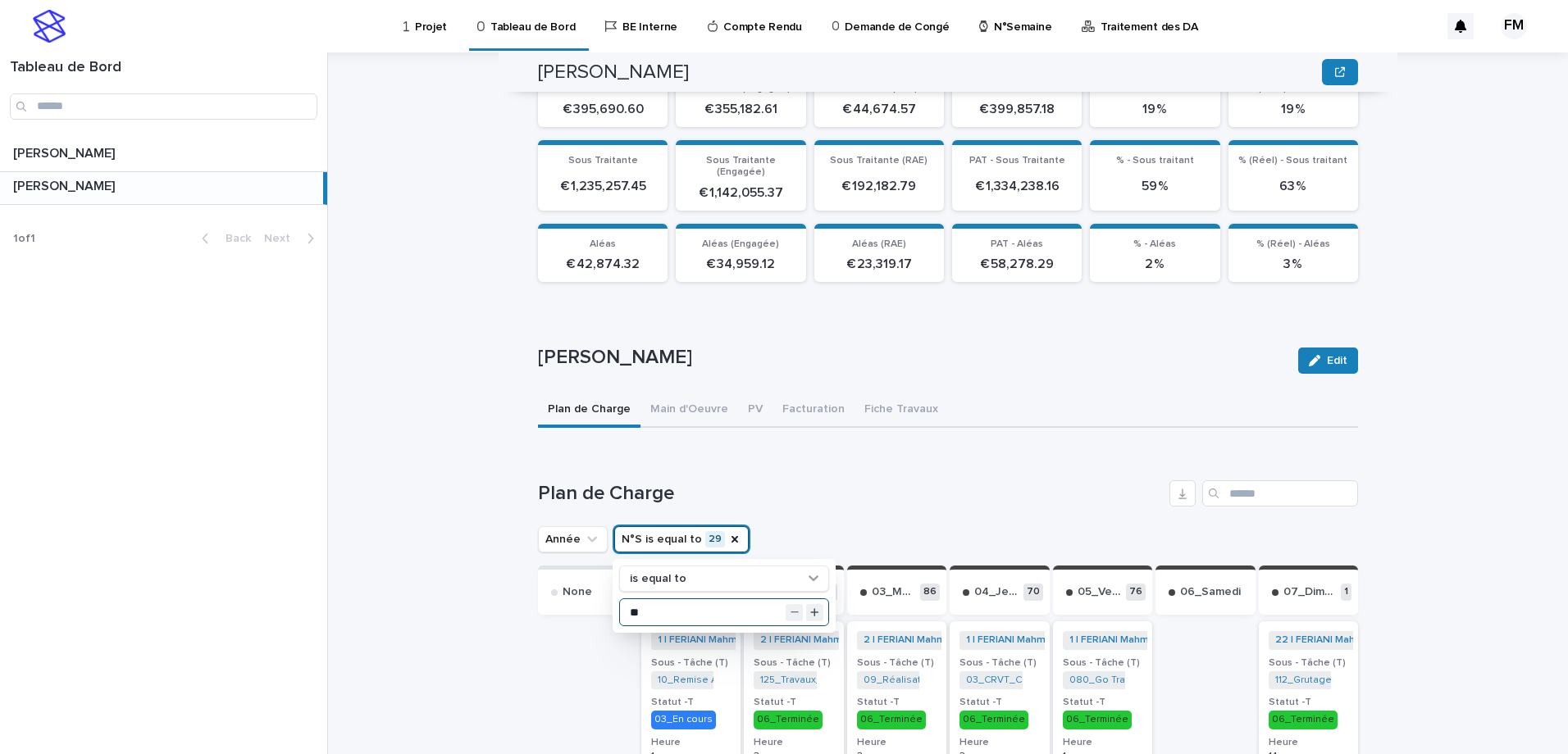 type on "**" 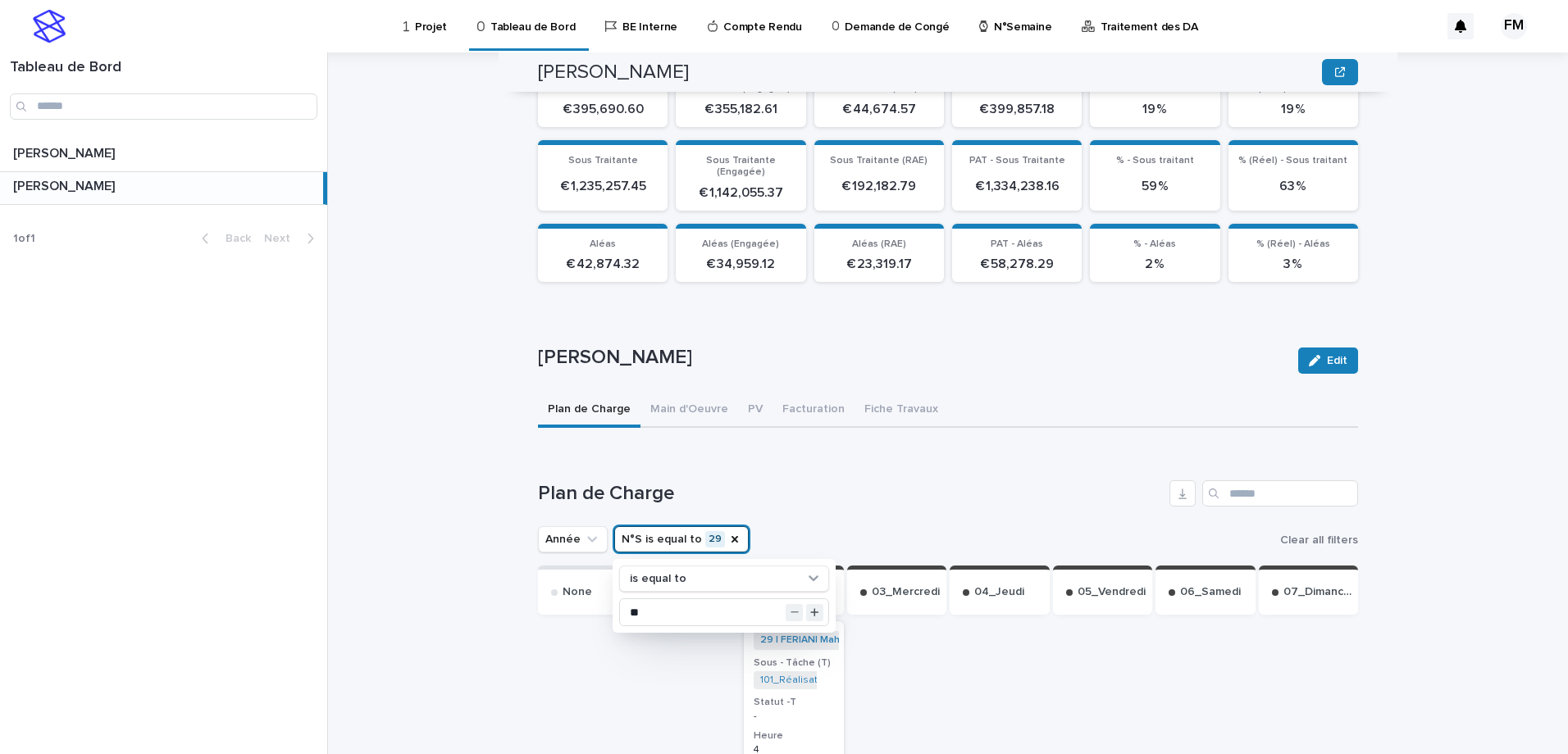 click on "Loading... Saving… Loading... Saving… Plan de Charge Année N°S is equal to 29 is equal to ** Clear all filters Send to... Send to... None 01_Lundi 02_Mardi 3 29 | FERIANI Mahmoud | 2025   + 0 Sous - Tâche (T) 101_Réalisation PP_Demontage_FR-59-001098   + 0 Statut -T - Heure 4 Budget Demontage_FR-59-001098 Sous - Tâche - Statut - Tâche - 29 | FERIANI Mahmoud | 2025   + 0 Sous - Tâche (T) 04_Réalisation NDC_COL.MOD.FR.0002086   + 0 Statut -T - Heure 1 Budget COL.MOD.FR.0002086 Sous - Tâche - Statut - Tâche - 29 | FERIANI Mahmoud | 2025   + 0 Sous - Tâche (T) 107_BDC Sous-Traitant_PE24254008   + 0 Statut -T - Heure 1 Budget PE24254008 Sous - Tâche - Statut - Tâche - 03_Mercredi 04_Jeudi 05_Vendredi 06_Samedi 07_Dimanche" at bounding box center [948, 961] 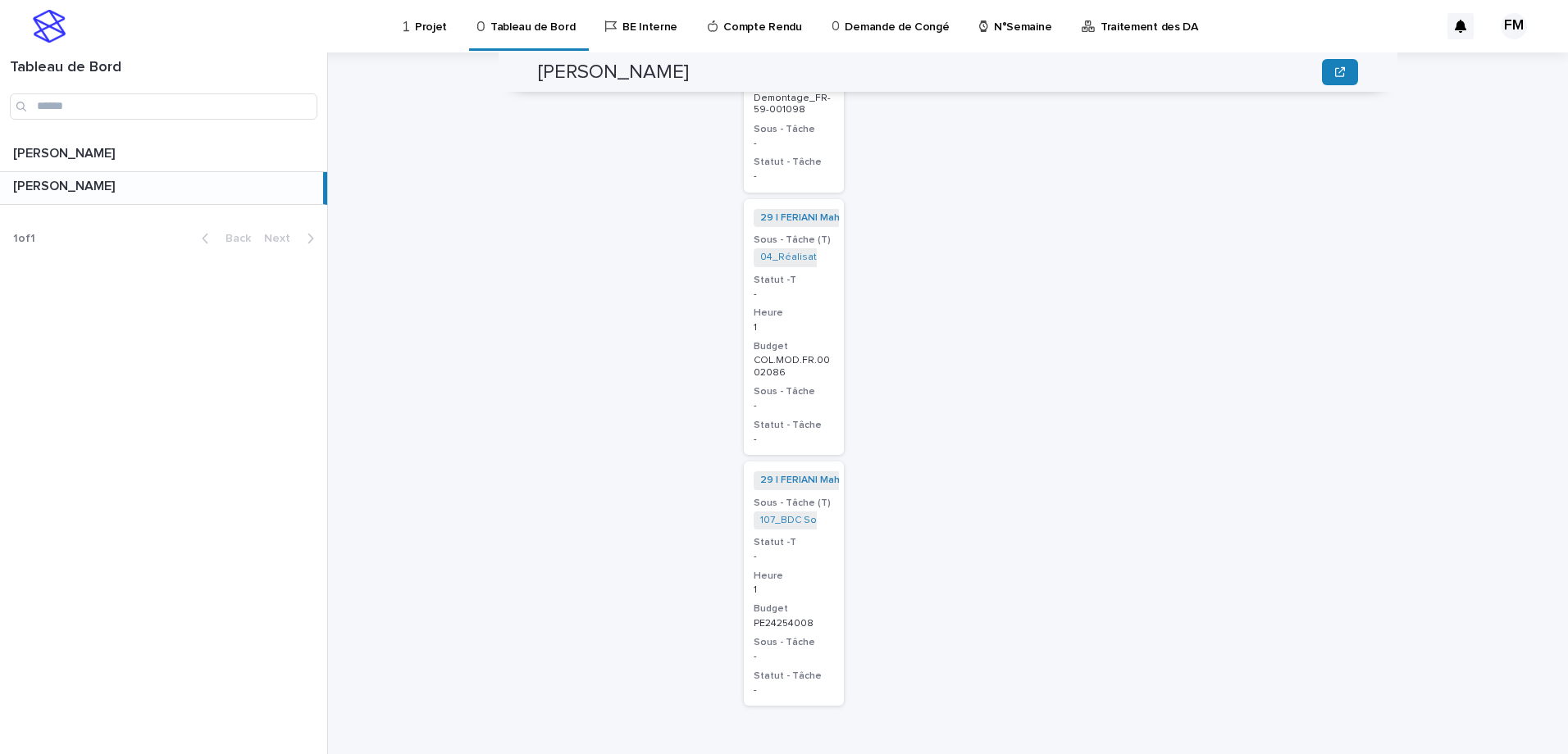 scroll, scrollTop: 983, scrollLeft: 0, axis: vertical 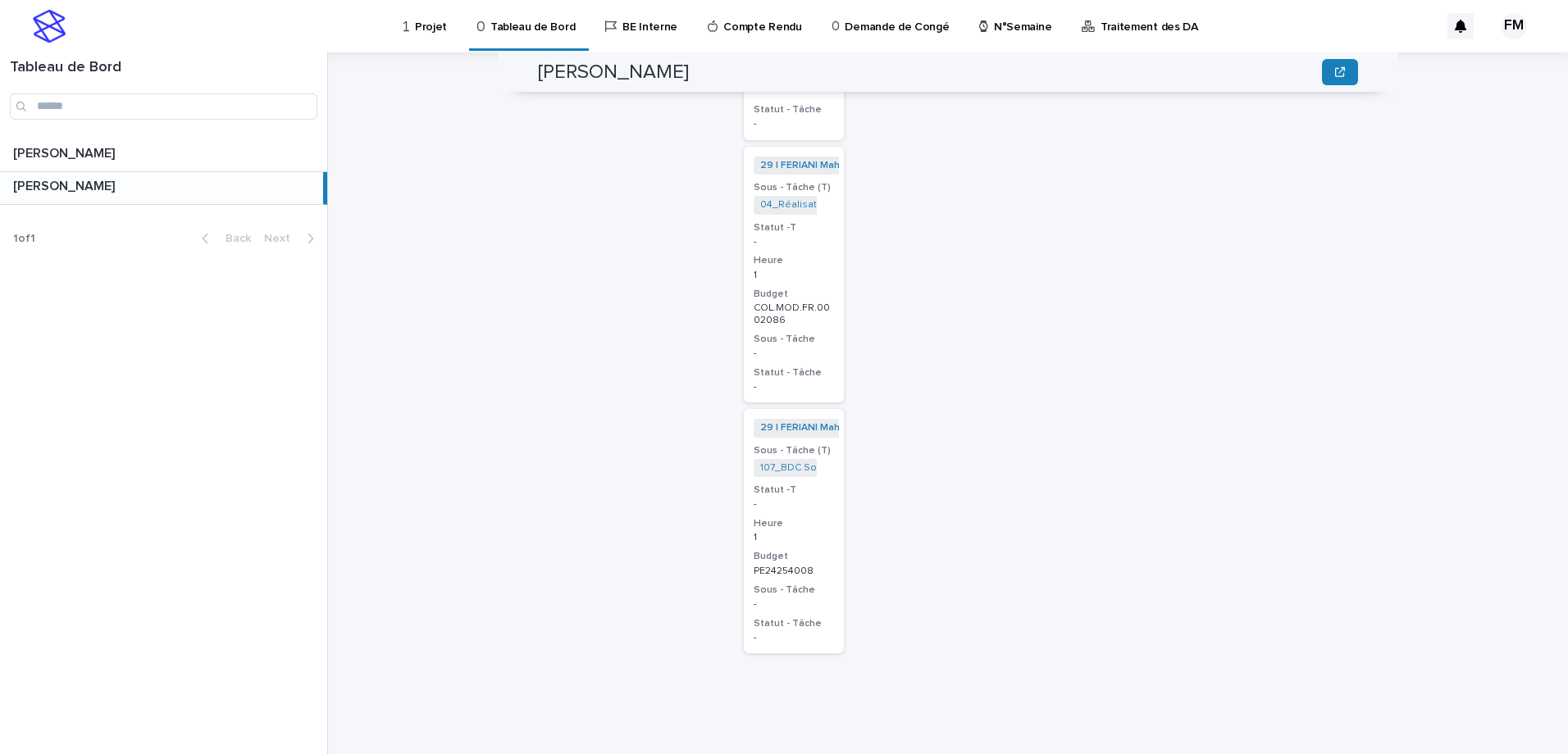click on "1" at bounding box center (794, 538) 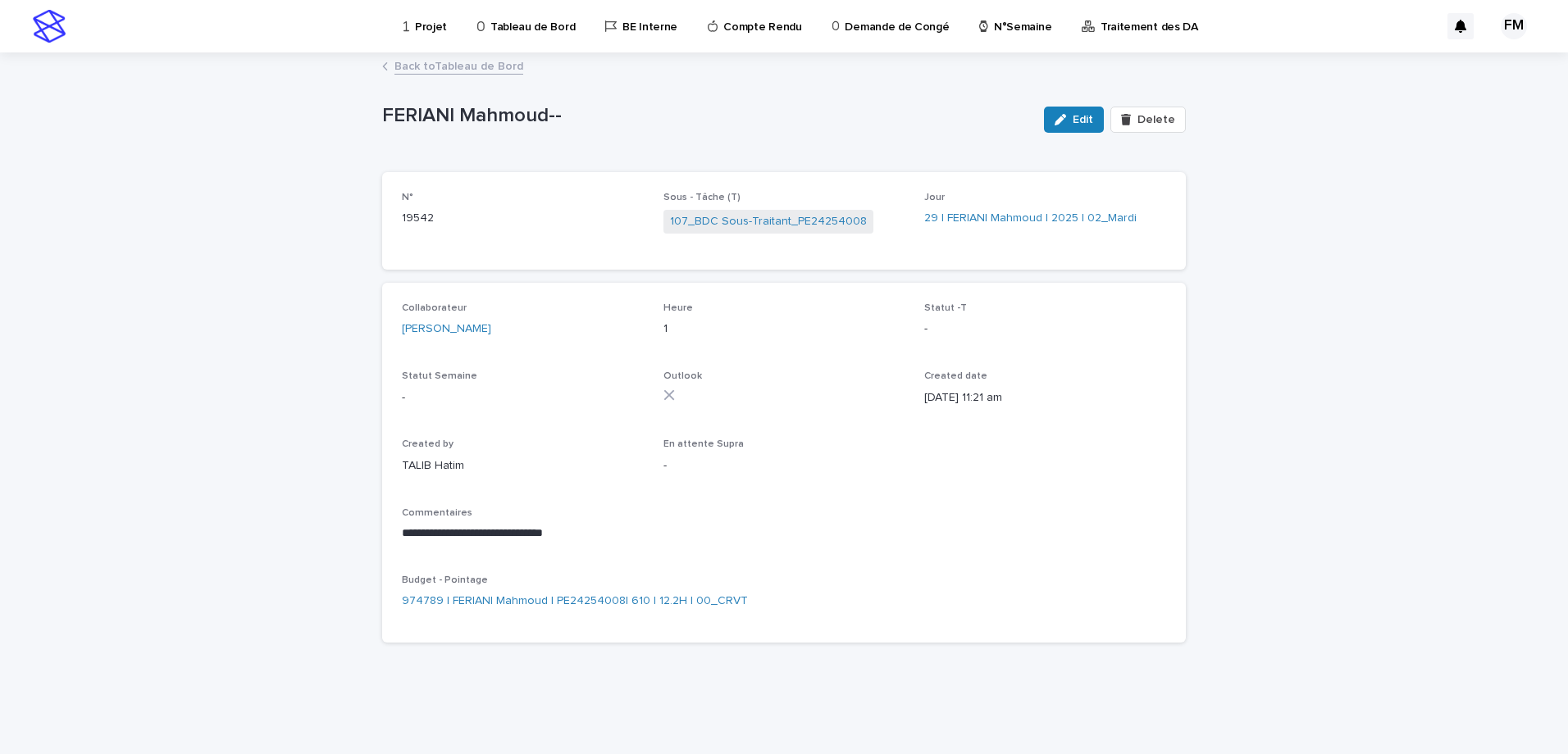 click on "Back to  Tableau de Bord" at bounding box center [784, 67] 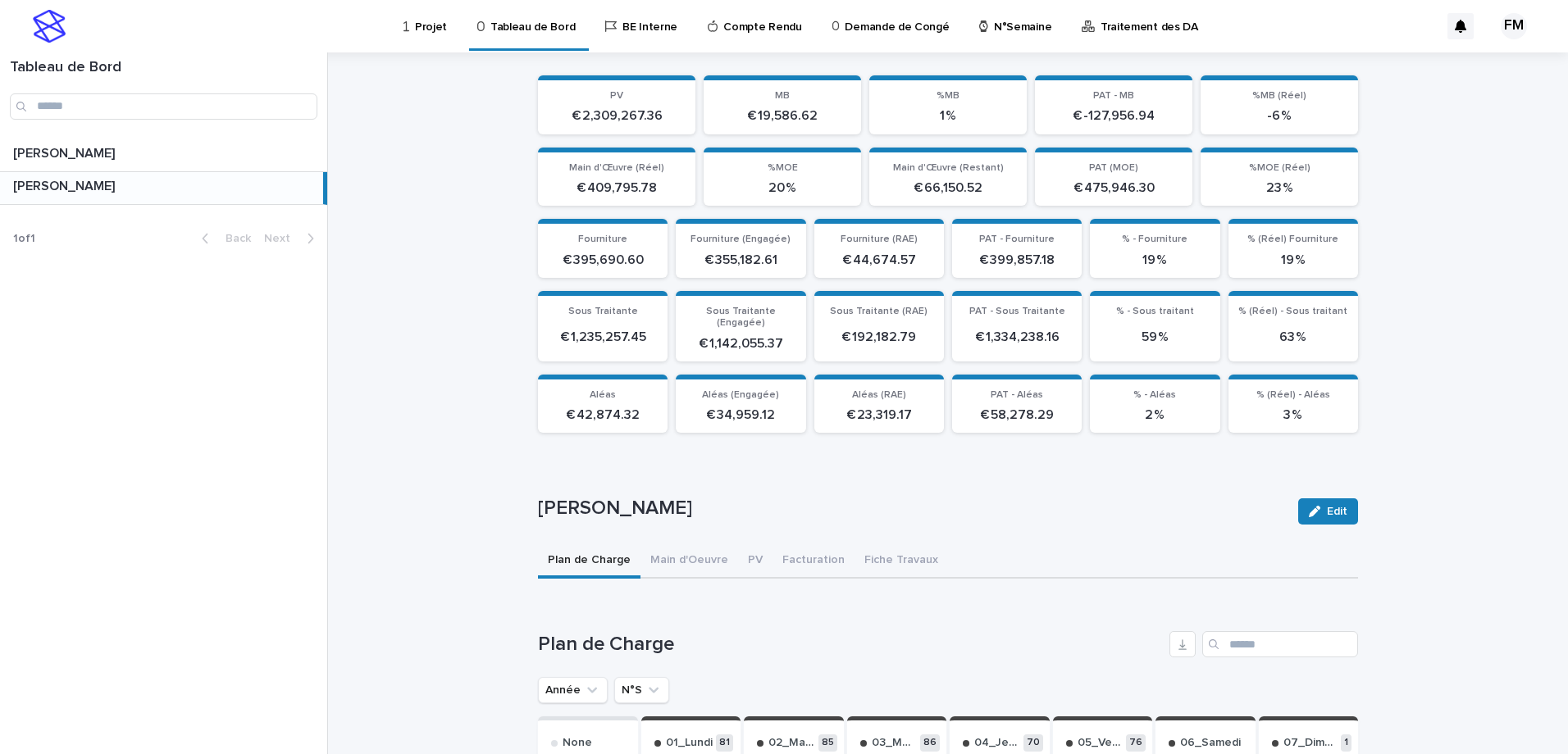 scroll, scrollTop: 164, scrollLeft: 0, axis: vertical 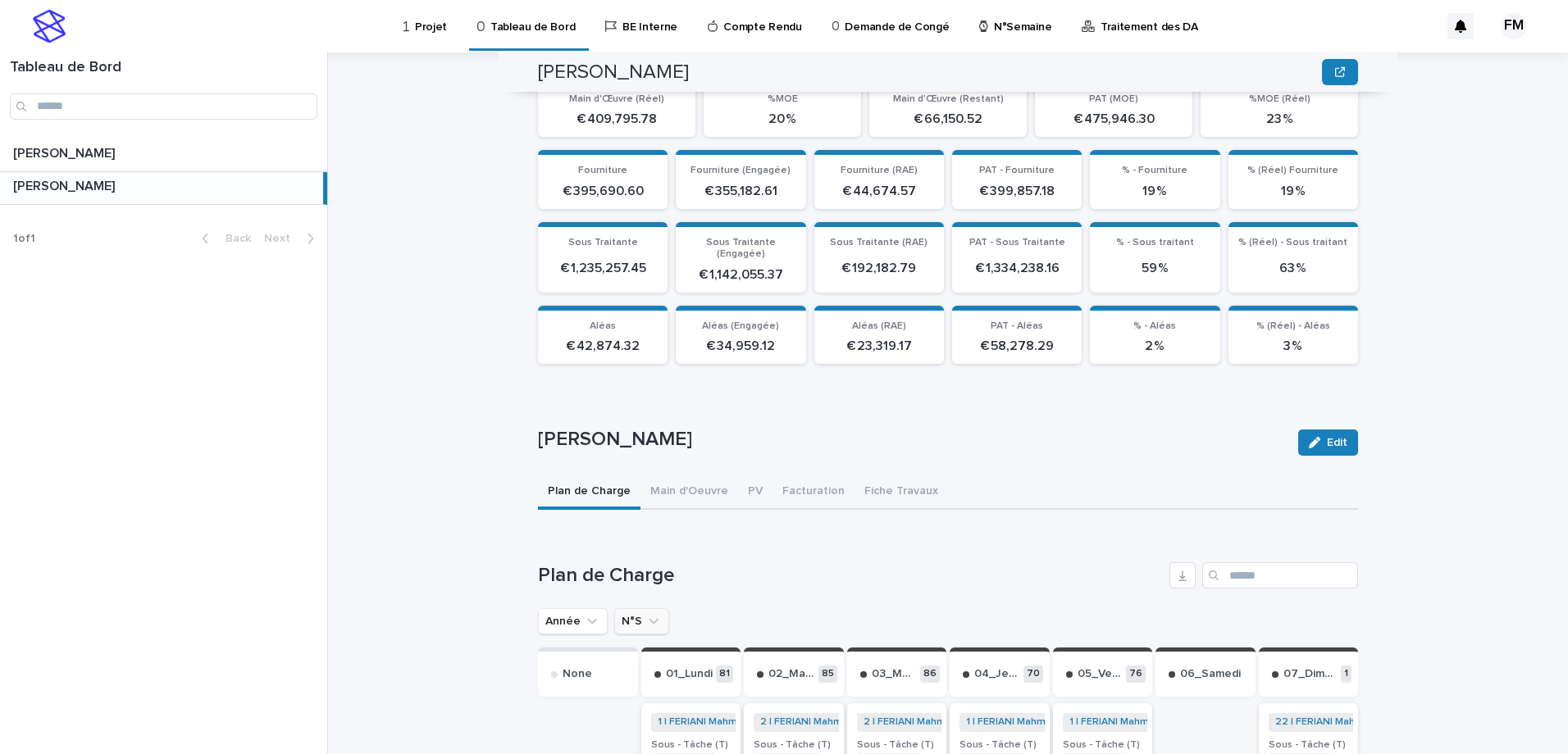 click on "N°S" at bounding box center (641, 621) 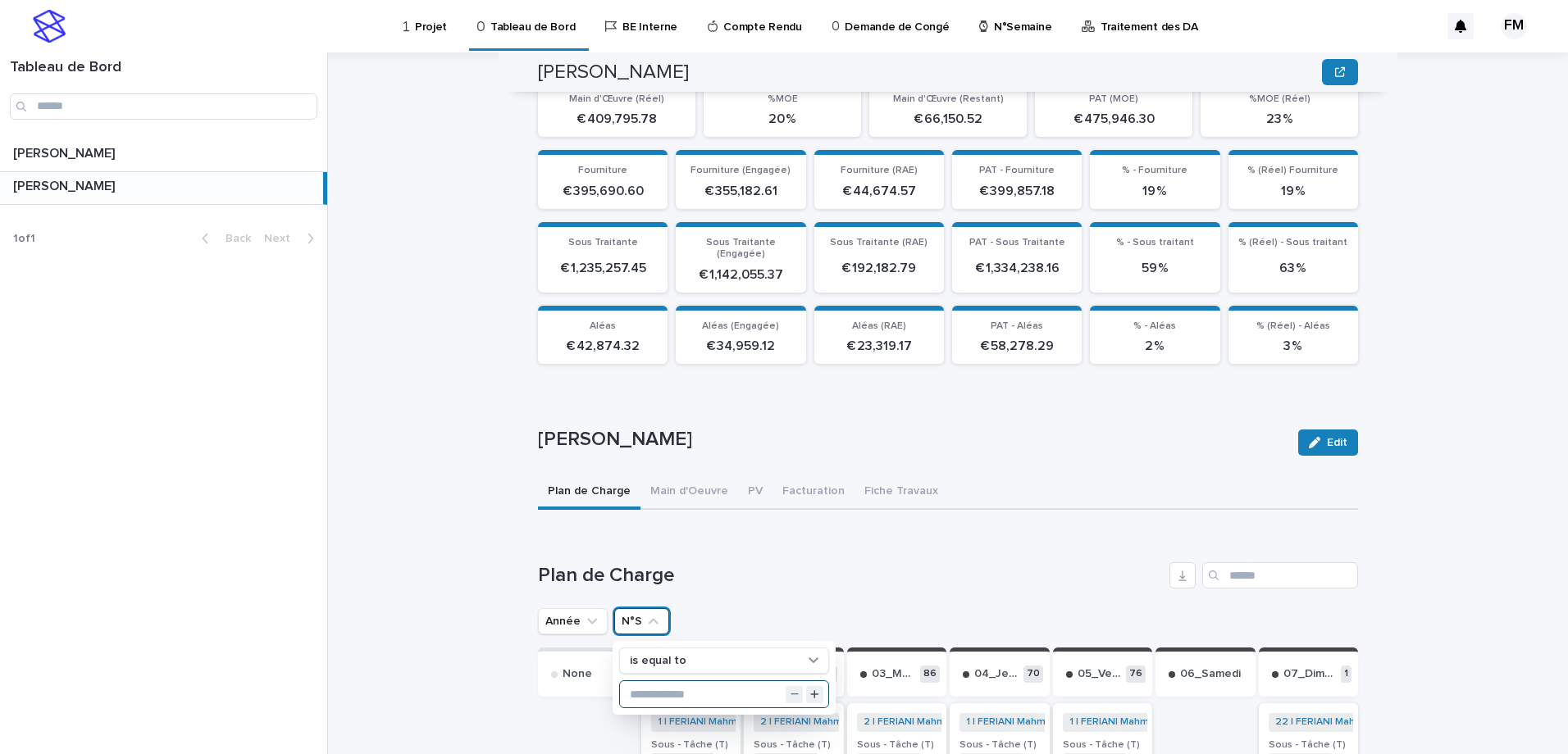 click at bounding box center (724, 694) 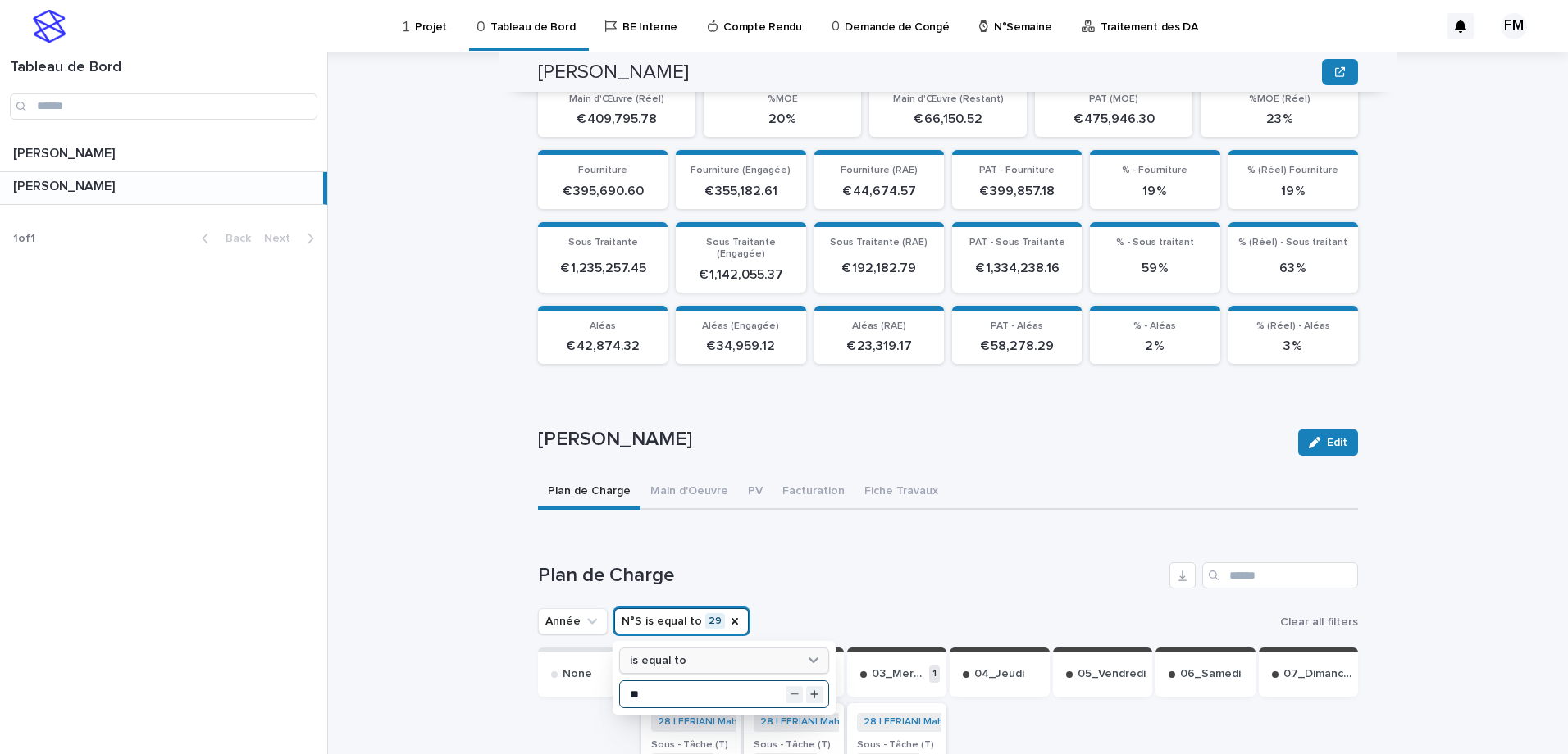 type on "**" 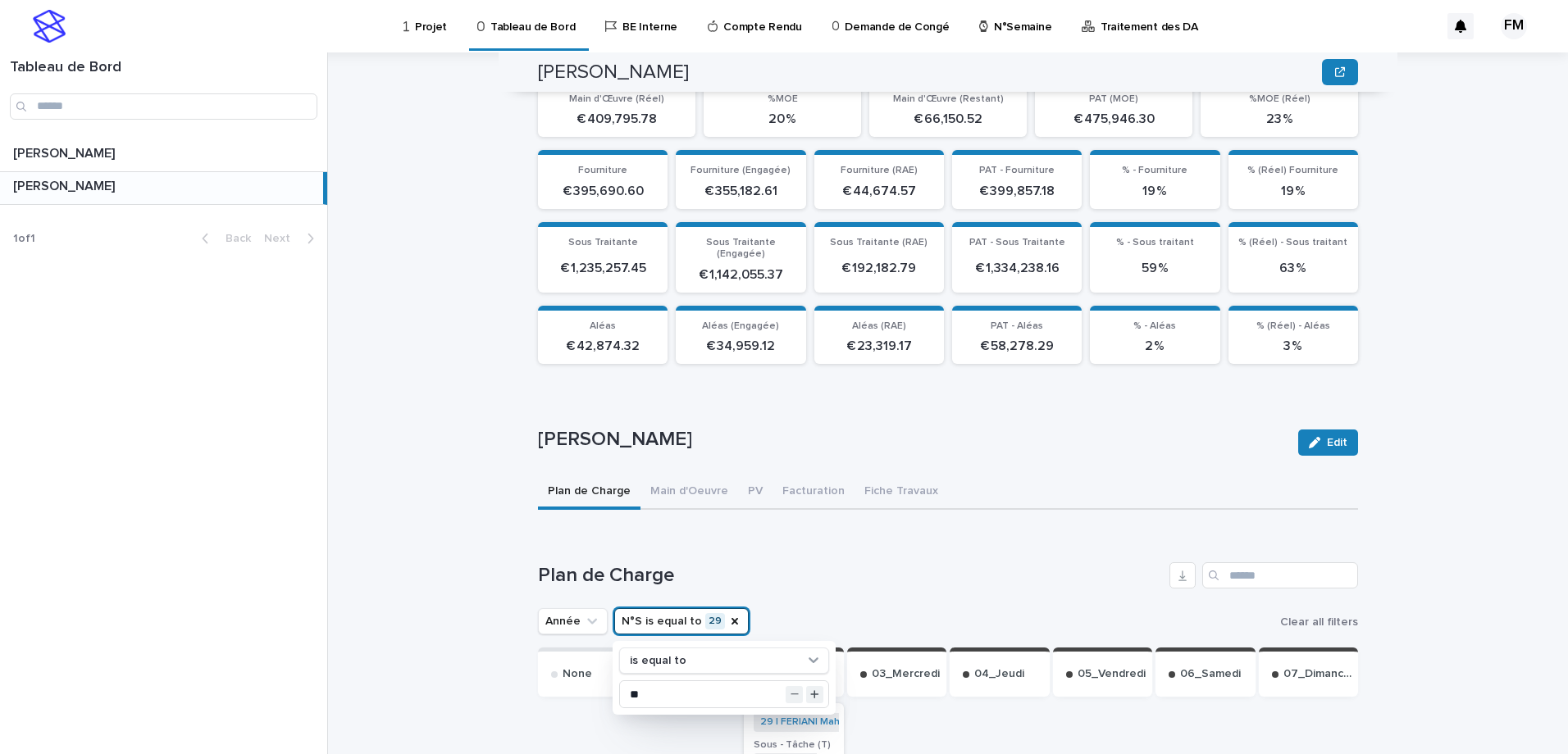 click on "Plan de Charge" at bounding box center [948, 575] 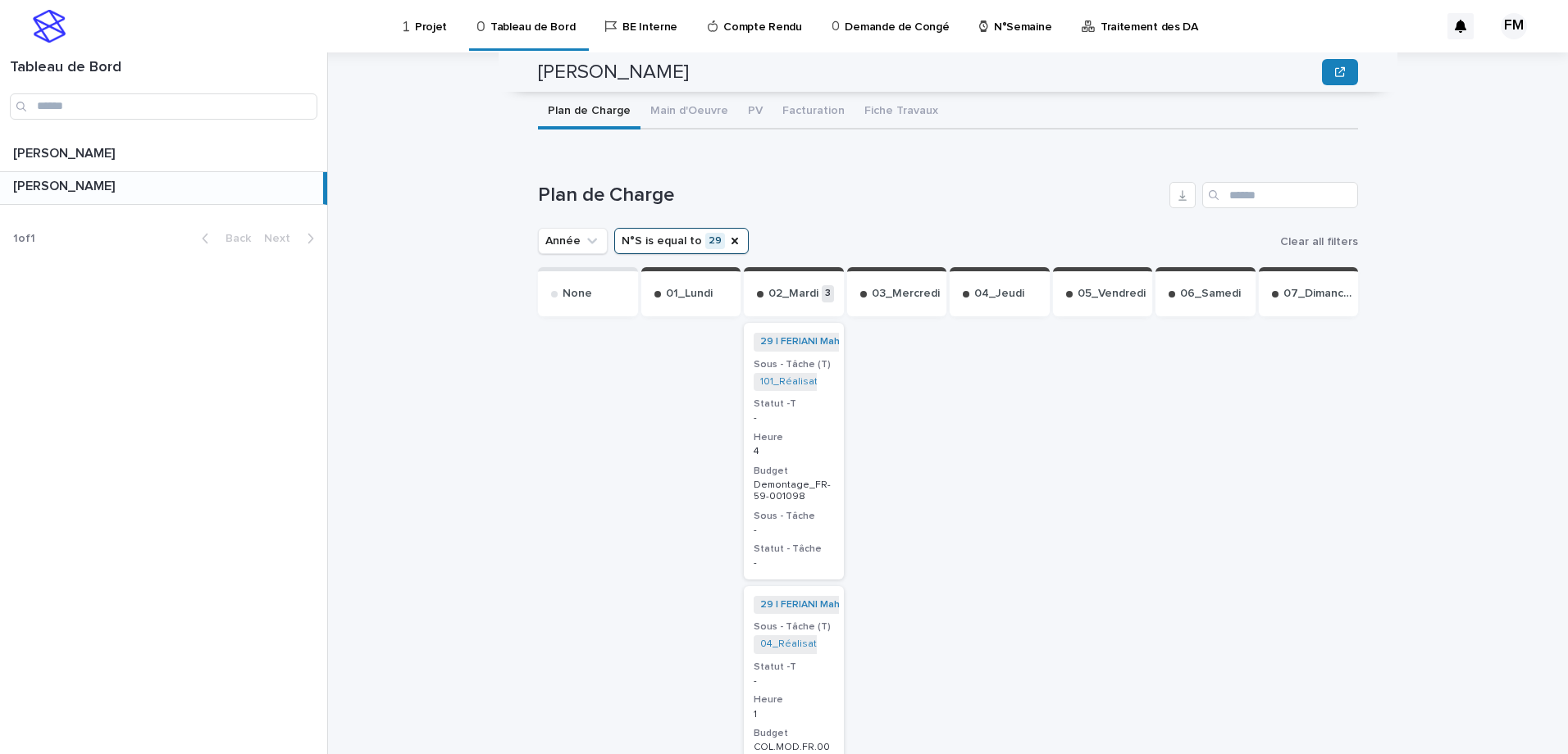 scroll, scrollTop: 574, scrollLeft: 0, axis: vertical 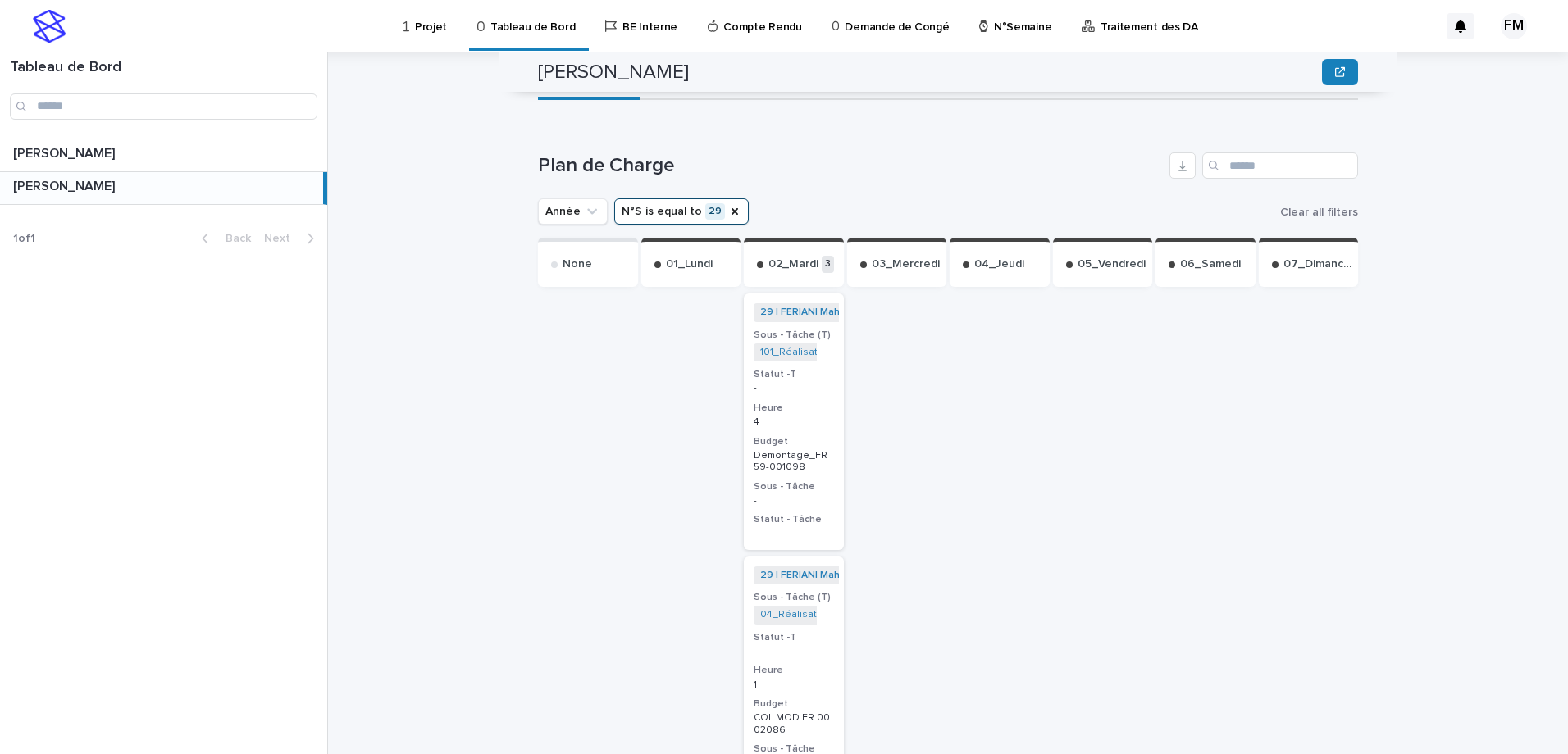 click on "Heure" at bounding box center [794, 670] 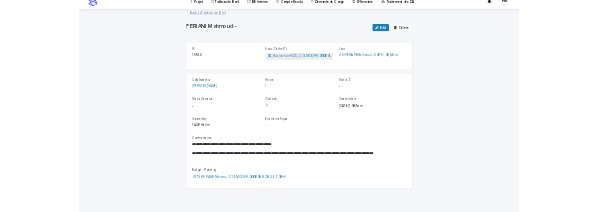 scroll, scrollTop: 40, scrollLeft: 0, axis: vertical 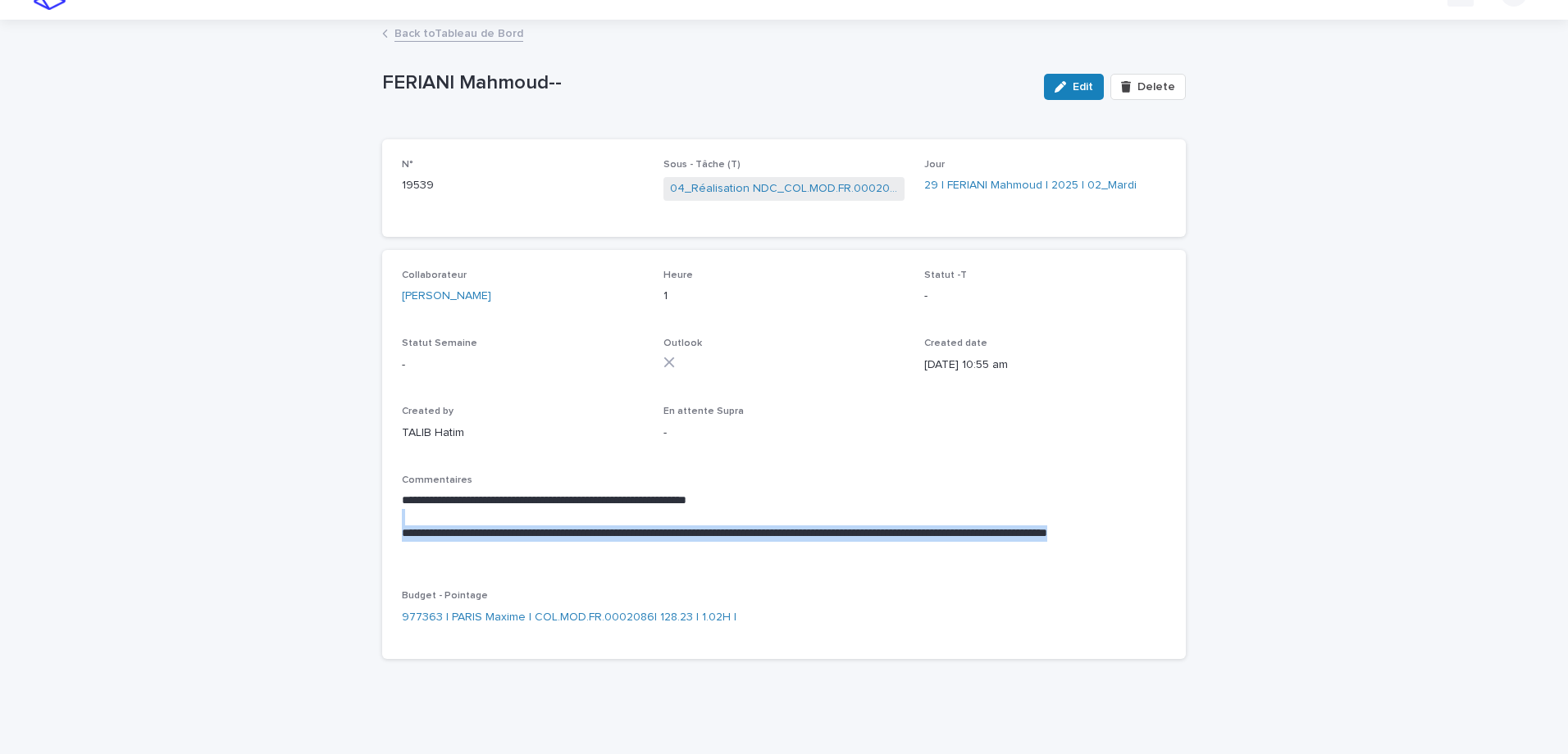 drag, startPoint x: 531, startPoint y: 550, endPoint x: 392, endPoint y: 525, distance: 141.23031 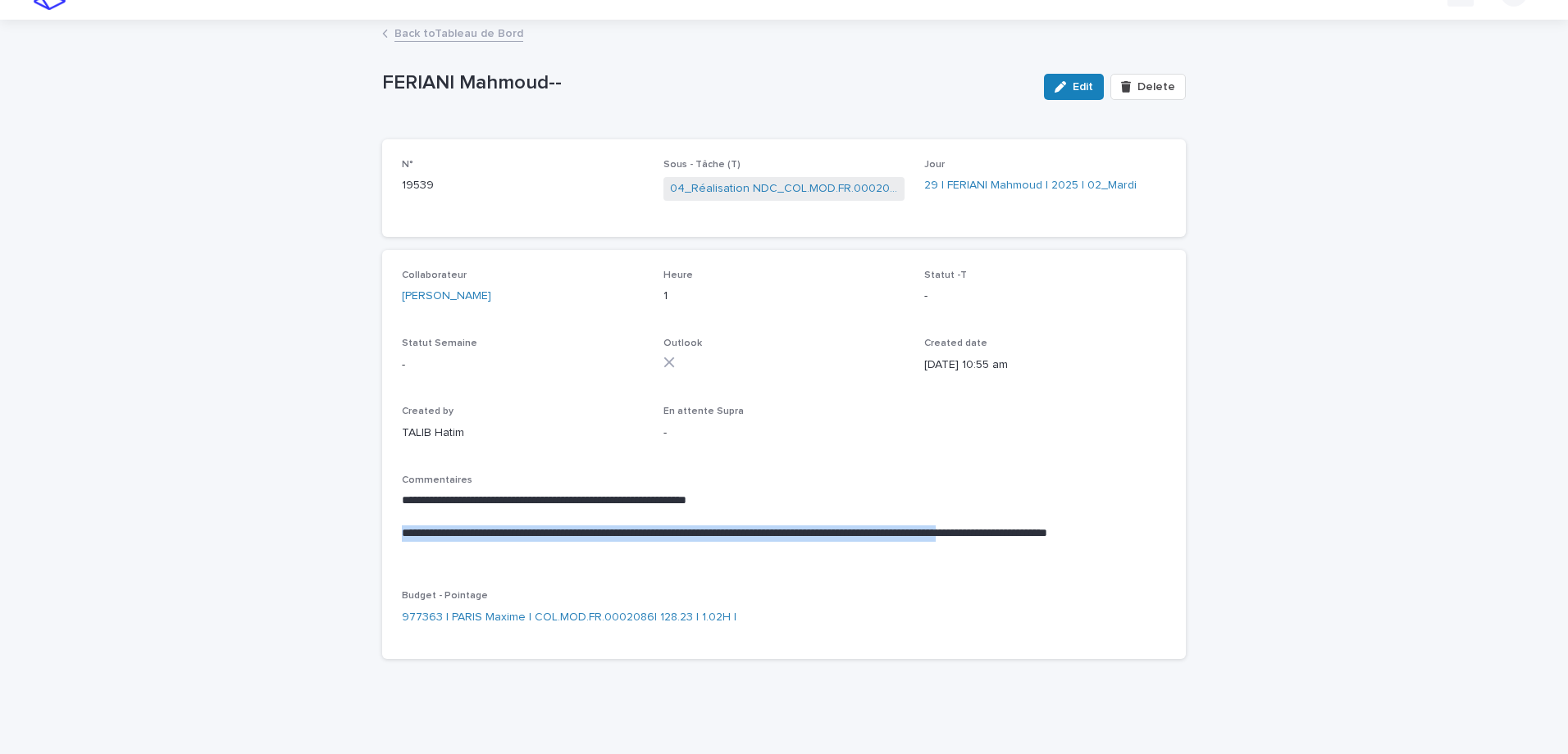 drag, startPoint x: 1137, startPoint y: 531, endPoint x: 390, endPoint y: 537, distance: 747.0241 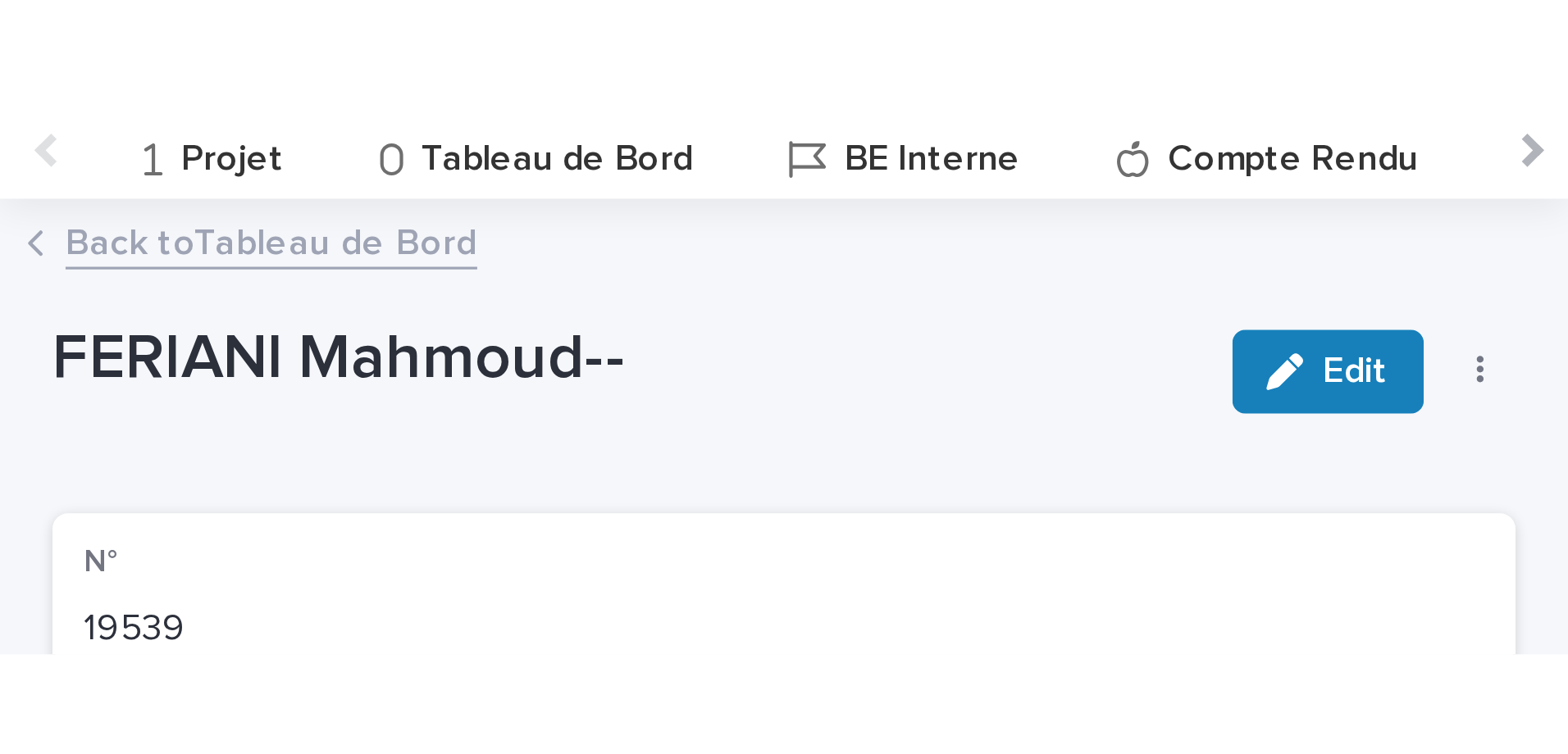 scroll, scrollTop: 33, scrollLeft: 0, axis: vertical 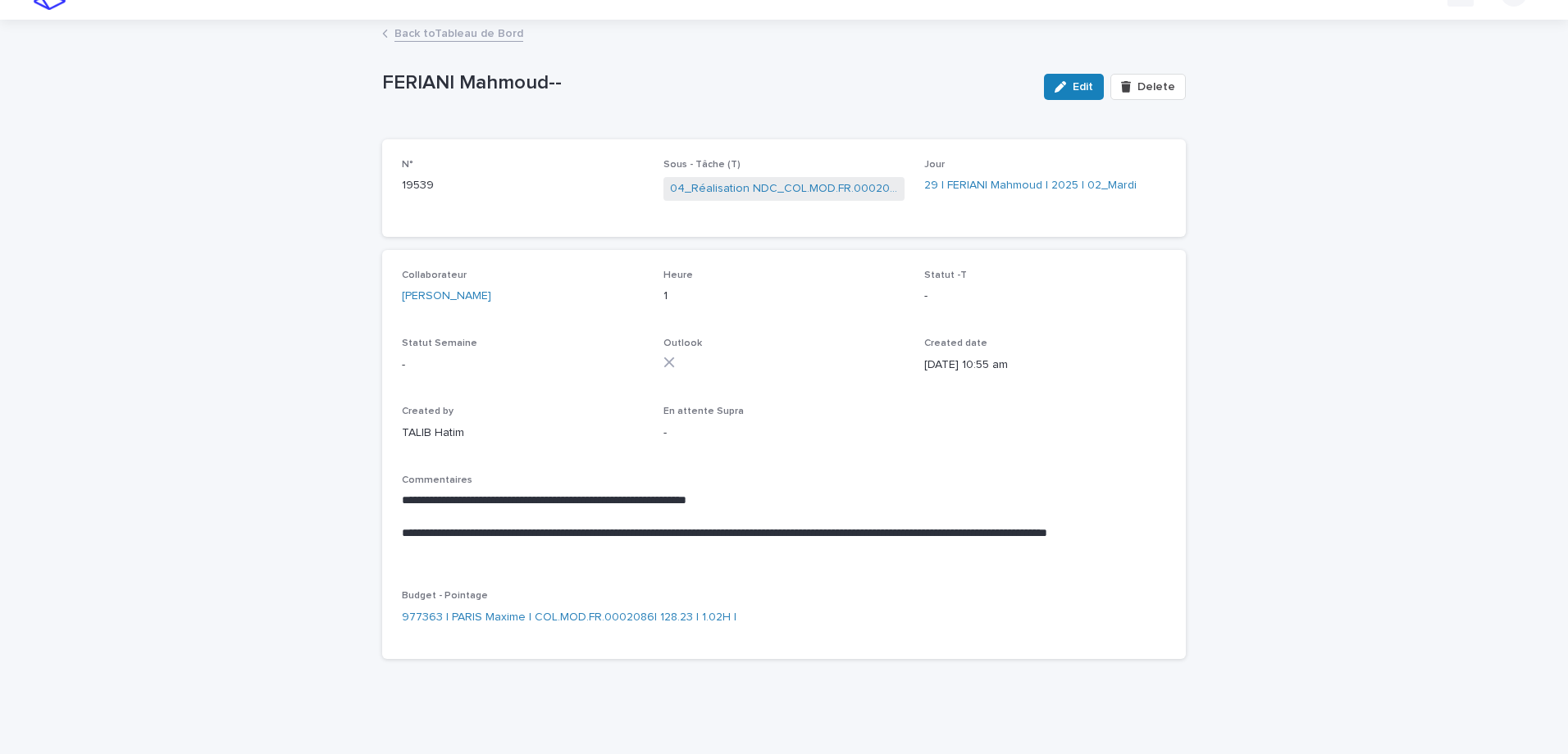 click on "**********" at bounding box center [784, 523] 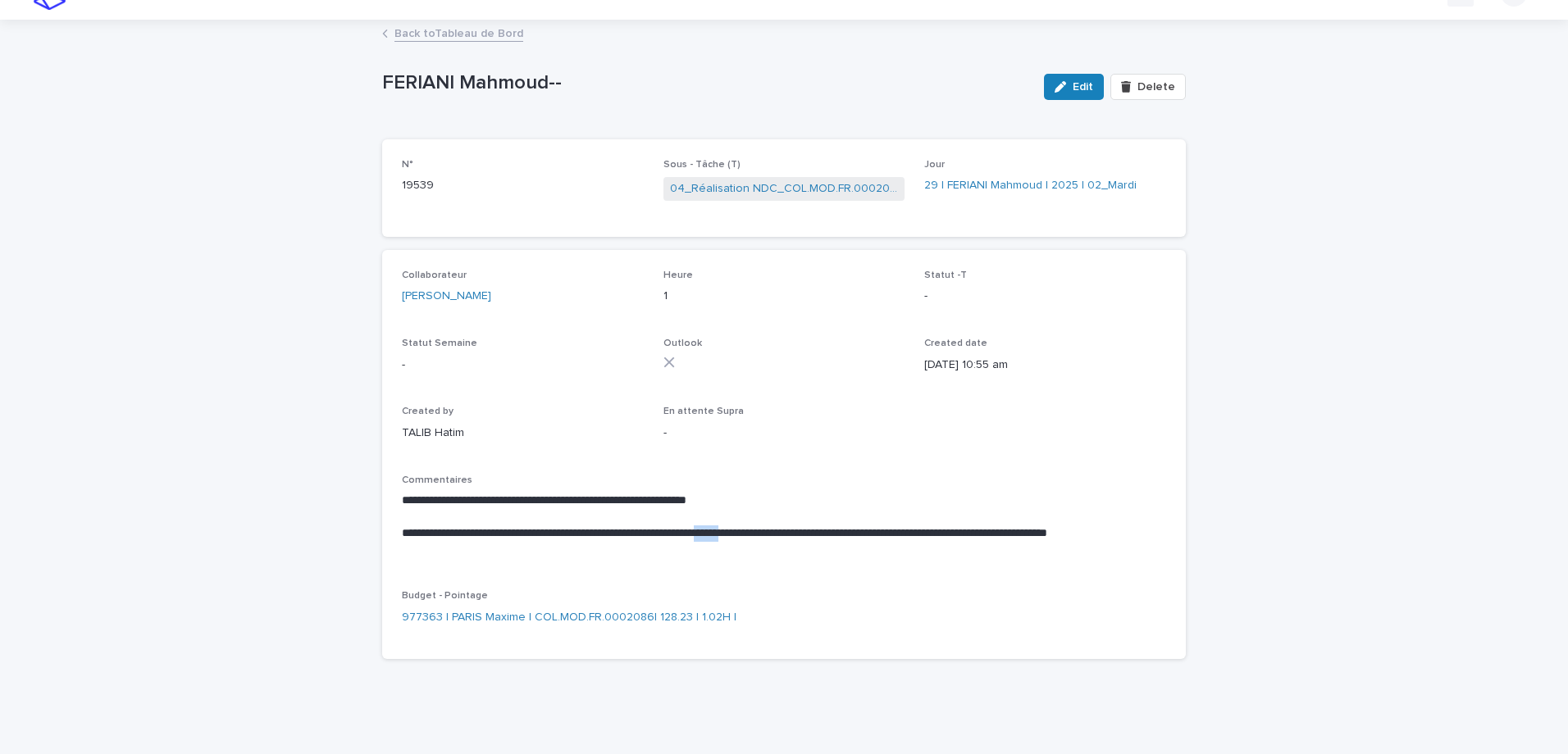 drag, startPoint x: 784, startPoint y: 531, endPoint x: 820, endPoint y: 534, distance: 36.124784 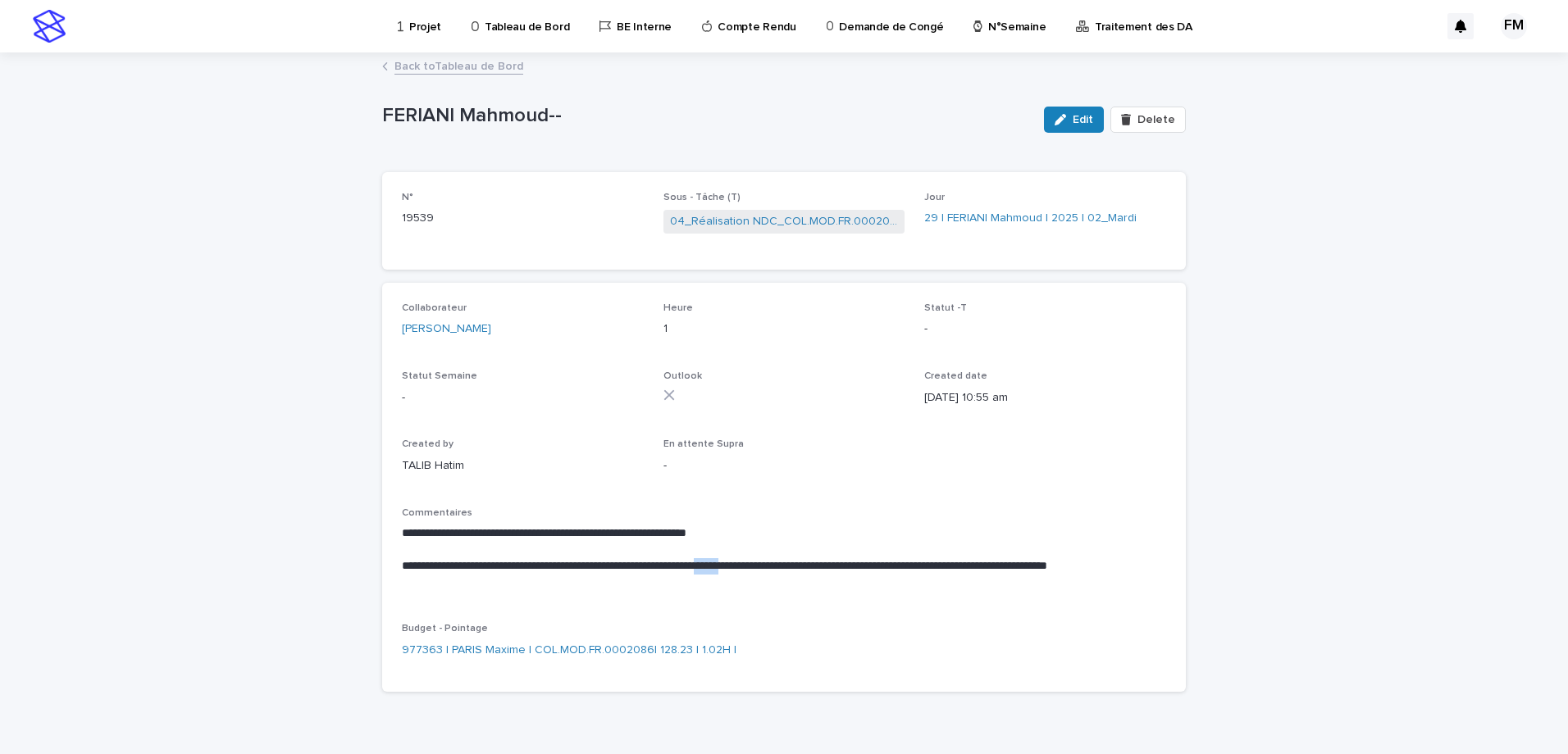 click on "Projet" at bounding box center (425, 17) 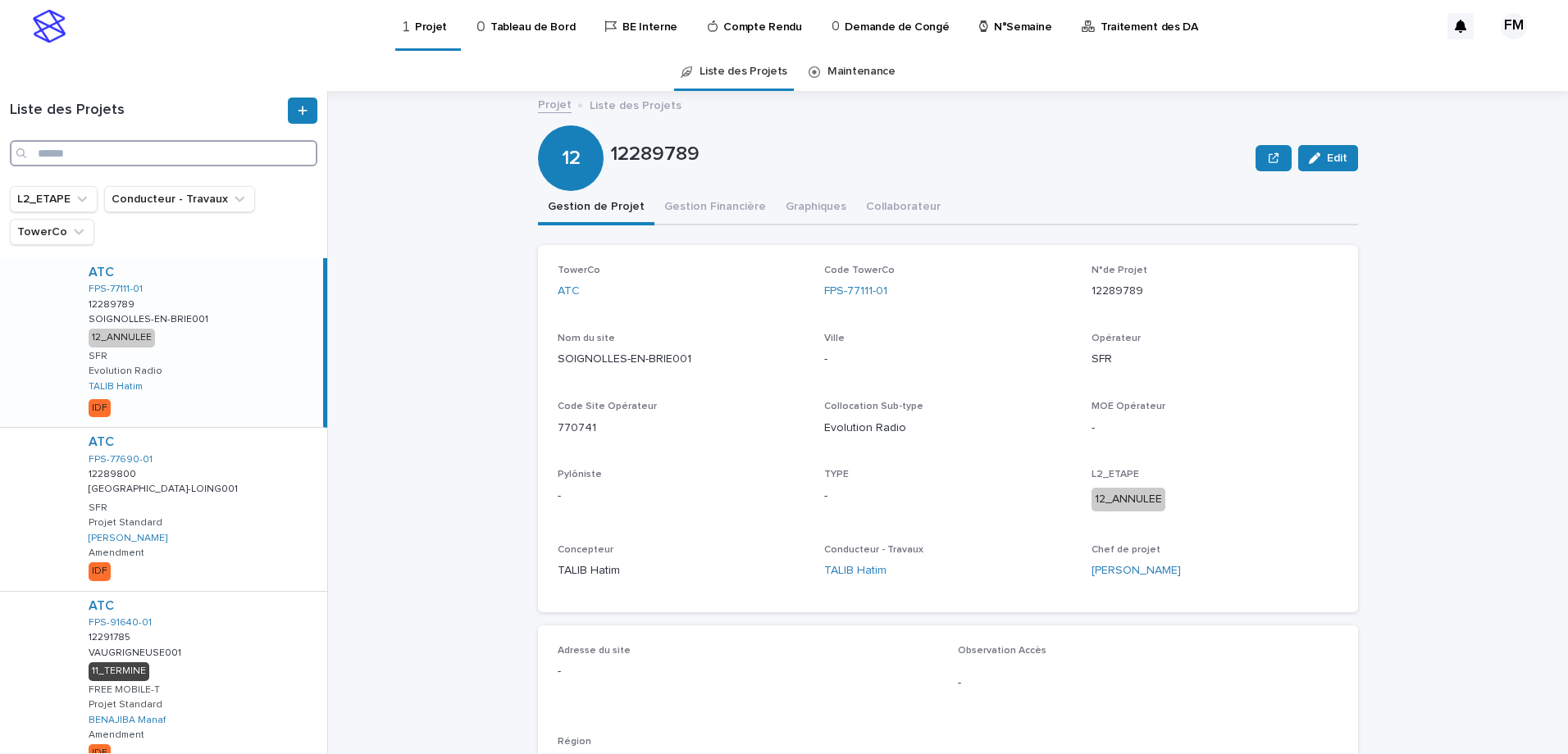 click at bounding box center (163, 153) 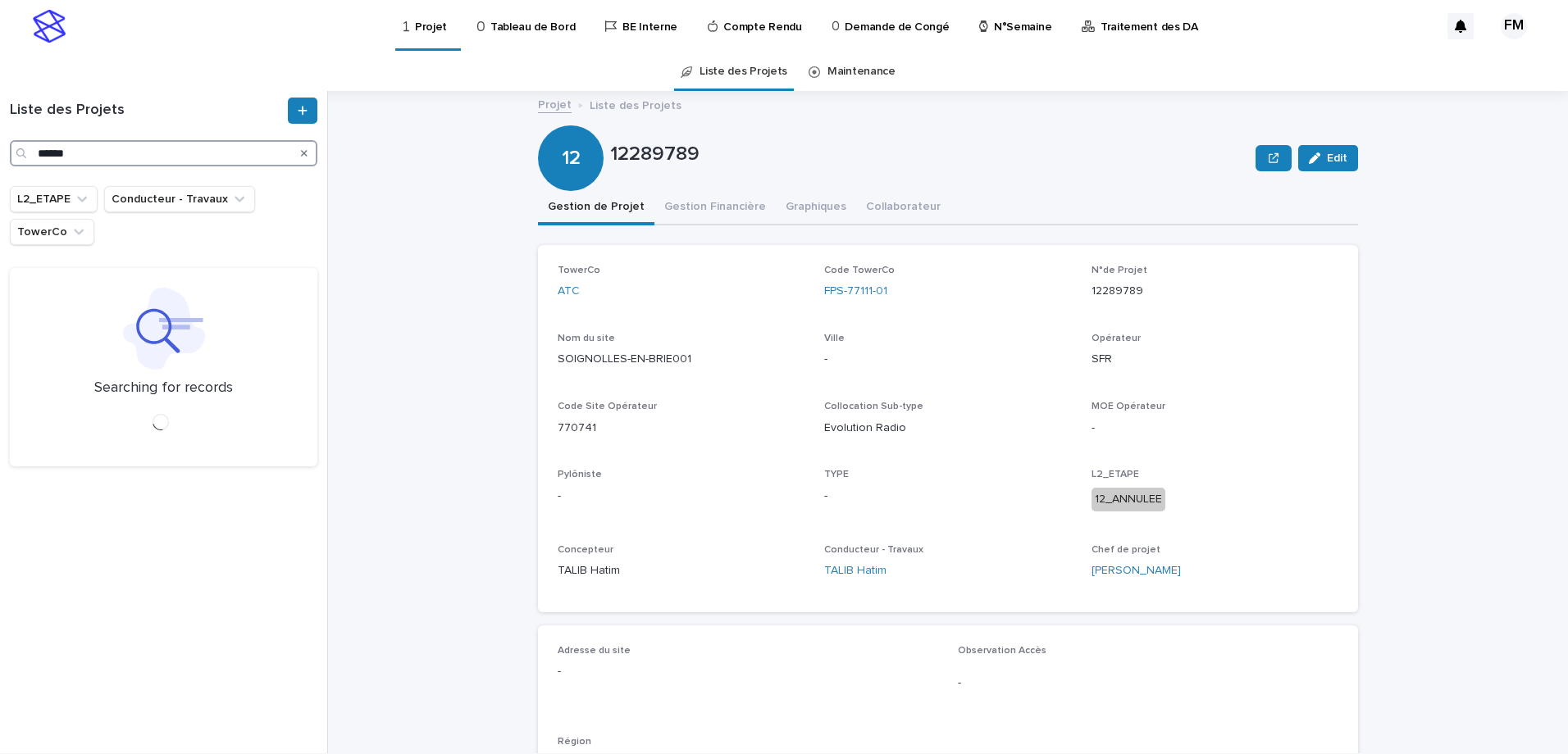 type on "******" 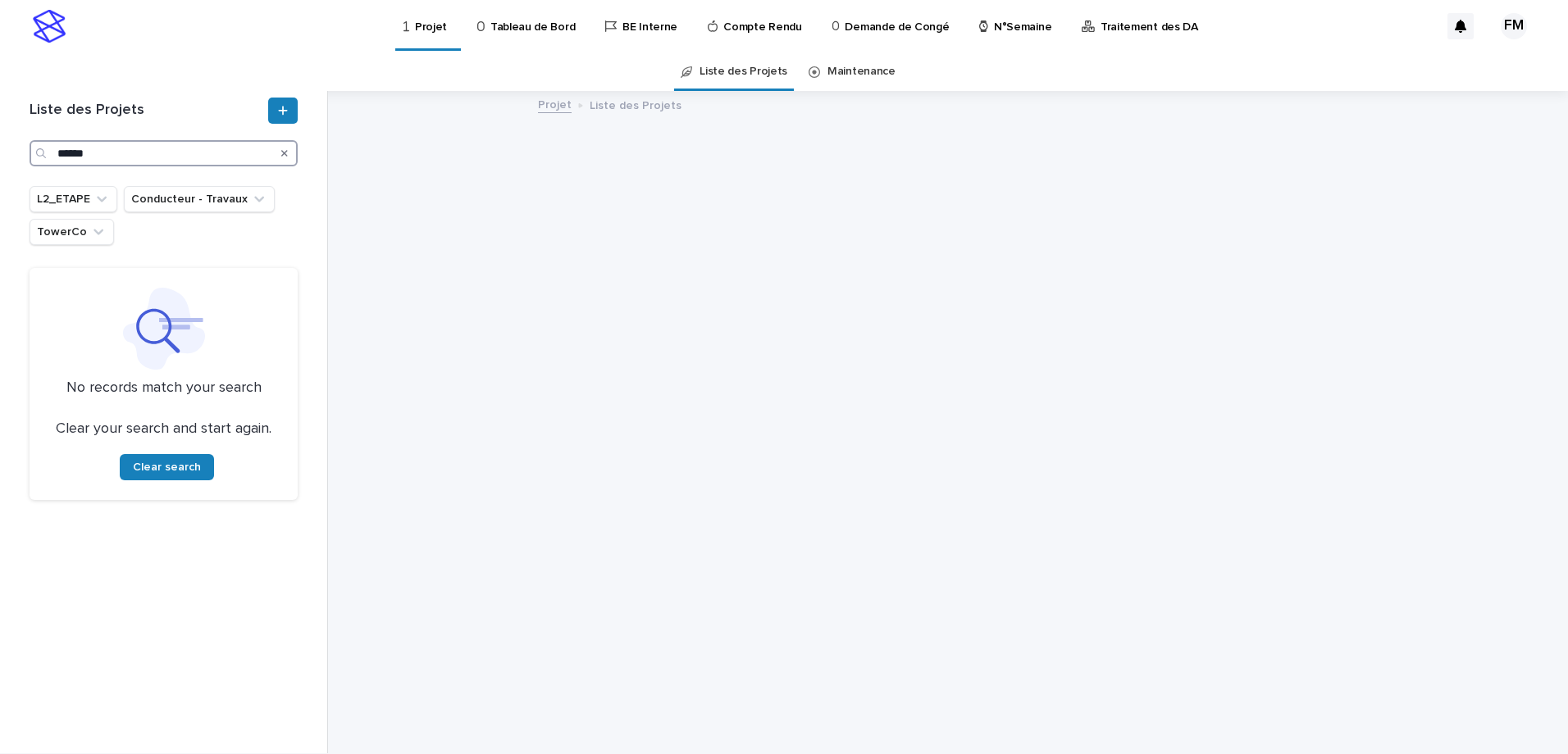type 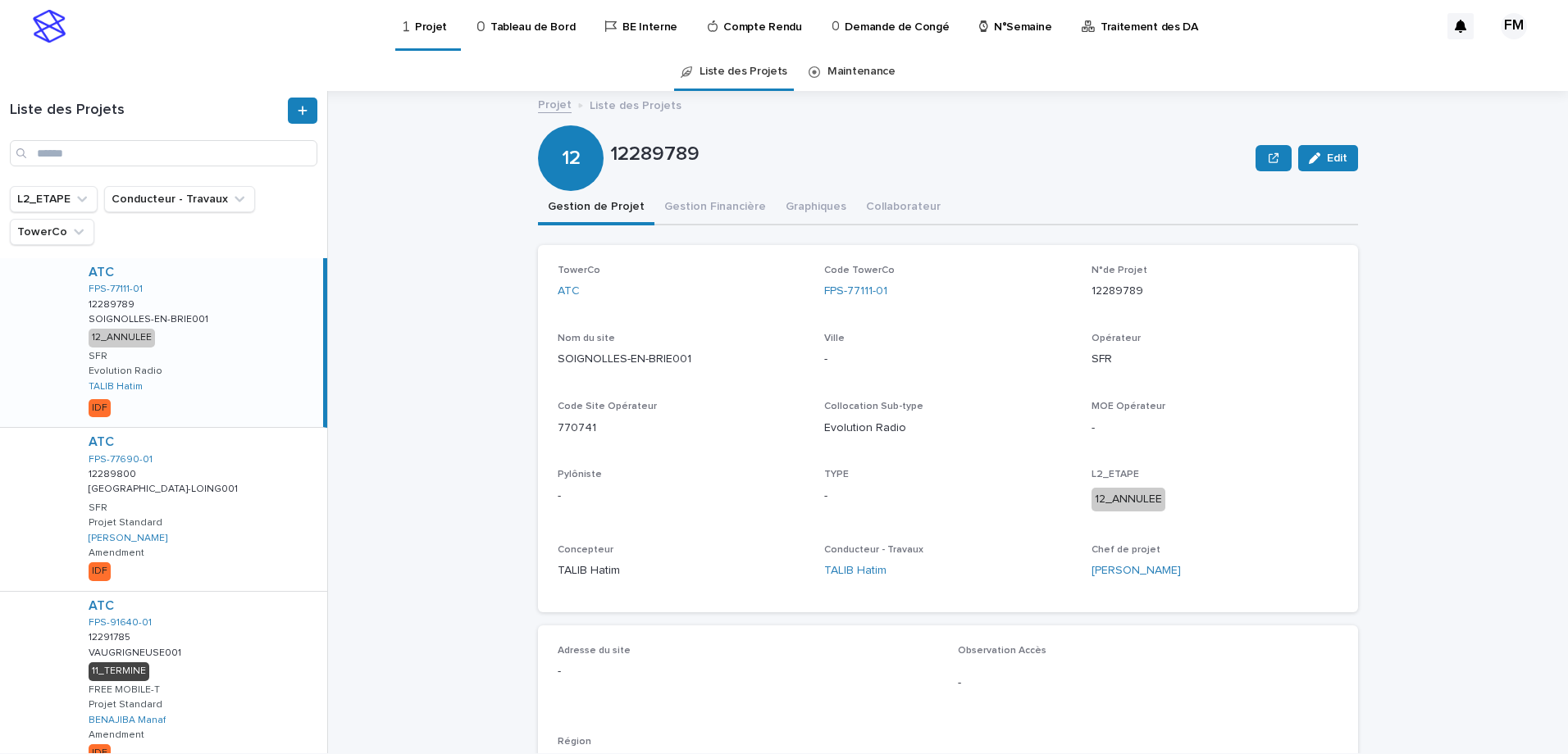 click on "Tableau de Bord" at bounding box center [532, 17] 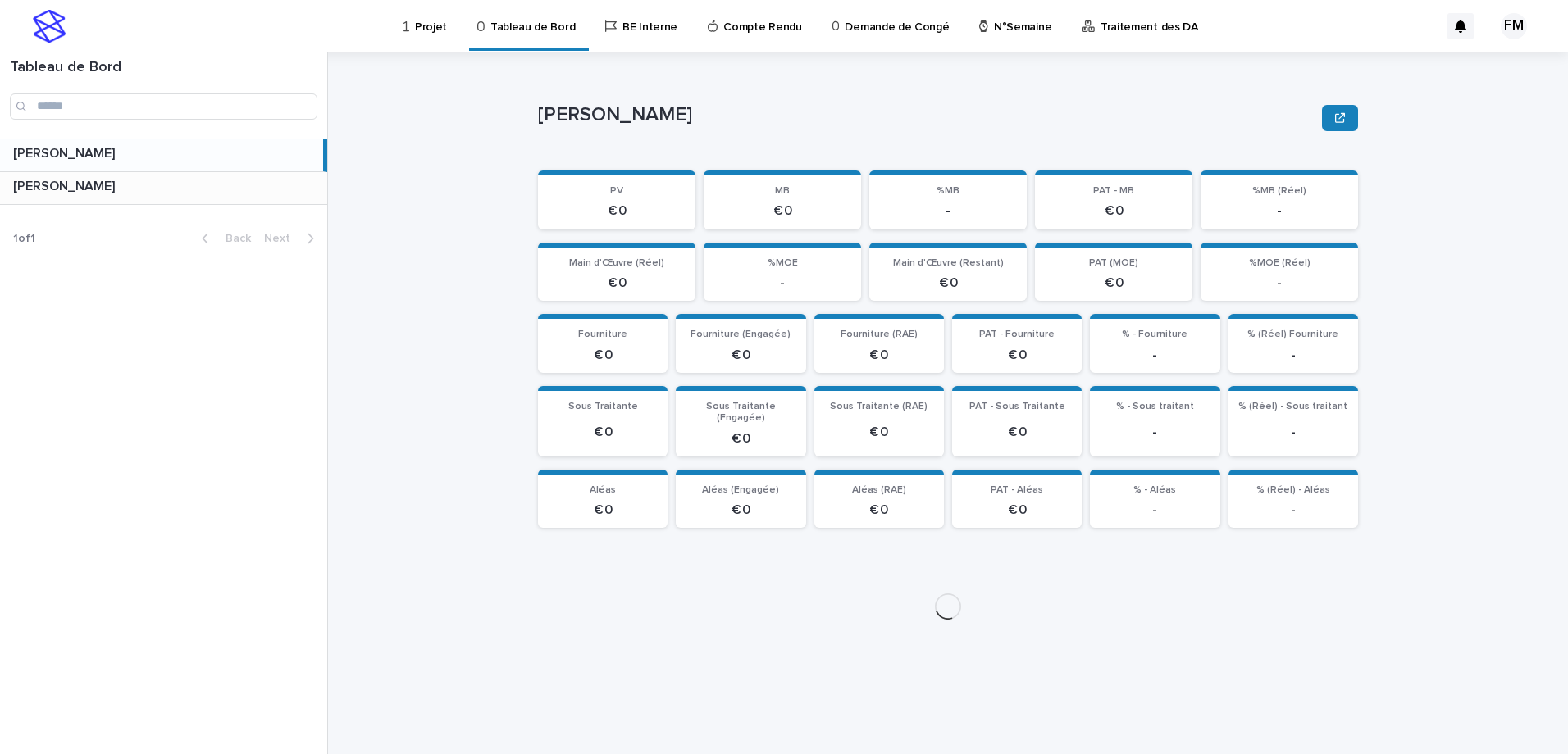 click at bounding box center (166, 186) 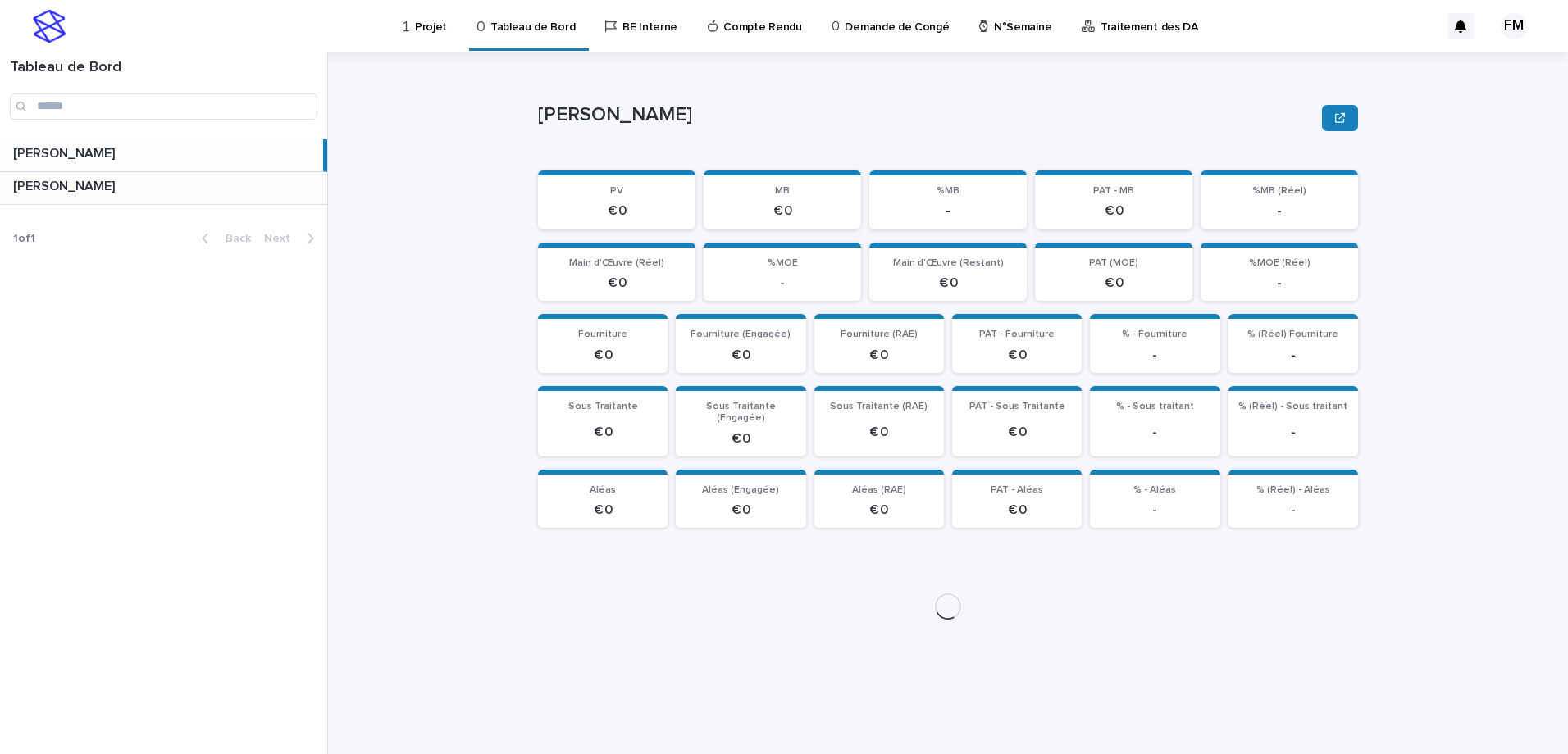 click on "FERIANI [PERSON_NAME]" at bounding box center (163, 188) 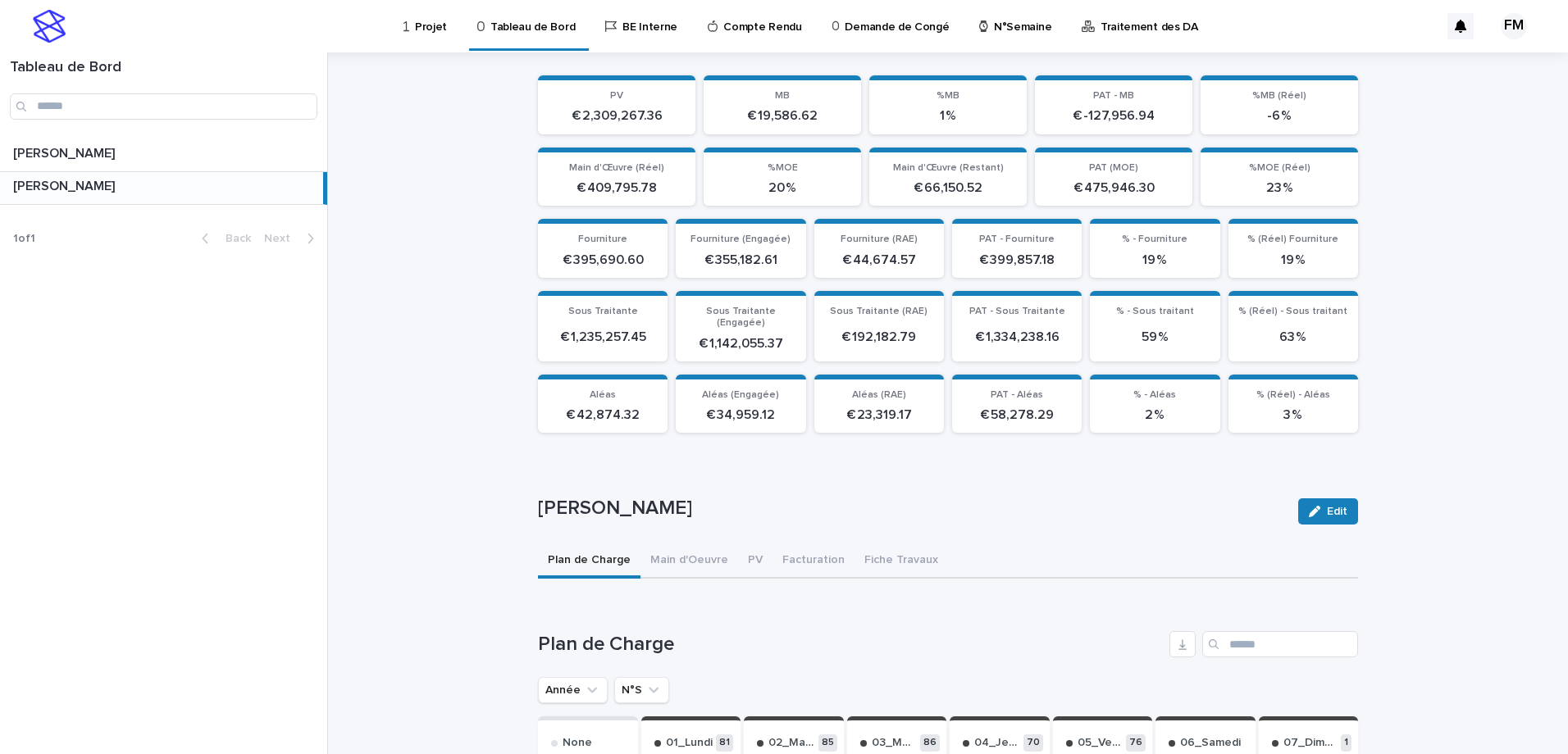 scroll, scrollTop: 246, scrollLeft: 0, axis: vertical 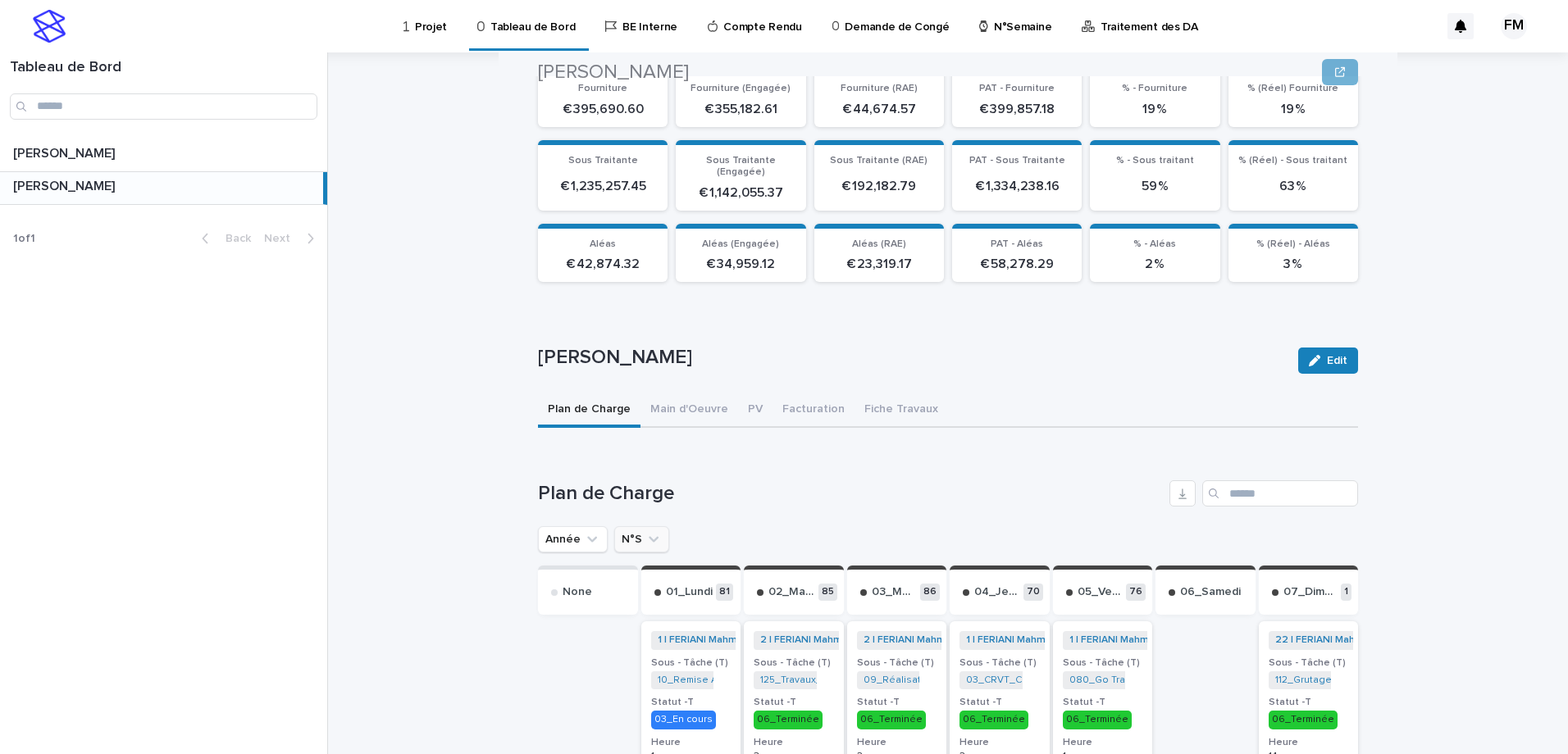 click 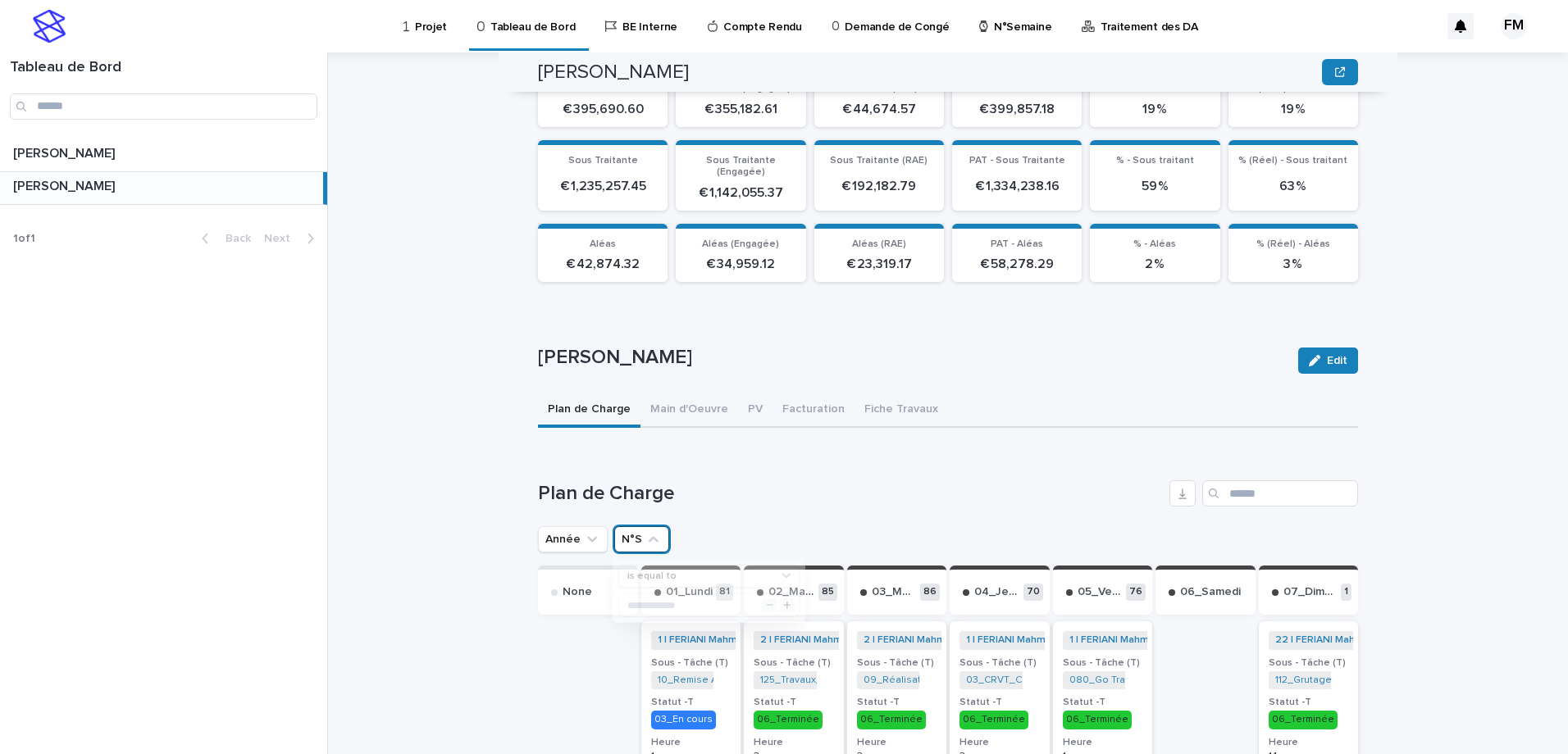 scroll, scrollTop: 328, scrollLeft: 0, axis: vertical 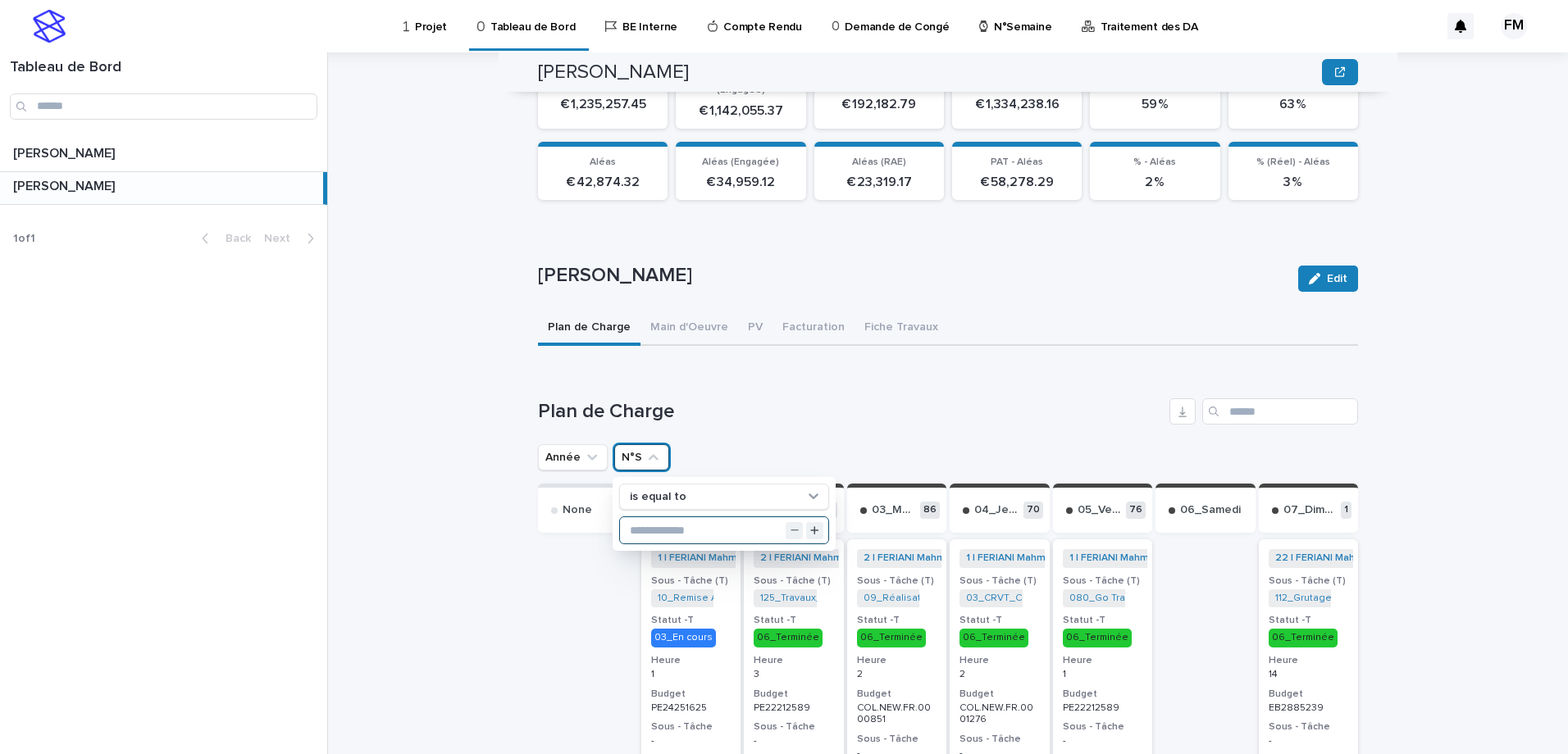 click at bounding box center (724, 530) 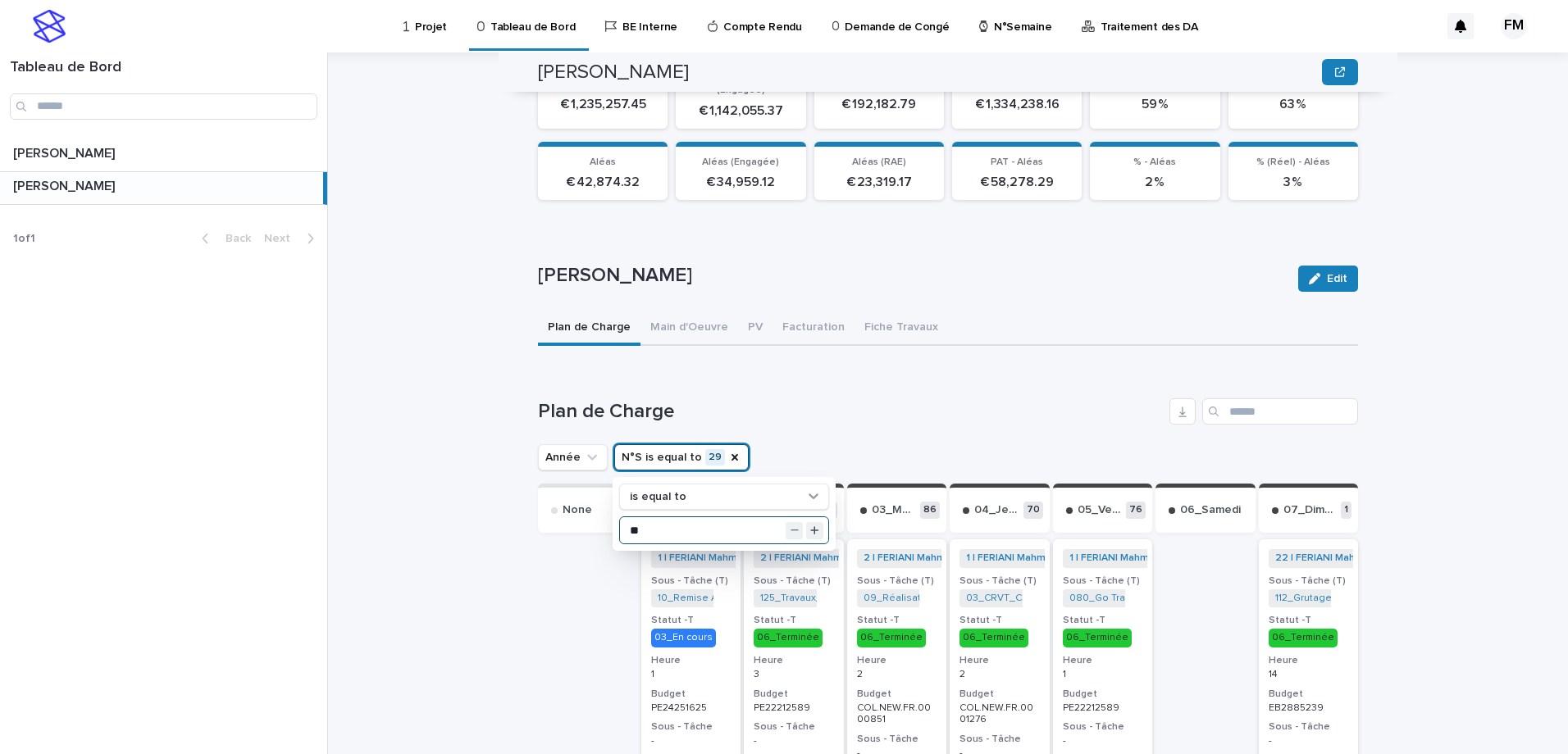 type on "**" 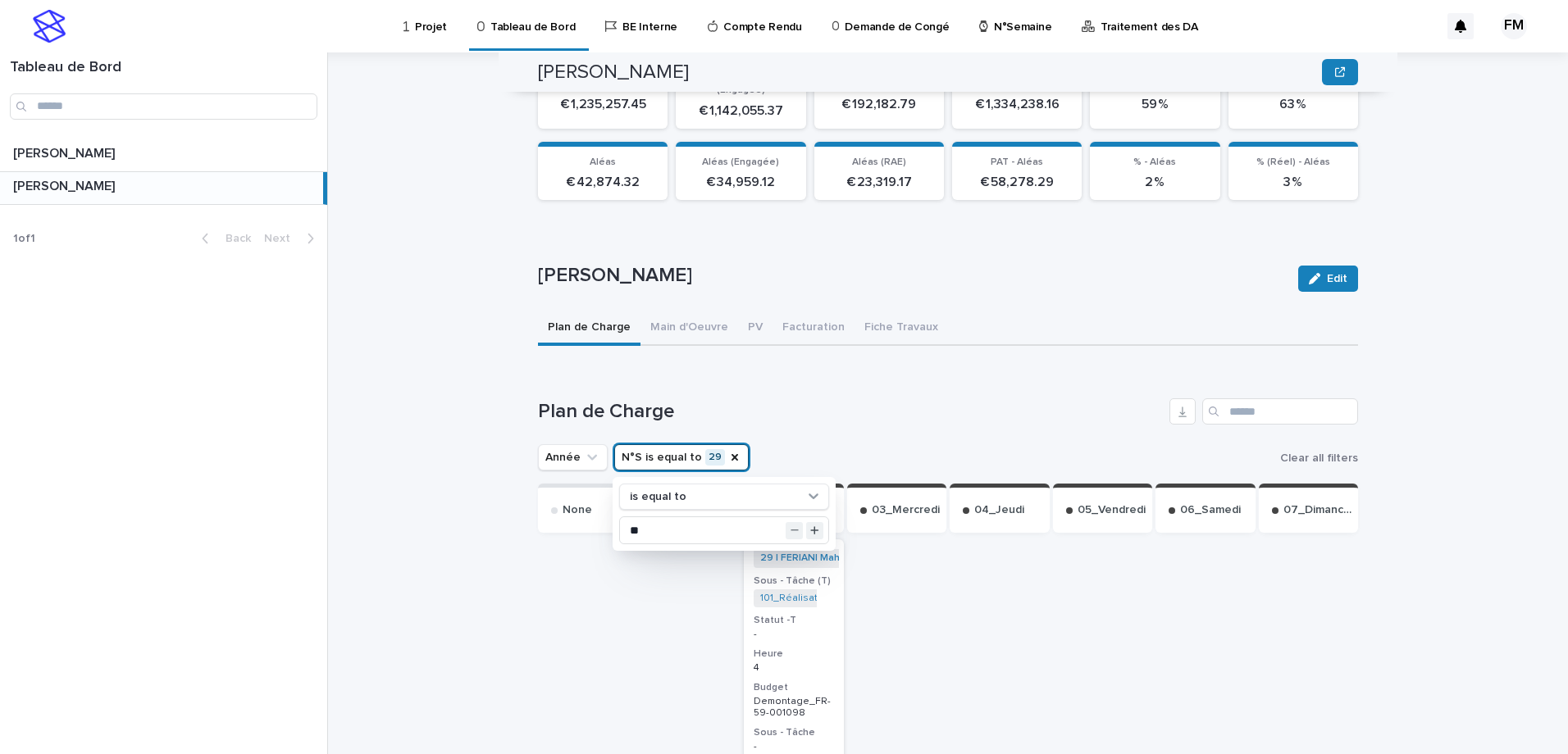 click on "Plan de Charge Année N°S is equal to 29 is equal to ** Clear all filters Send to... Send to... None 01_Lundi 02_Mardi 3 29 | FERIANI Mahmoud | 2025   + 0 Sous - Tâche (T) 101_Réalisation PP_Demontage_FR-59-001098   + 0 Statut -T - Heure 4 Budget Demontage_FR-59-001098 Sous - Tâche - Statut - Tâche - 29 | FERIANI Mahmoud | 2025   + 0 Sous - Tâche (T) 04_Réalisation NDC_COL.MOD.FR.0002086   + 0 Statut -T - Heure 1 Budget COL.MOD.FR.0002086 Sous - Tâche - Statut - Tâche - 29 | FERIANI Mahmoud | 2025   + 0 Sous - Tâche (T) 107_BDC Sous-Traitant_PE24254008   + 0 Statut -T - Heure 1 Budget PE24254008 Sous - Tâche - Statut - Tâche - 03_Mercredi 04_Jeudi 05_Vendredi 06_Samedi 07_Dimanche" at bounding box center (948, 897) 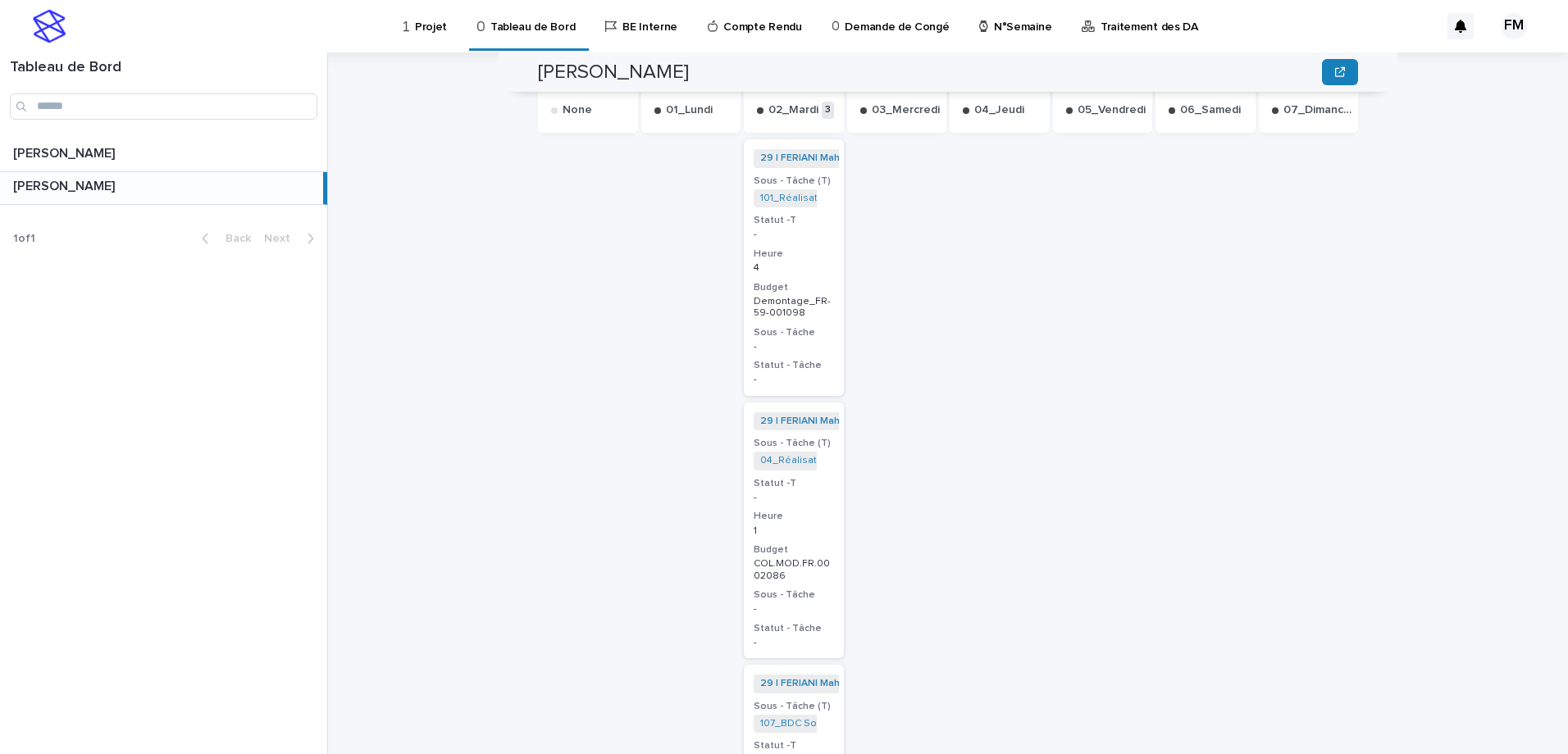 scroll, scrollTop: 738, scrollLeft: 0, axis: vertical 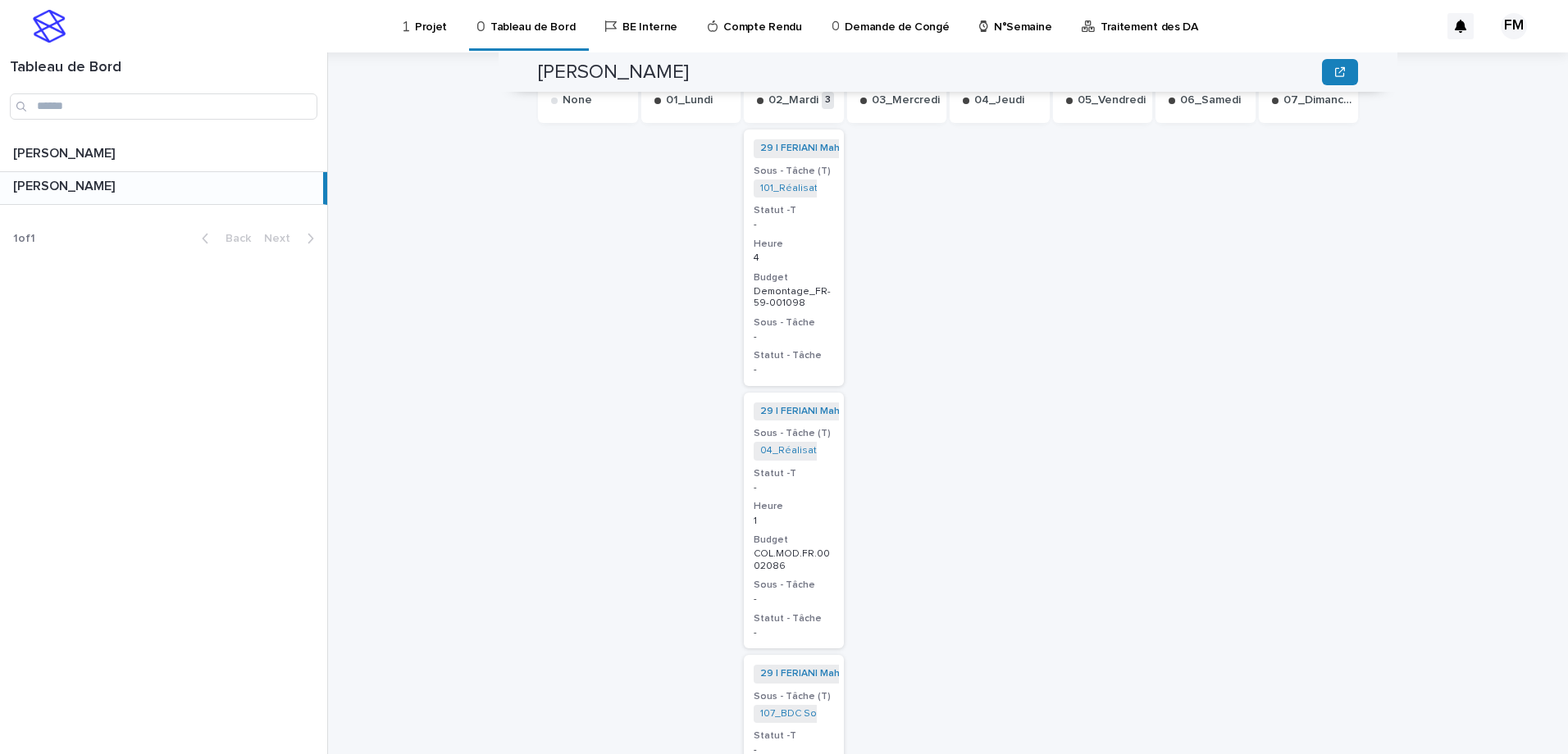 click on "Heure" at bounding box center [794, 506] 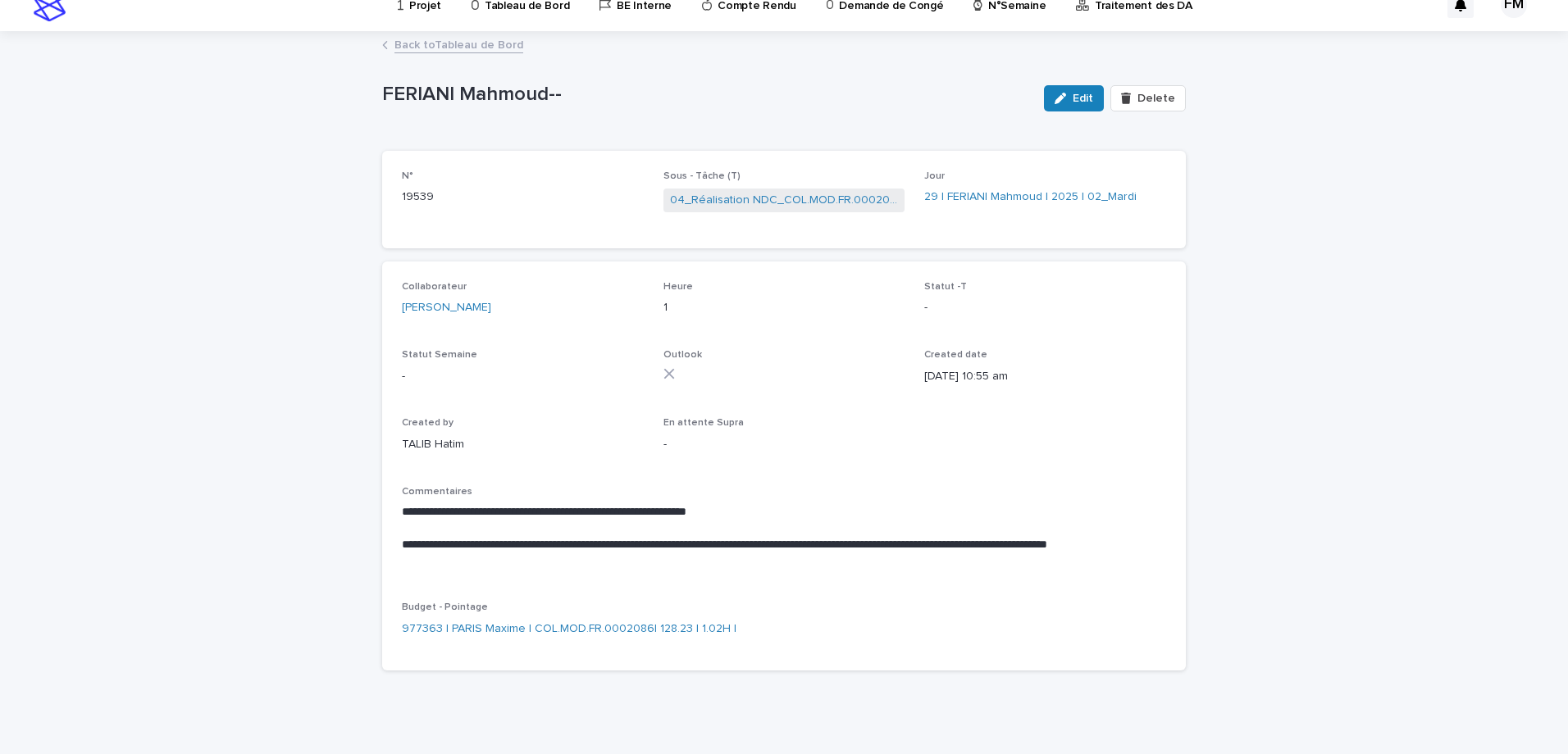 scroll, scrollTop: 33, scrollLeft: 0, axis: vertical 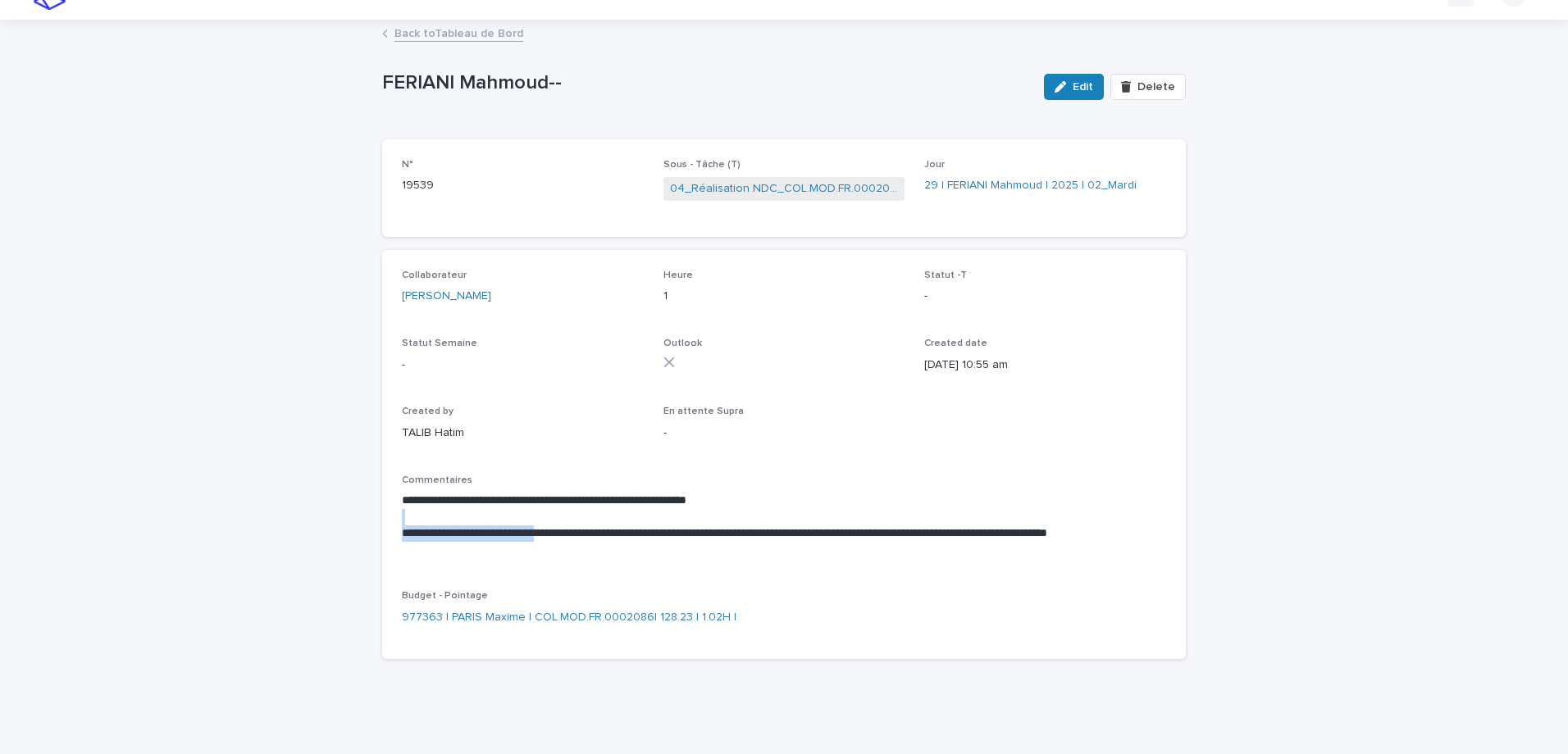 drag, startPoint x: 588, startPoint y: 541, endPoint x: 440, endPoint y: 518, distance: 149.7765 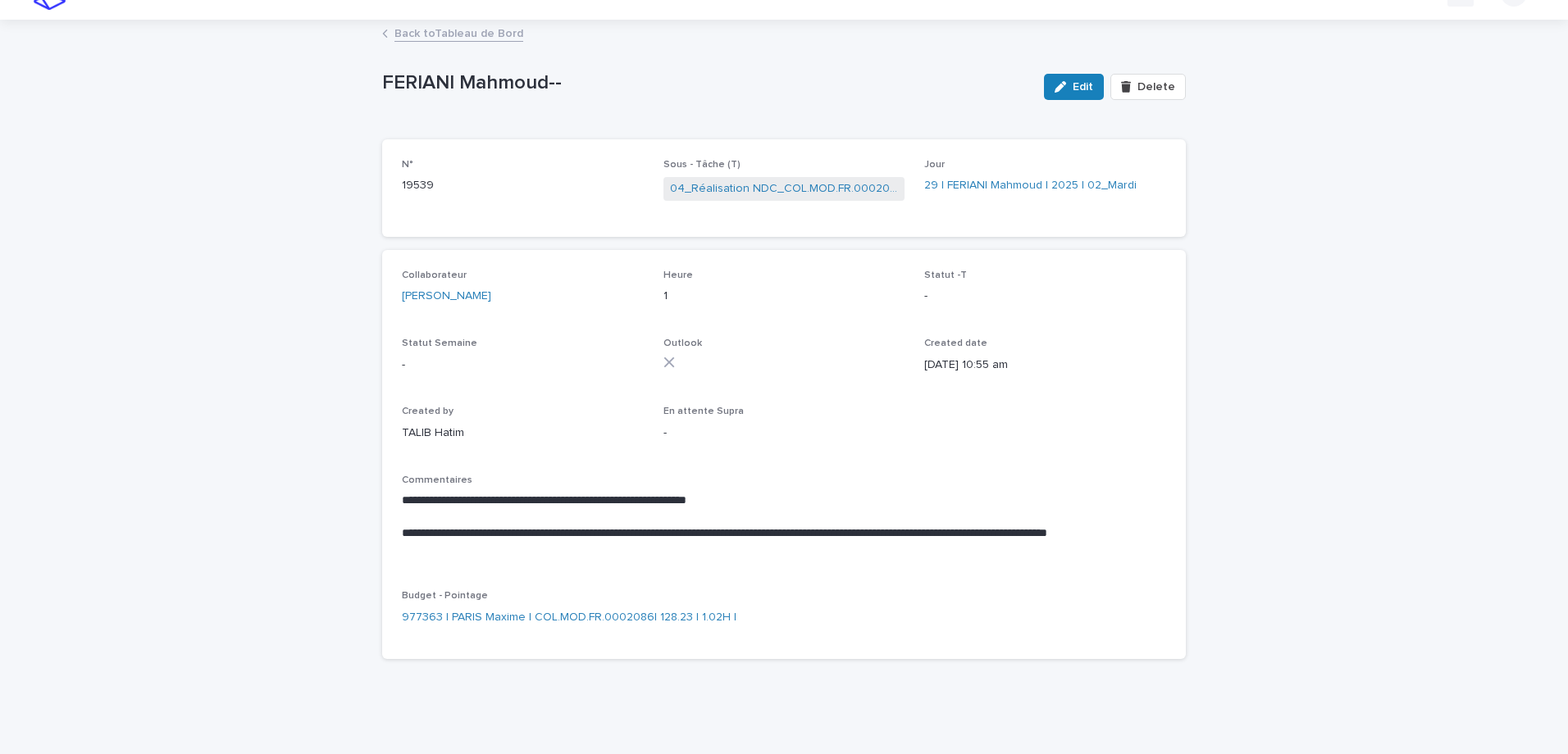 click on "**********" at bounding box center (784, 542) 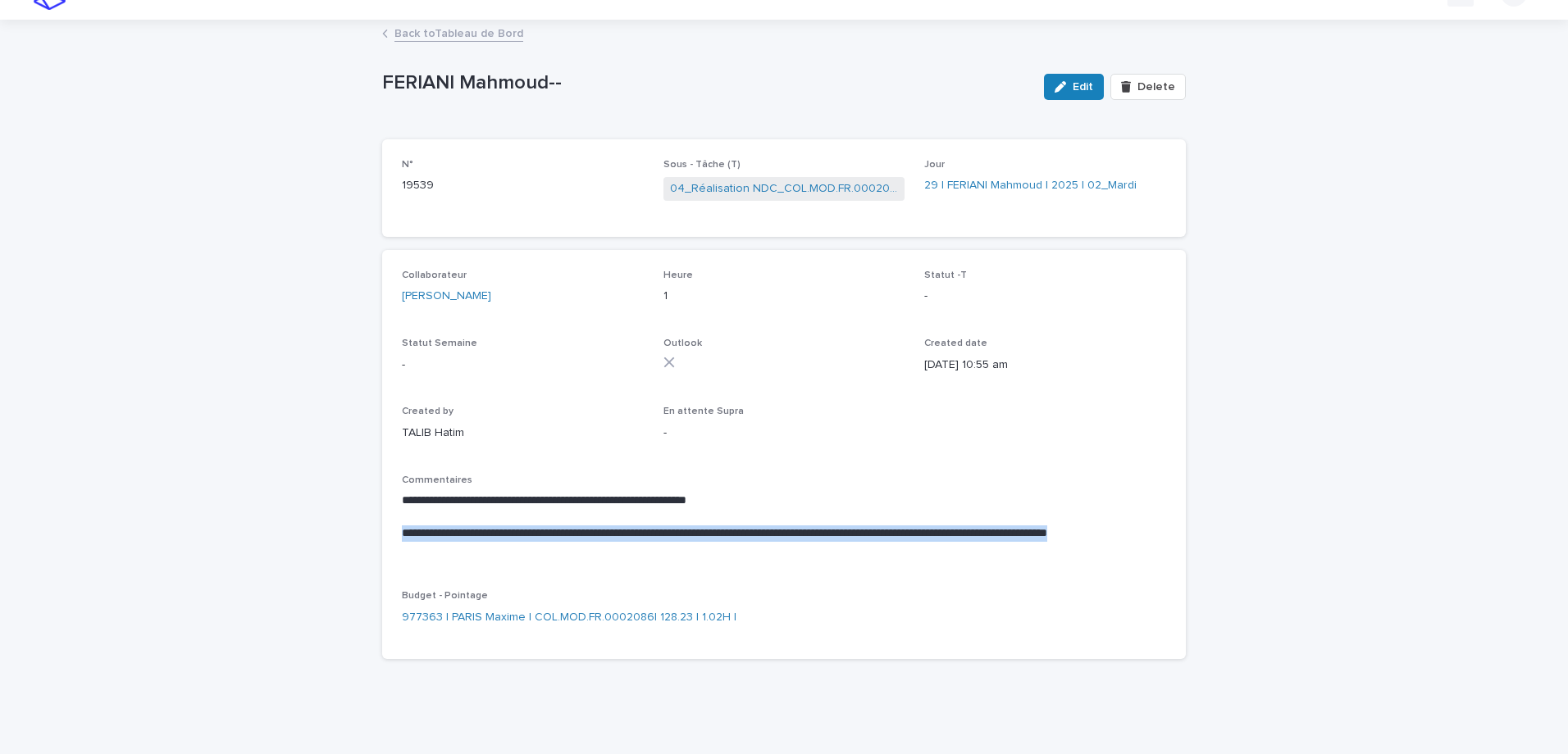 click on "**********" at bounding box center (784, 542) 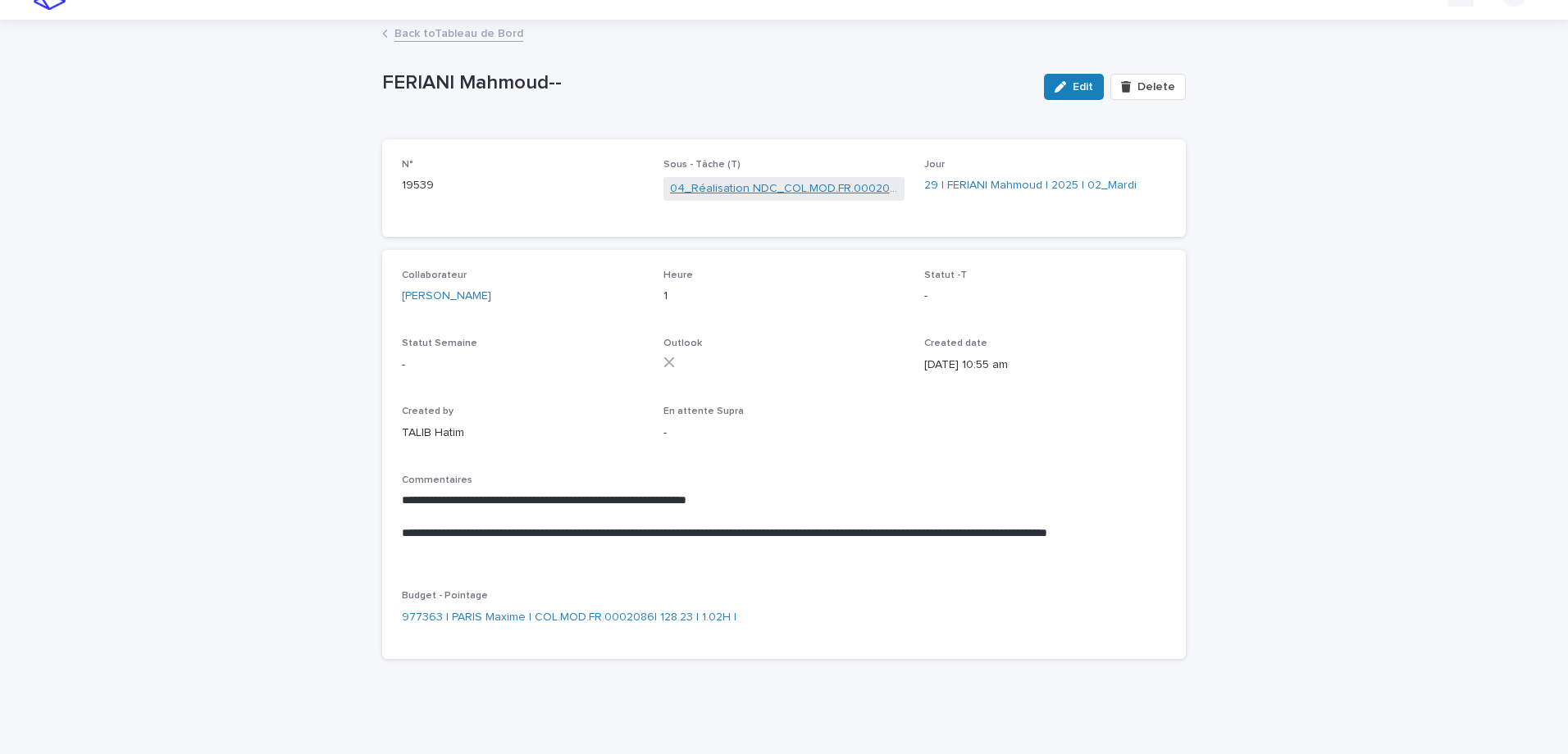 click on "04_Réalisation NDC_COL.MOD.FR.0002086" at bounding box center [784, 188] 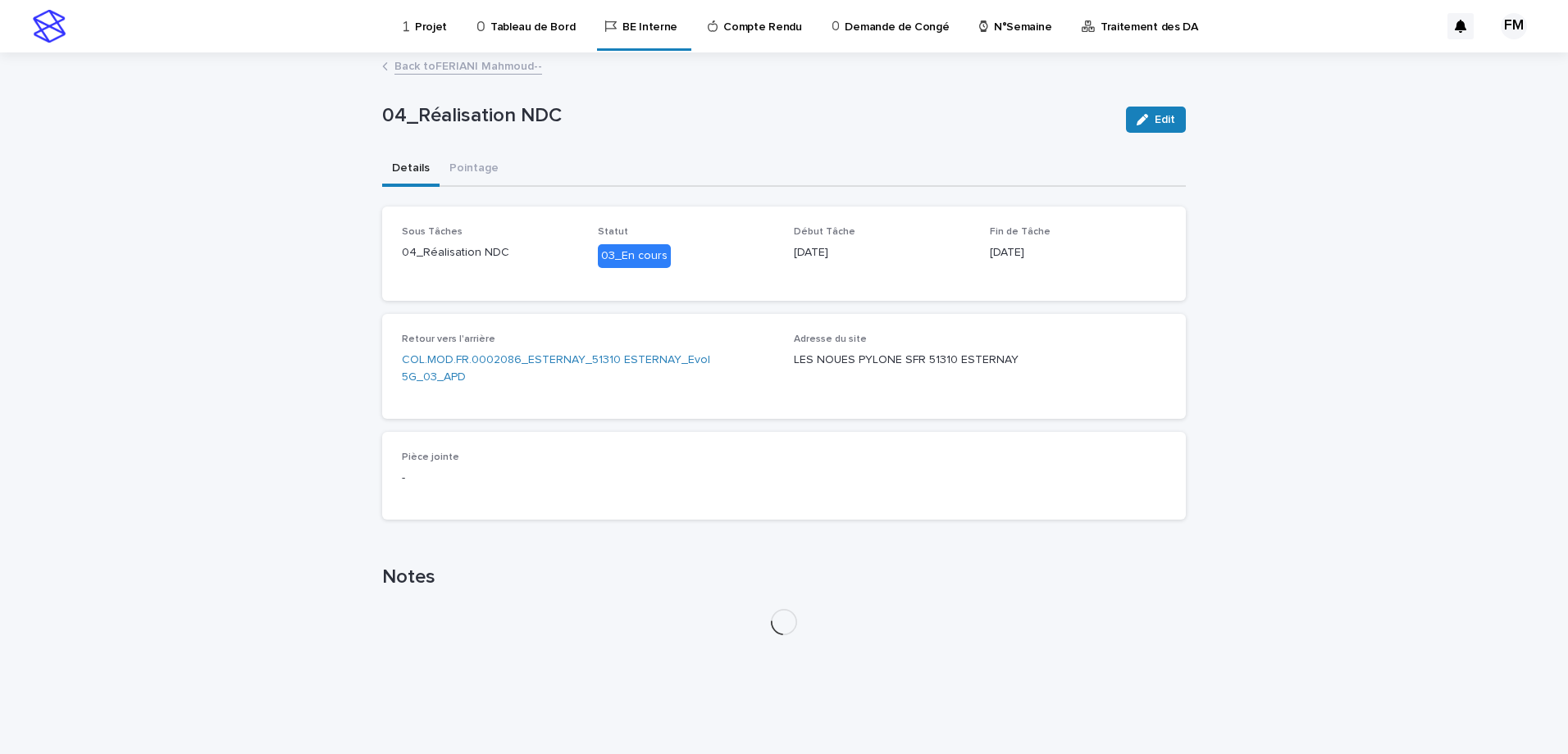 click on "Retour vers l'arrière COL.MOD.FR.0002086_ESTERNAY_51310 ESTERNAY_Evol 5G_03_APD" at bounding box center [588, 366] 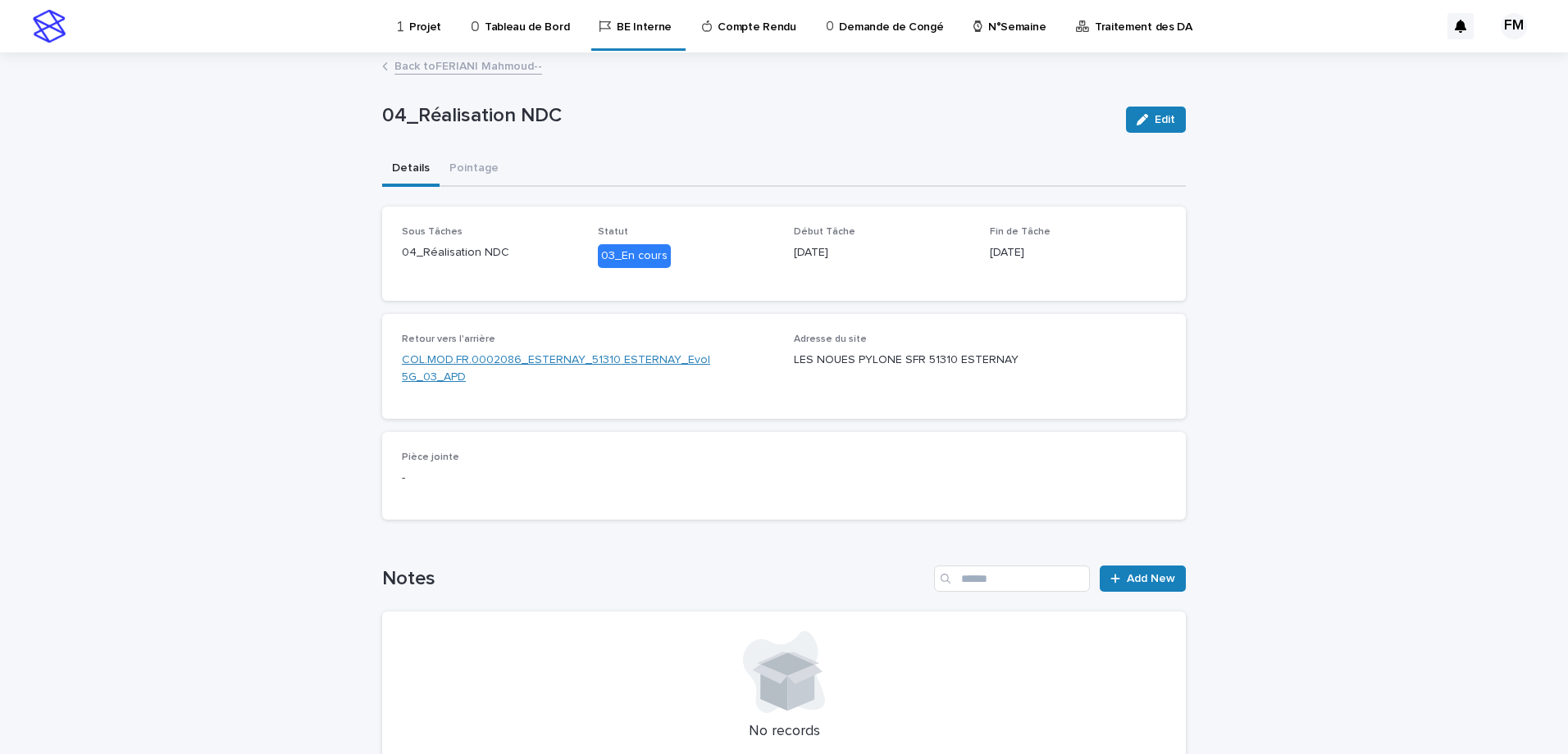 click on "COL.MOD.FR.0002086_ESTERNAY_51310 ESTERNAY_Evol 5G_03_APD" at bounding box center [588, 369] 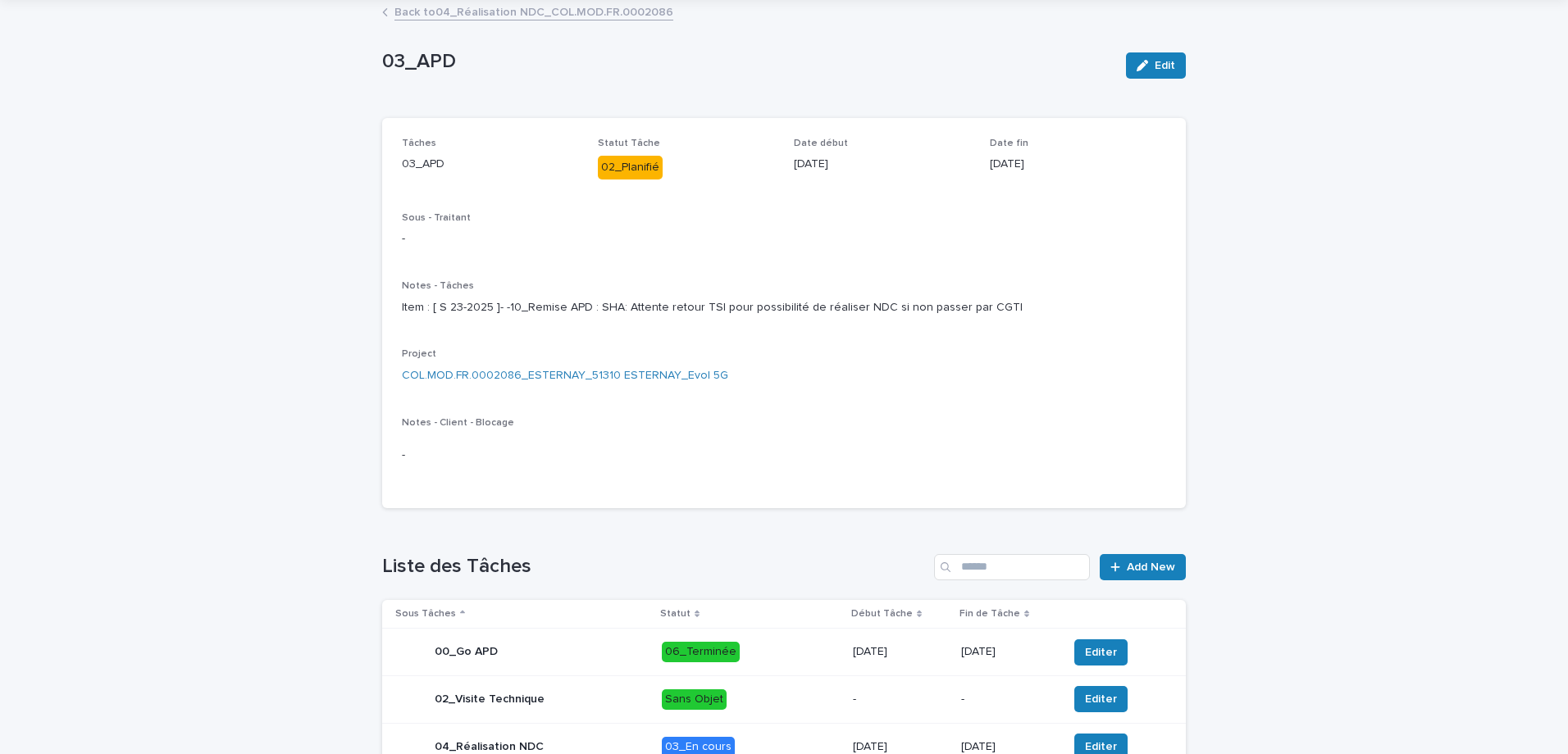 scroll, scrollTop: 0, scrollLeft: 0, axis: both 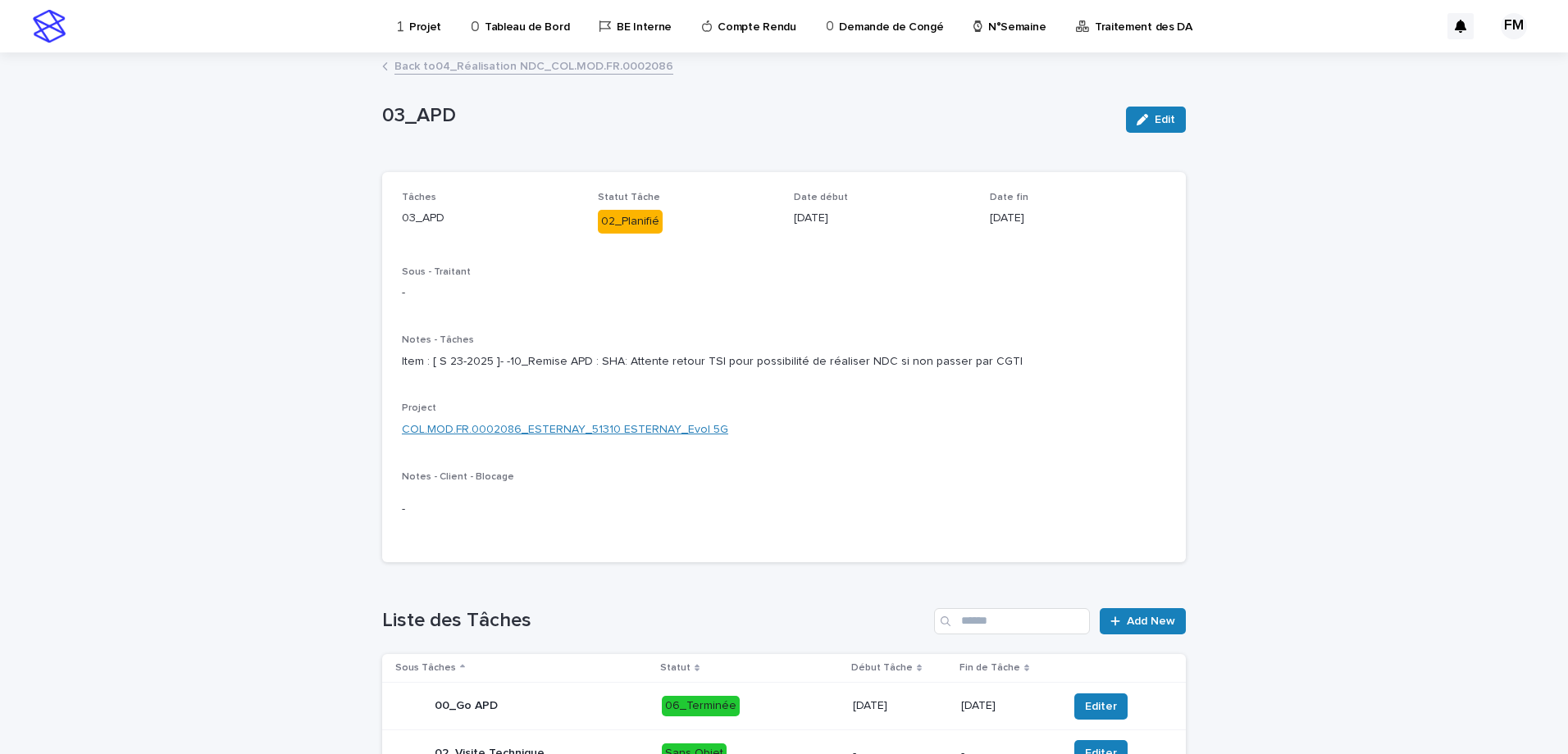 click on "COL.MOD.FR.0002086_ESTERNAY_51310 ESTERNAY_Evol 5G" at bounding box center (565, 429) 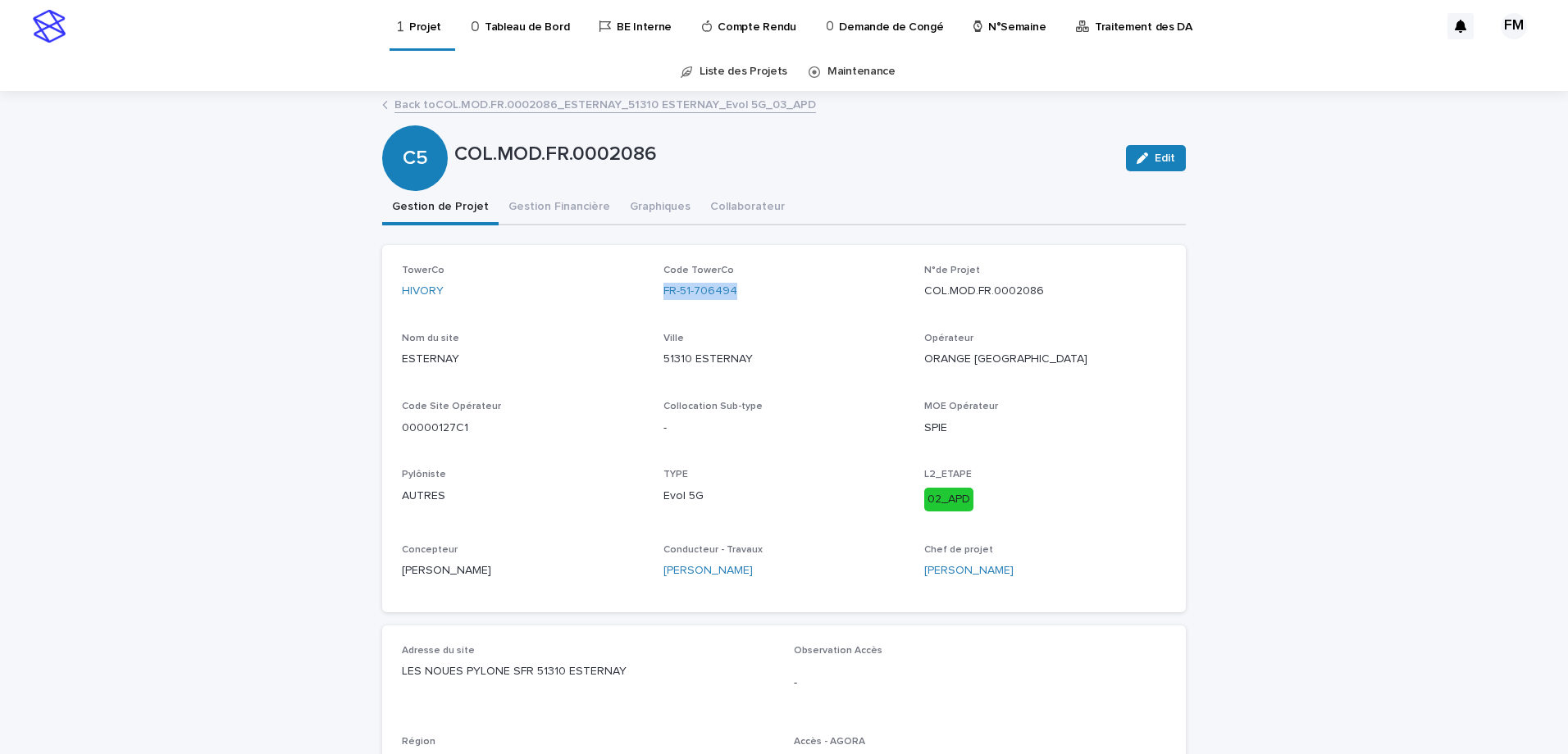 drag, startPoint x: 756, startPoint y: 286, endPoint x: 650, endPoint y: 291, distance: 106.11786 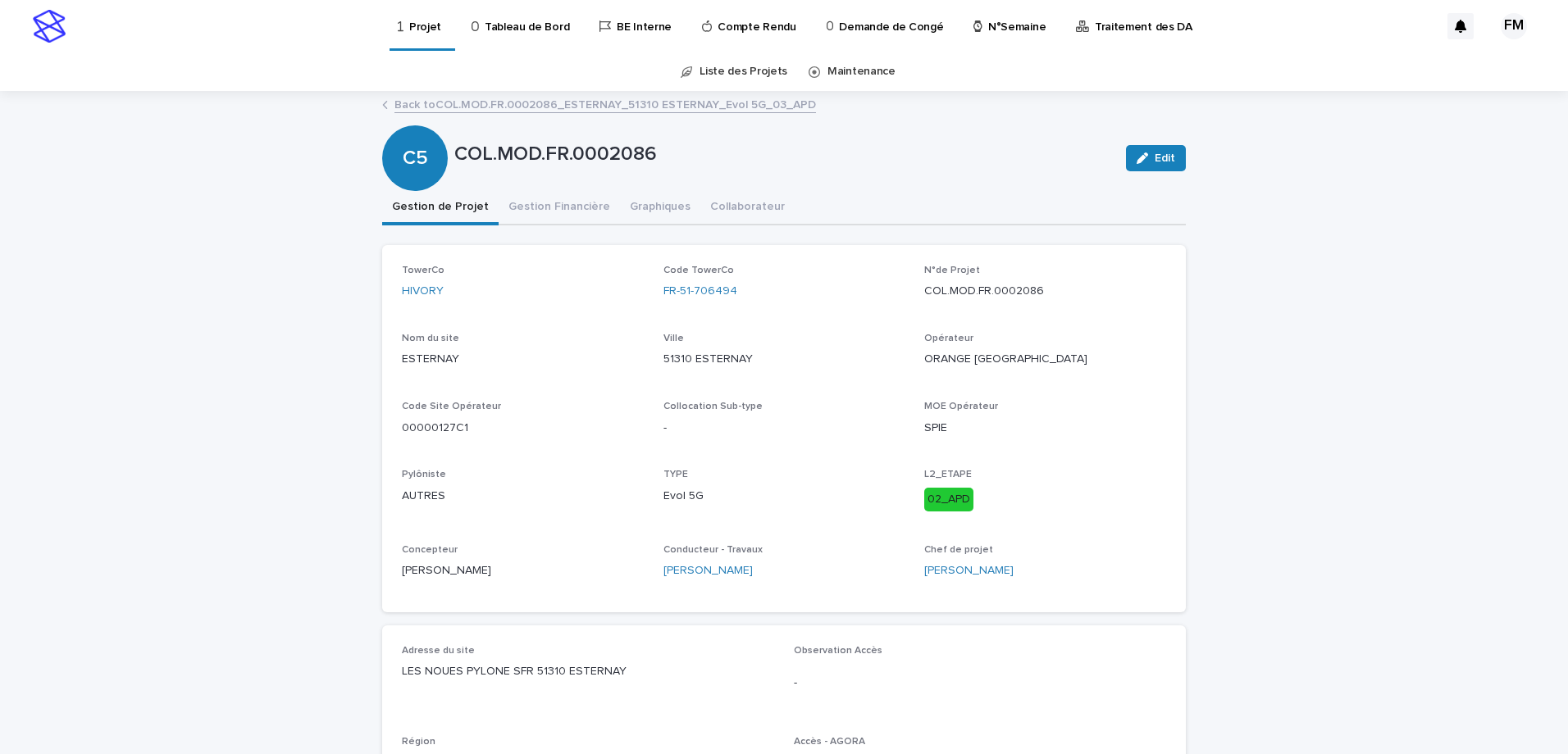 drag, startPoint x: 462, startPoint y: 364, endPoint x: 444, endPoint y: 364, distance: 18 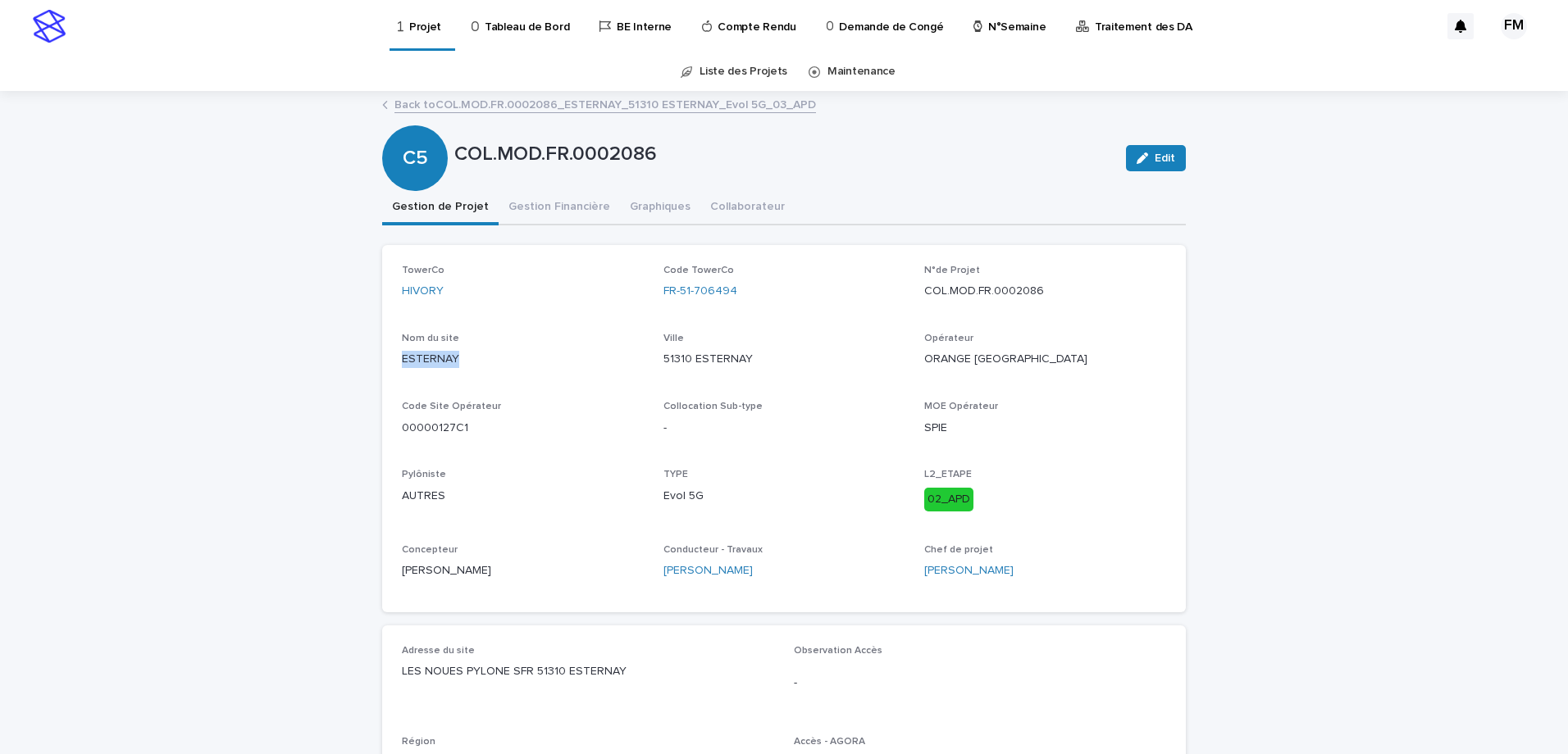 click on "ESTERNAY" at bounding box center [522, 359] 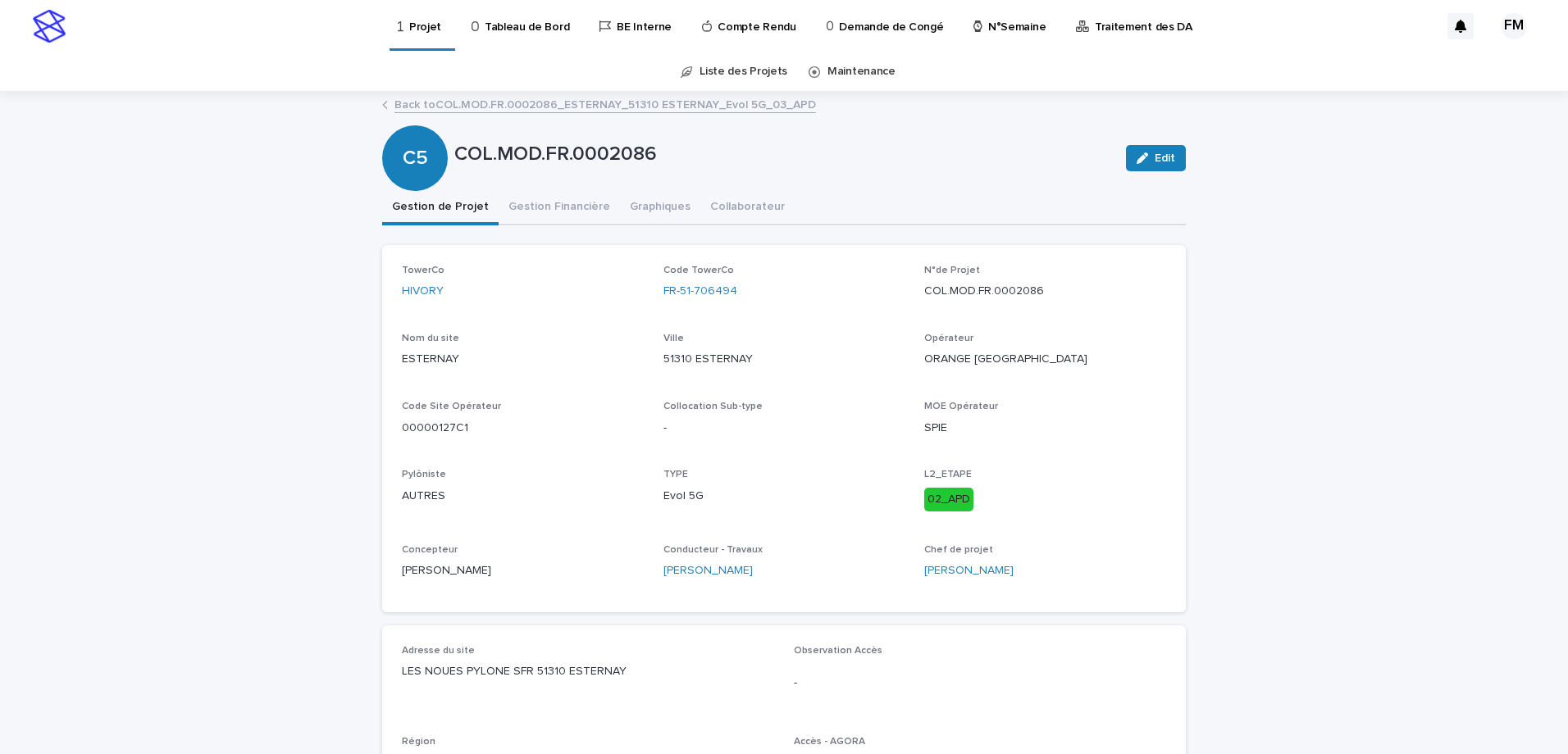 click on "Code Site Opérateur 00000127C1" at bounding box center (522, 425) 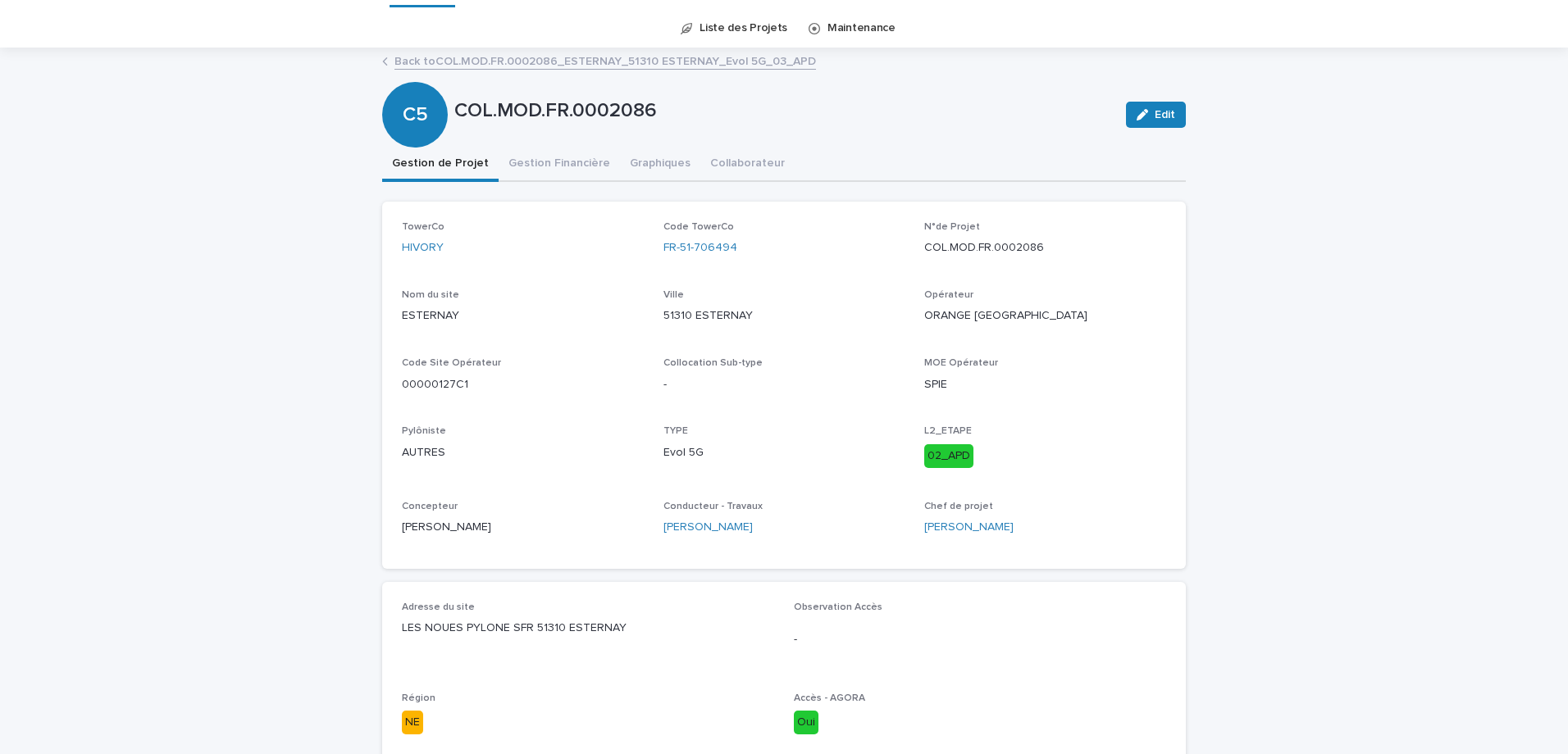 scroll, scrollTop: 82, scrollLeft: 0, axis: vertical 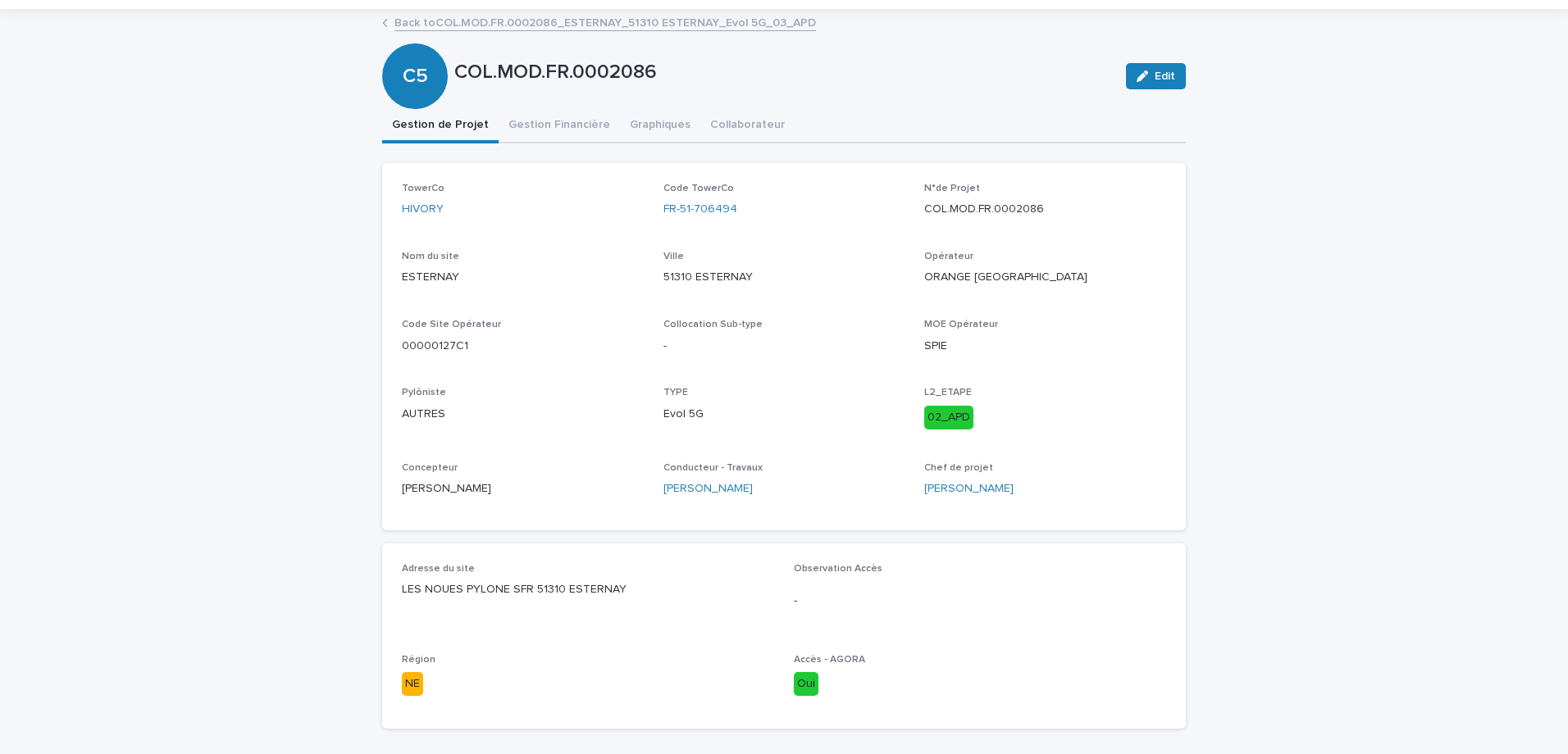 click on "LES NOUES PYLONE SFR 51310 ESTERNAY" at bounding box center [588, 589] 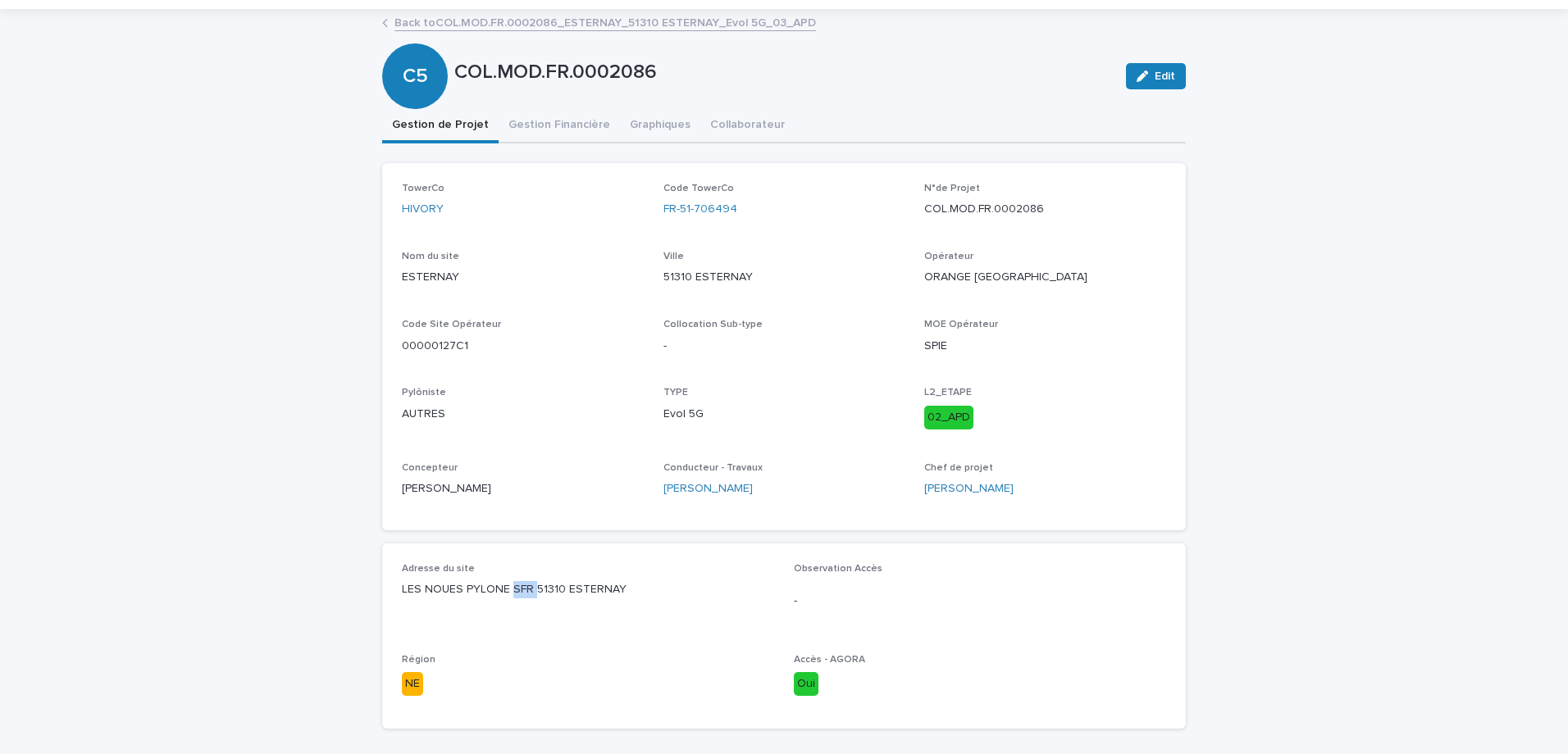 click on "LES NOUES PYLONE SFR 51310 ESTERNAY" at bounding box center [588, 589] 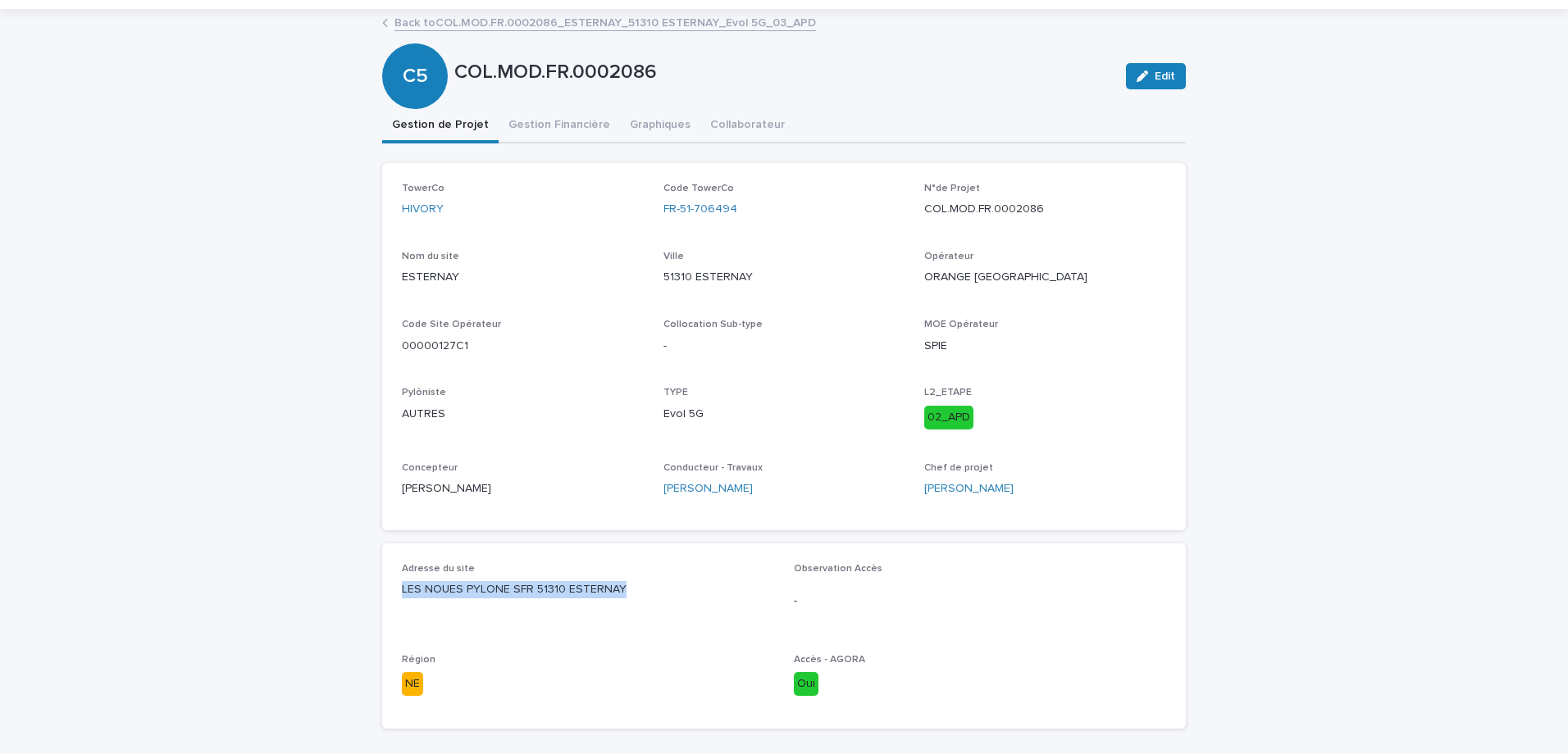 click on "LES NOUES PYLONE SFR 51310 ESTERNAY" at bounding box center (588, 589) 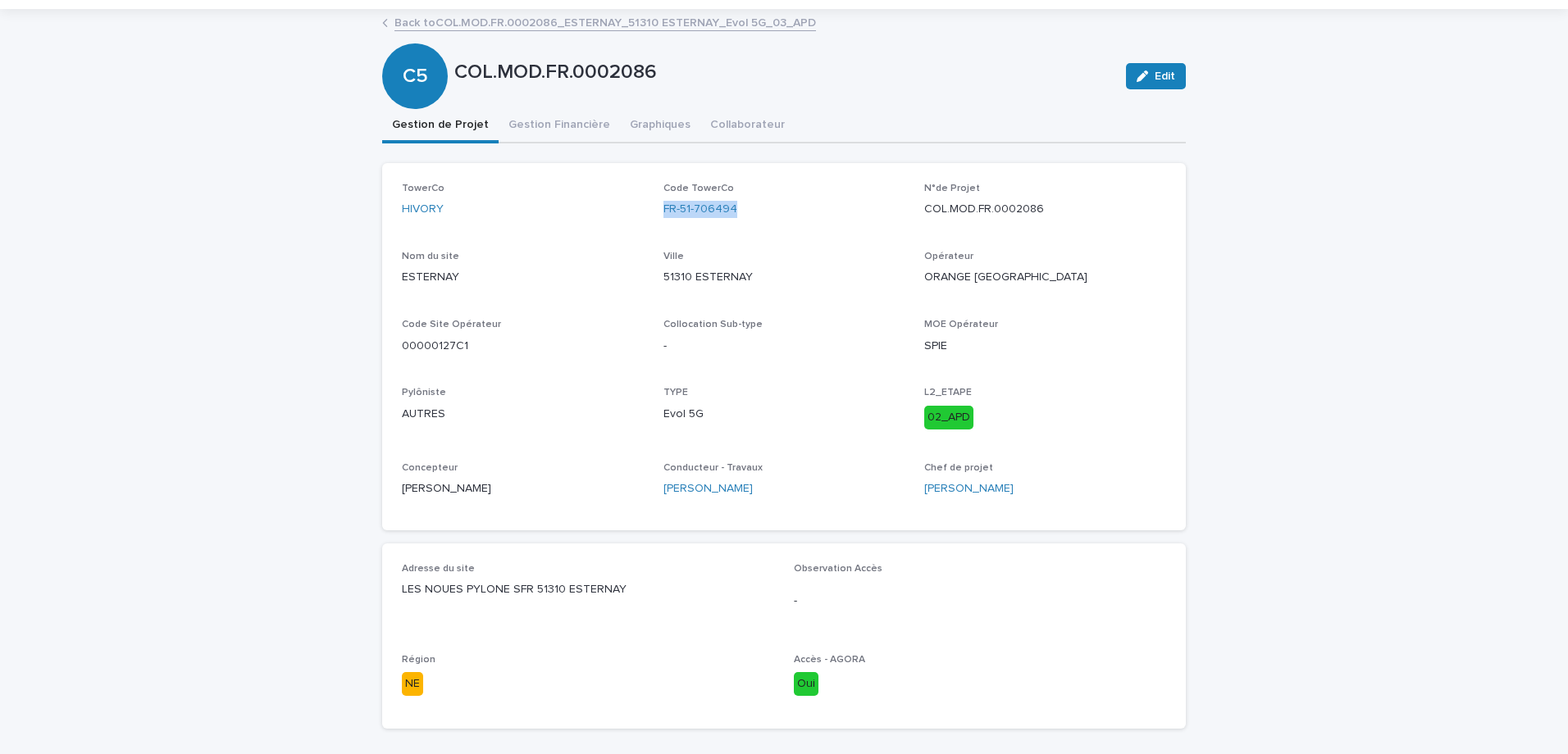 drag, startPoint x: 740, startPoint y: 215, endPoint x: 657, endPoint y: 219, distance: 83.09633 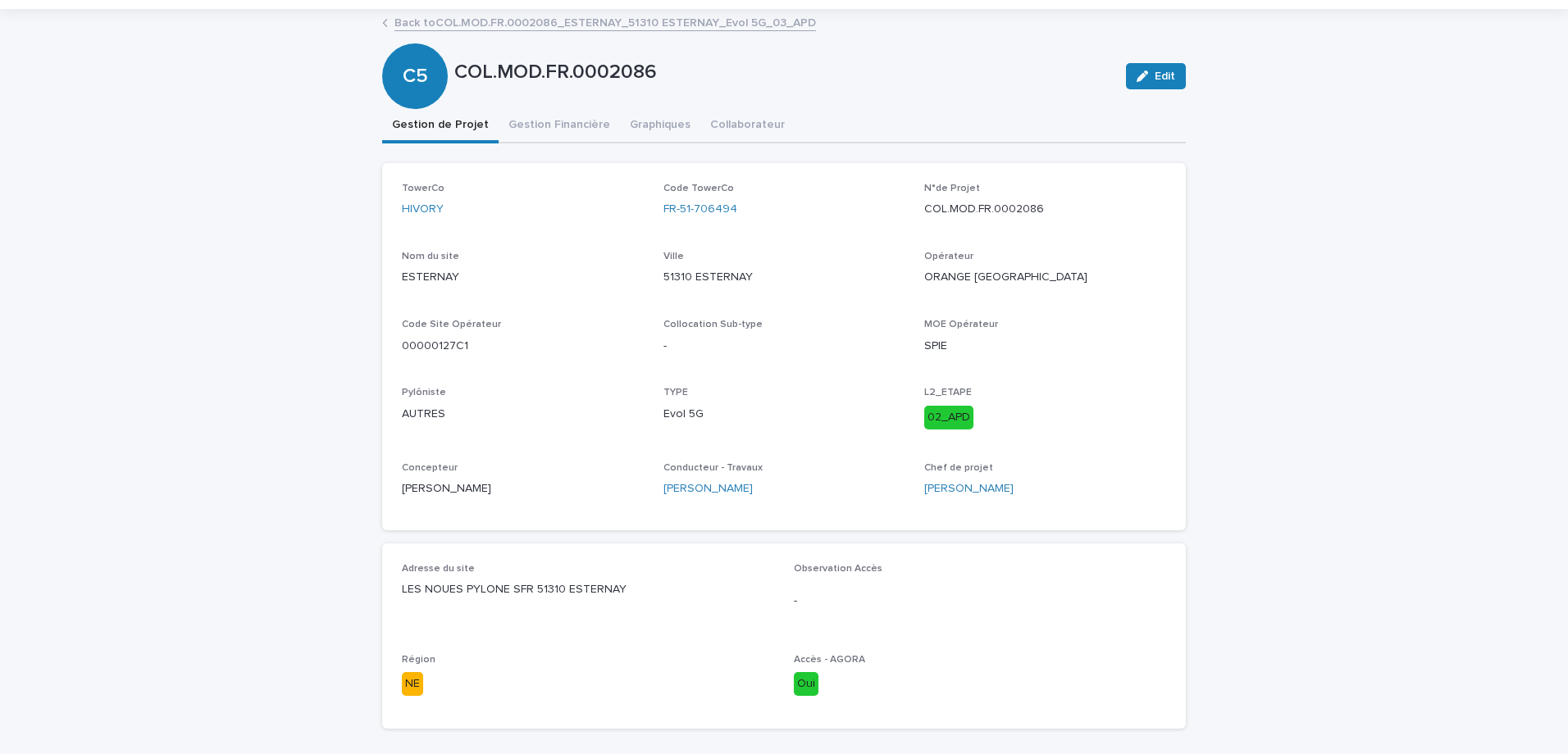 click on "ORANGE [GEOGRAPHIC_DATA]" at bounding box center (1045, 277) 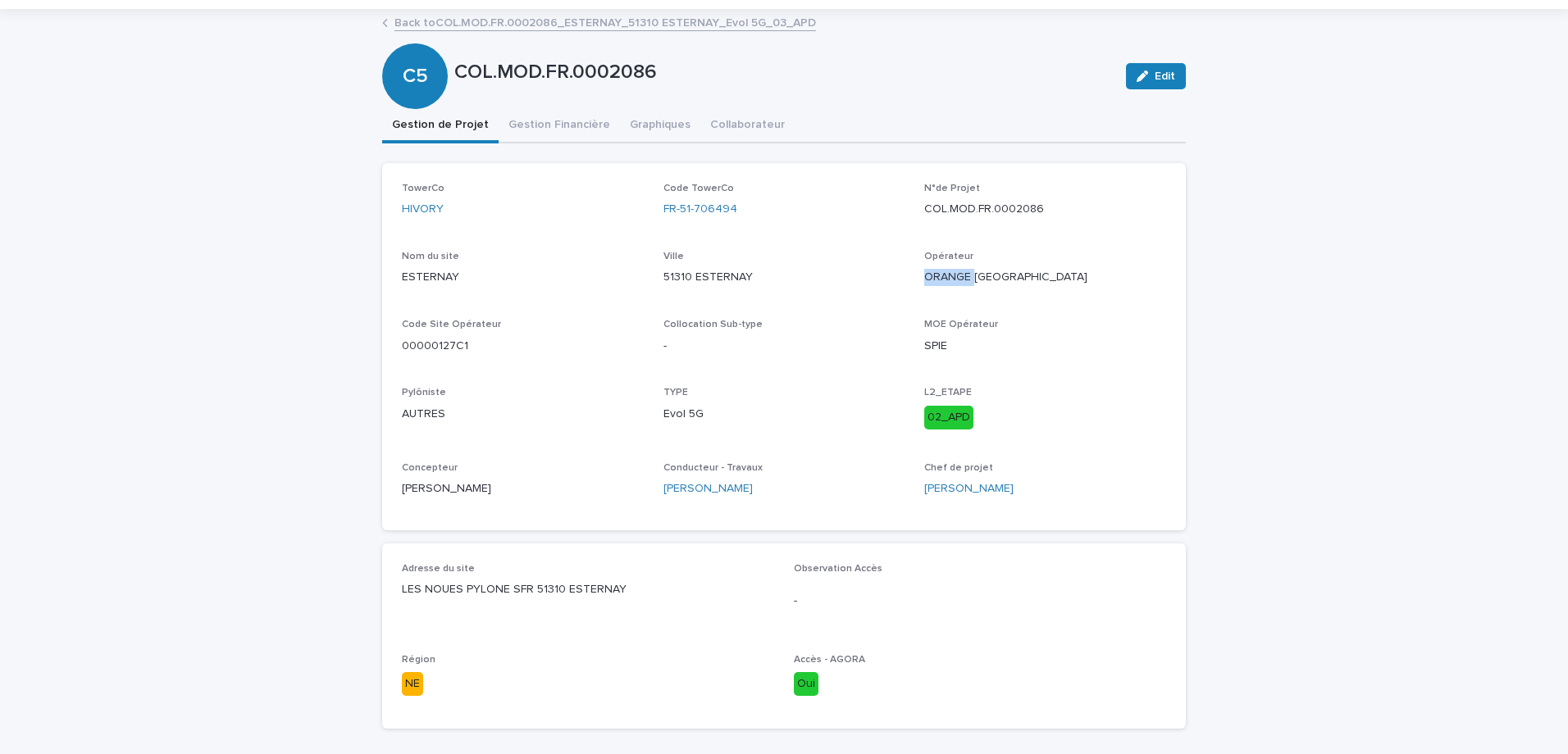 click on "ORANGE [GEOGRAPHIC_DATA]" at bounding box center (1045, 277) 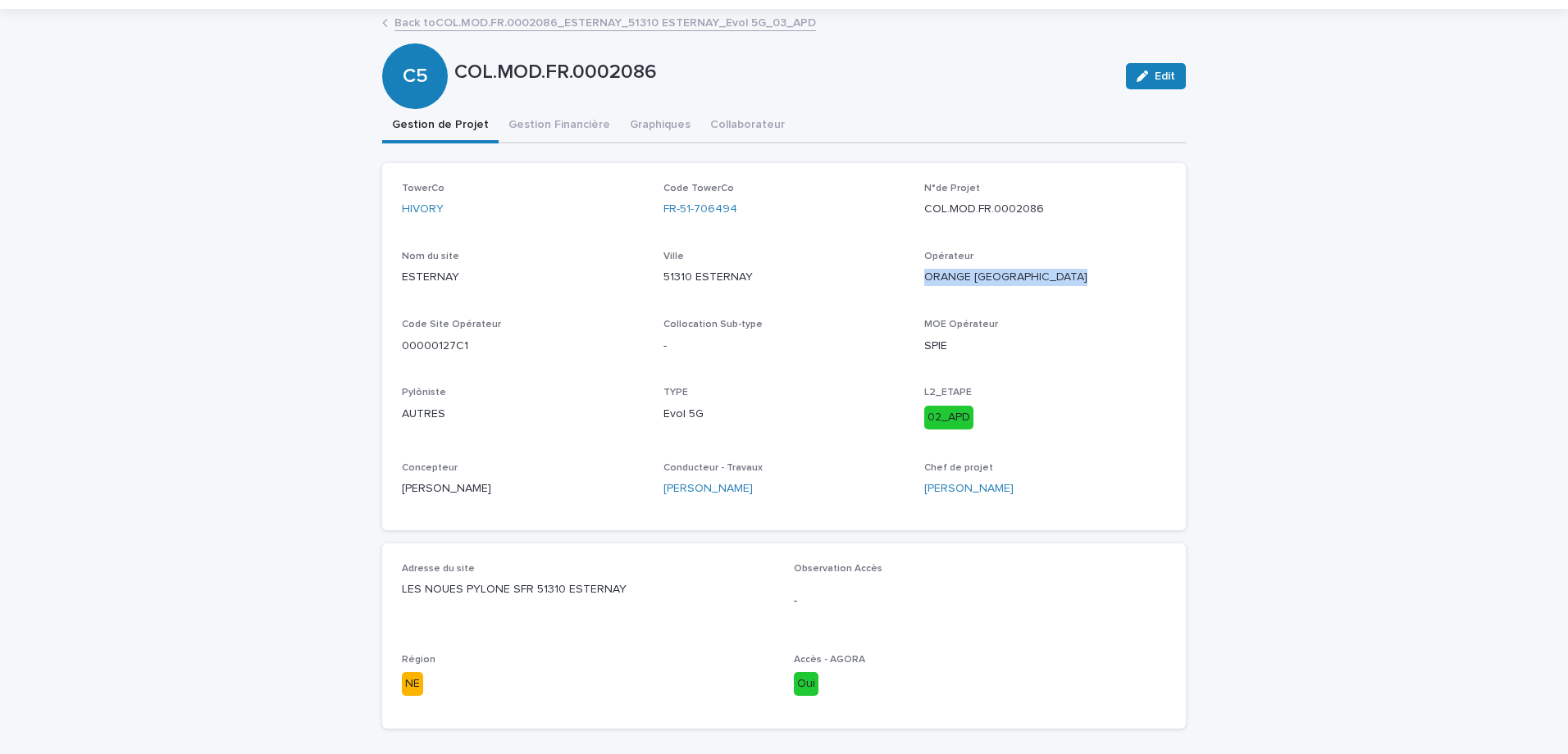 click on "ORANGE [GEOGRAPHIC_DATA]" at bounding box center (1045, 277) 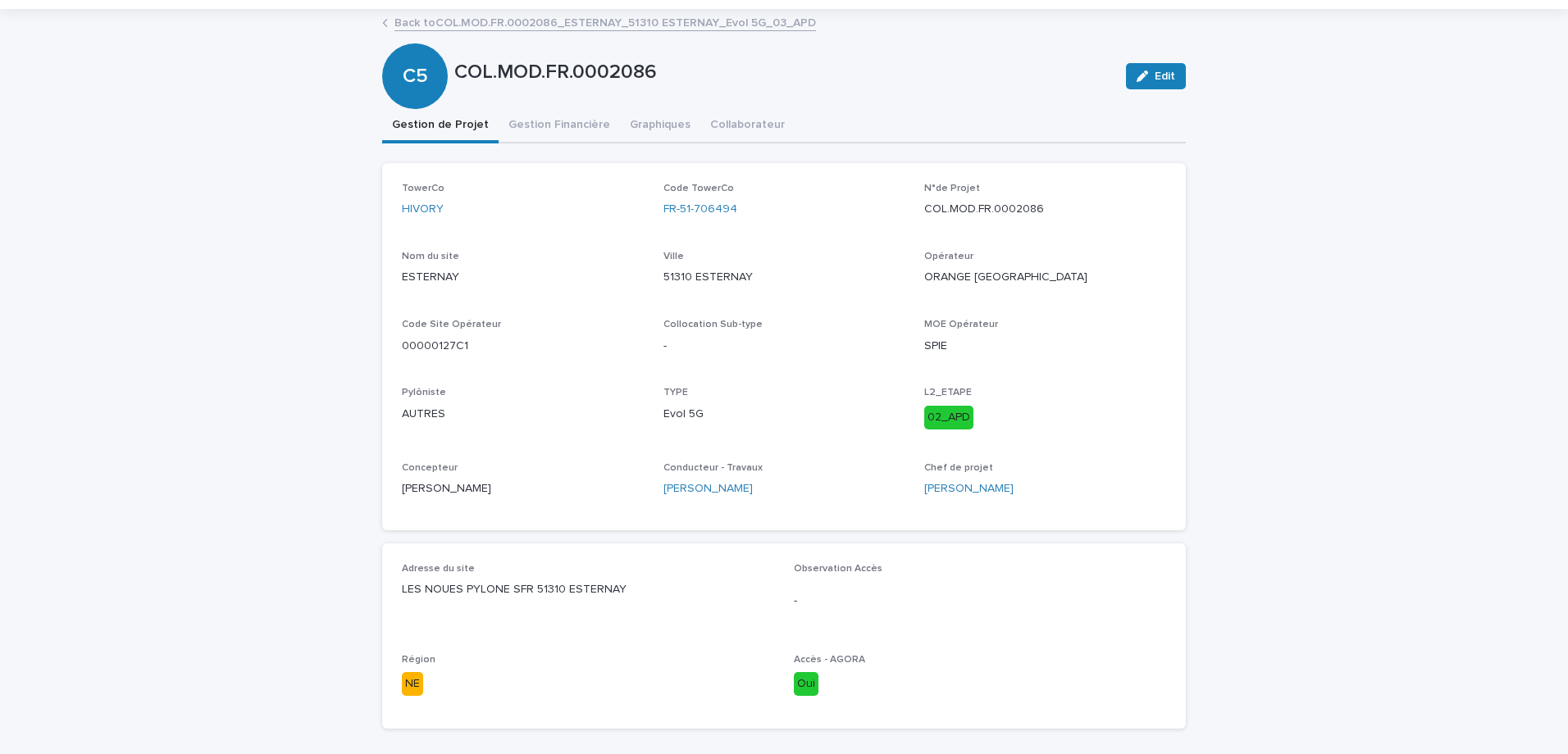 click on "00000127C1" at bounding box center [522, 346] 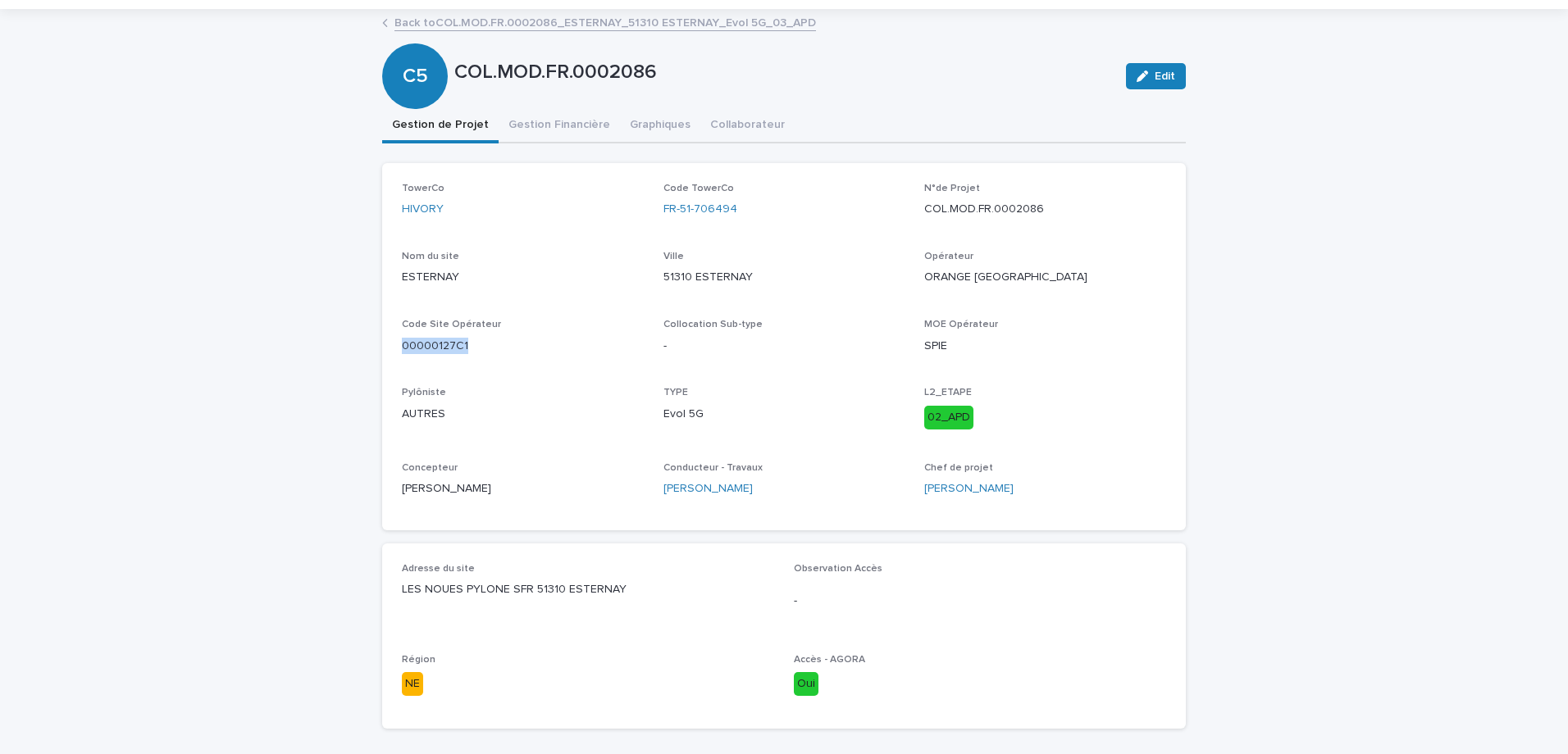 click on "00000127C1" at bounding box center [522, 346] 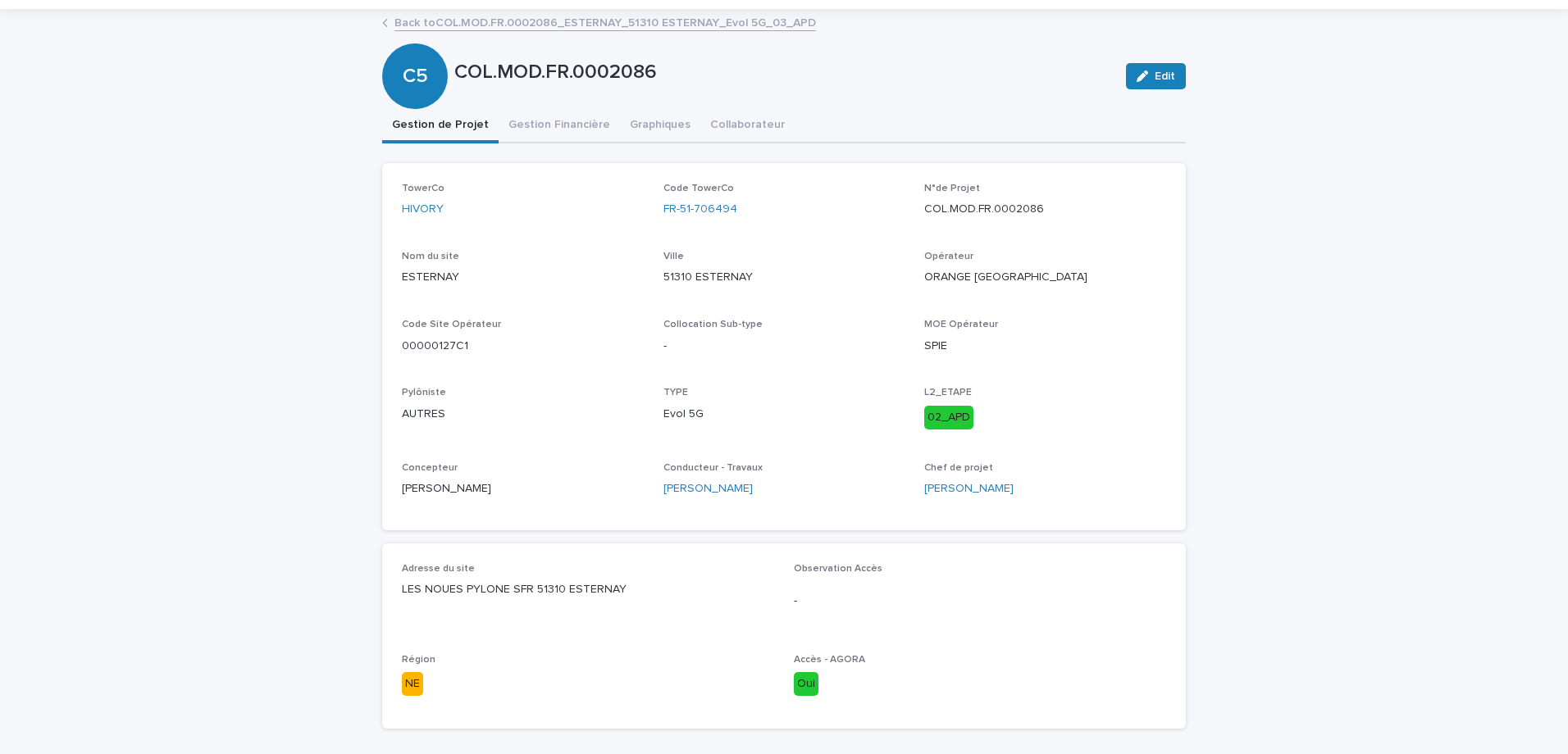 click on "Observation Accès -" at bounding box center [980, 598] 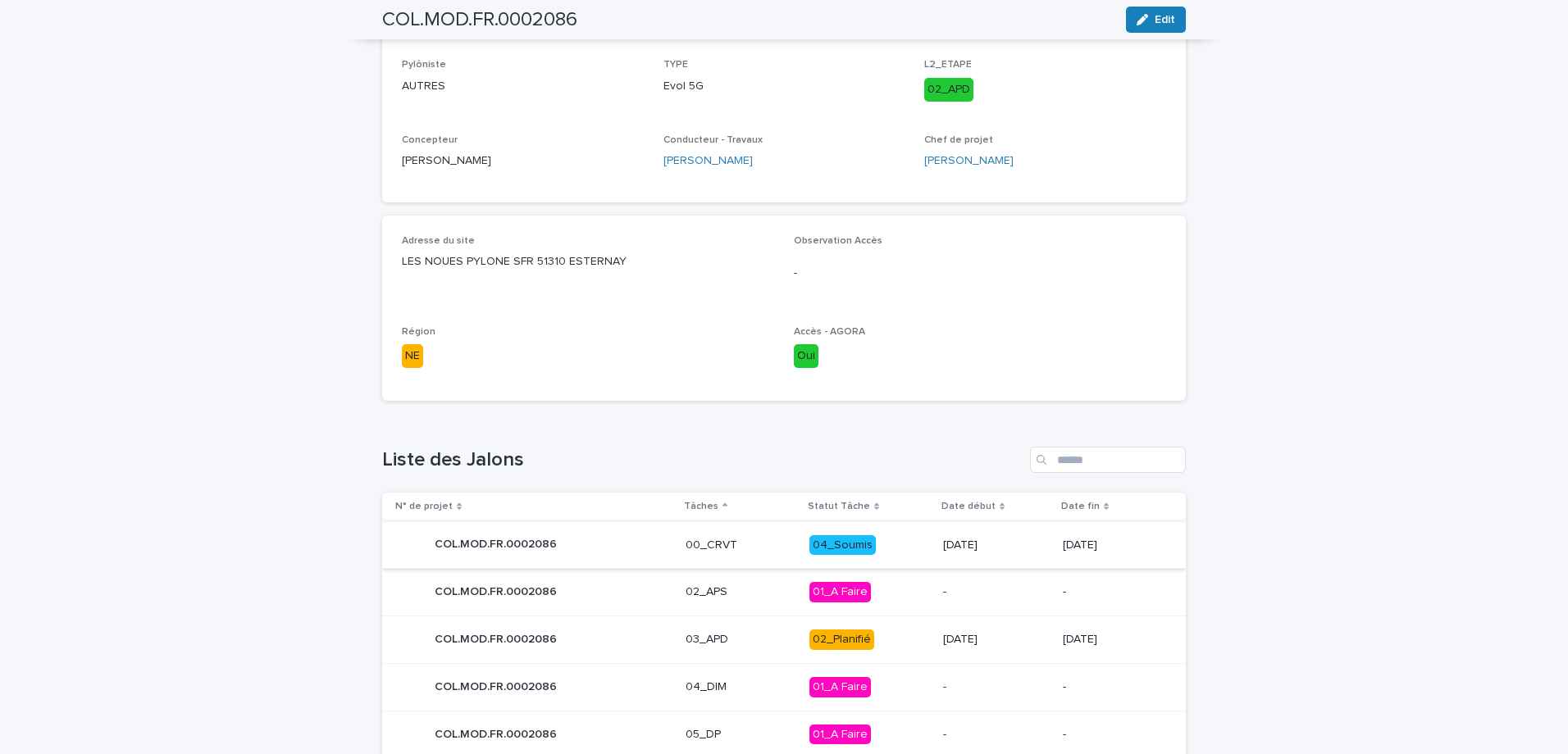 scroll, scrollTop: 164, scrollLeft: 0, axis: vertical 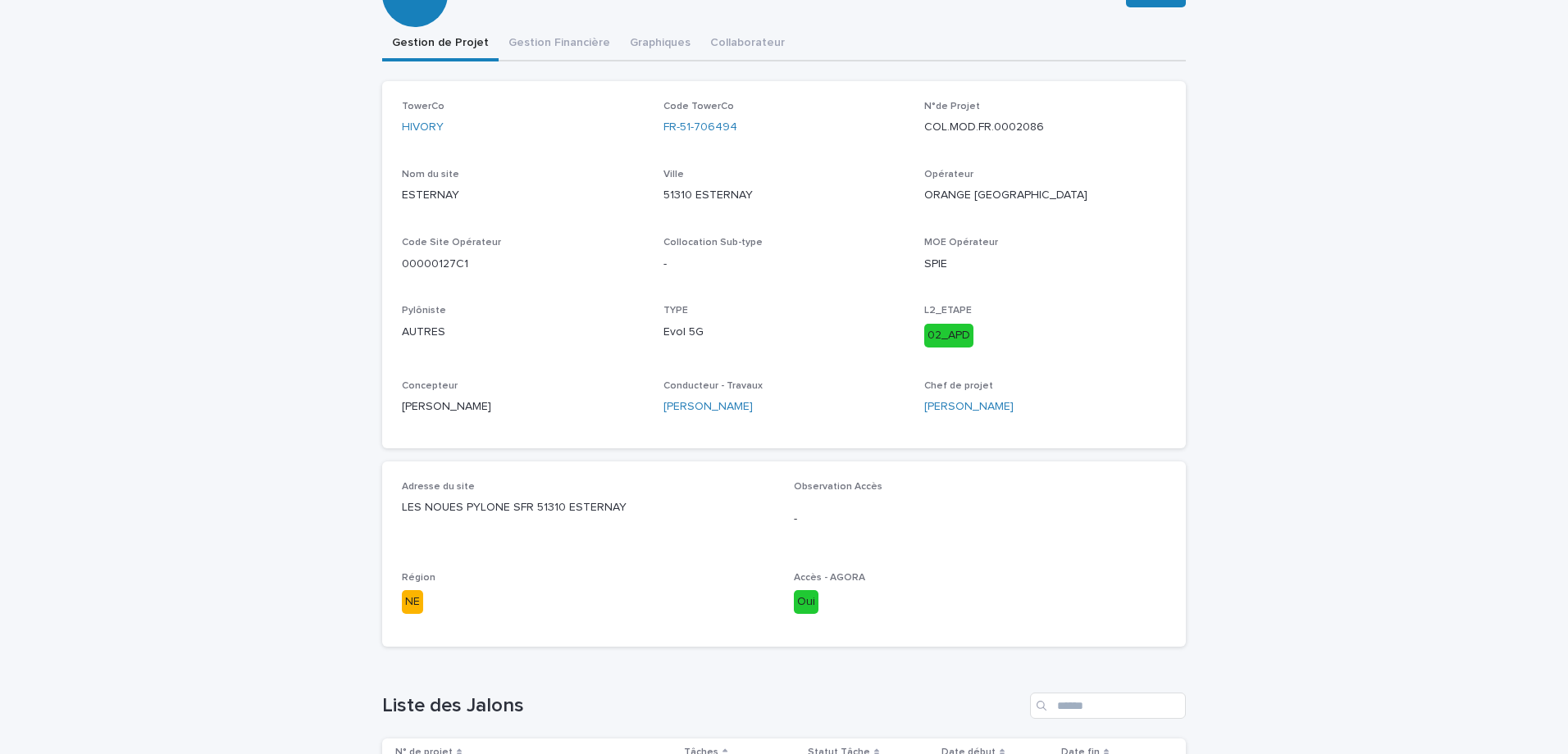 click on "Adresse du site" at bounding box center (588, 487) 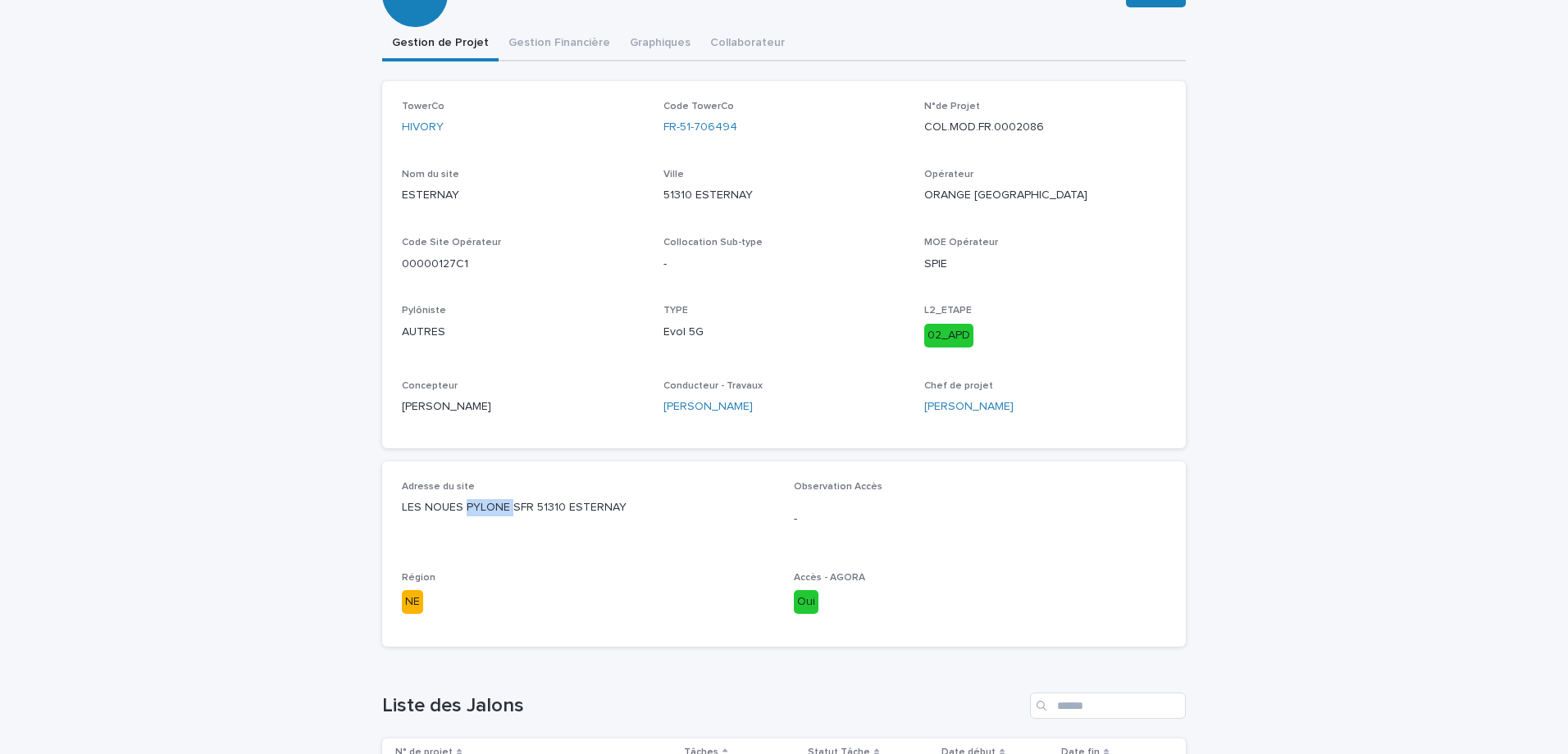 click on "LES NOUES PYLONE SFR 51310 ESTERNAY" at bounding box center (588, 507) 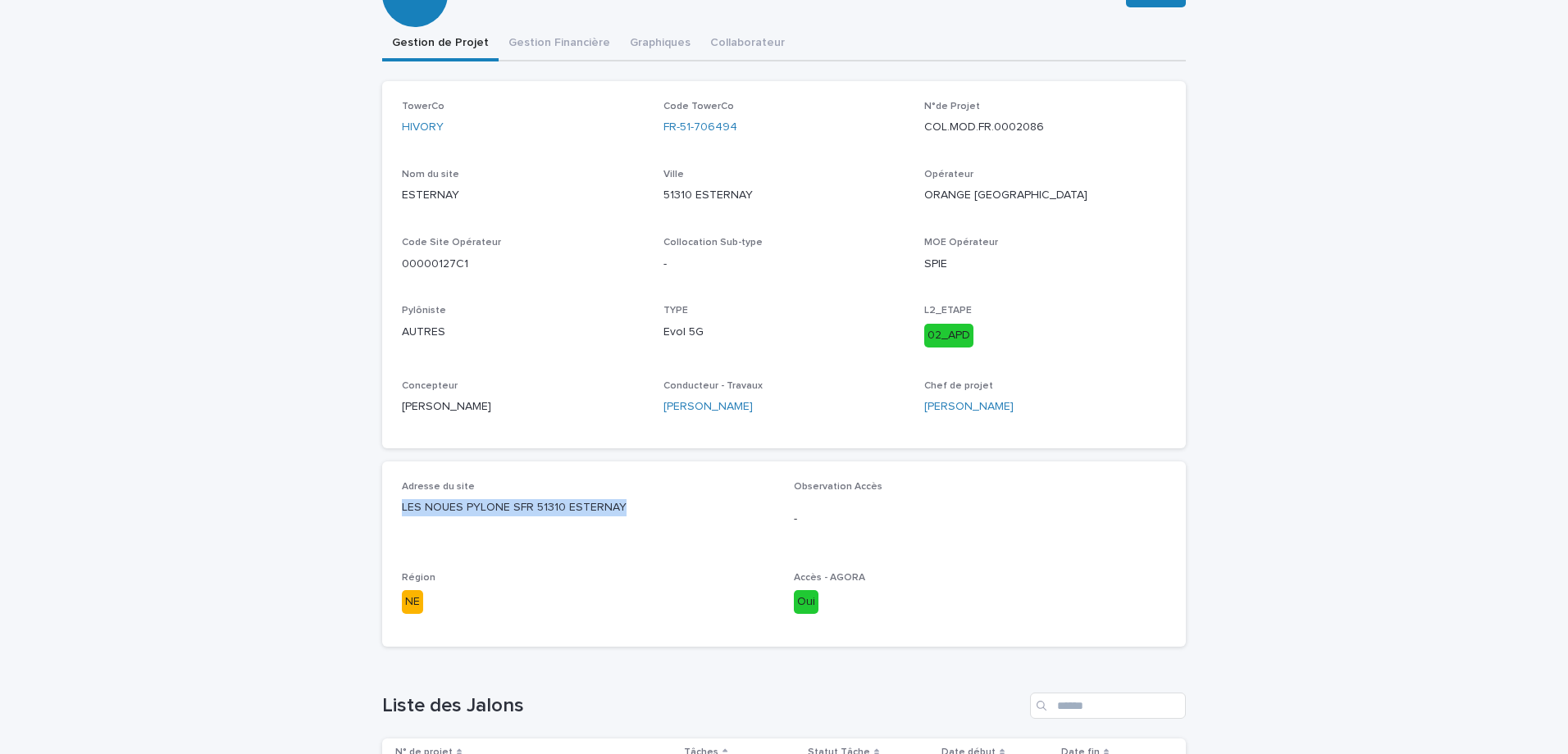 click on "LES NOUES PYLONE SFR 51310 ESTERNAY" at bounding box center (588, 507) 